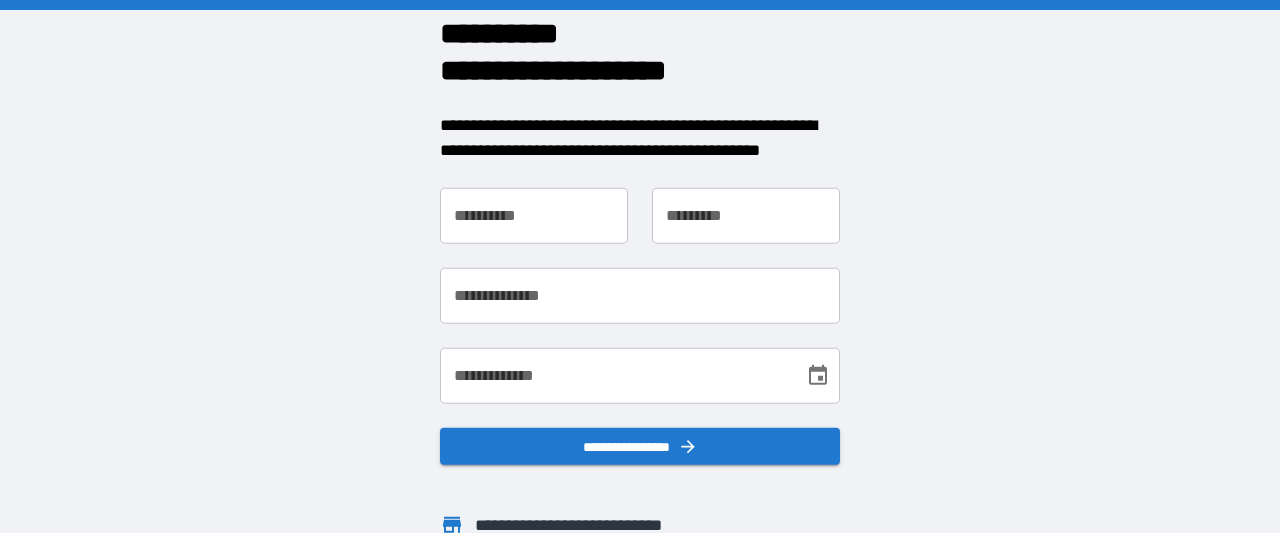 scroll, scrollTop: 0, scrollLeft: 0, axis: both 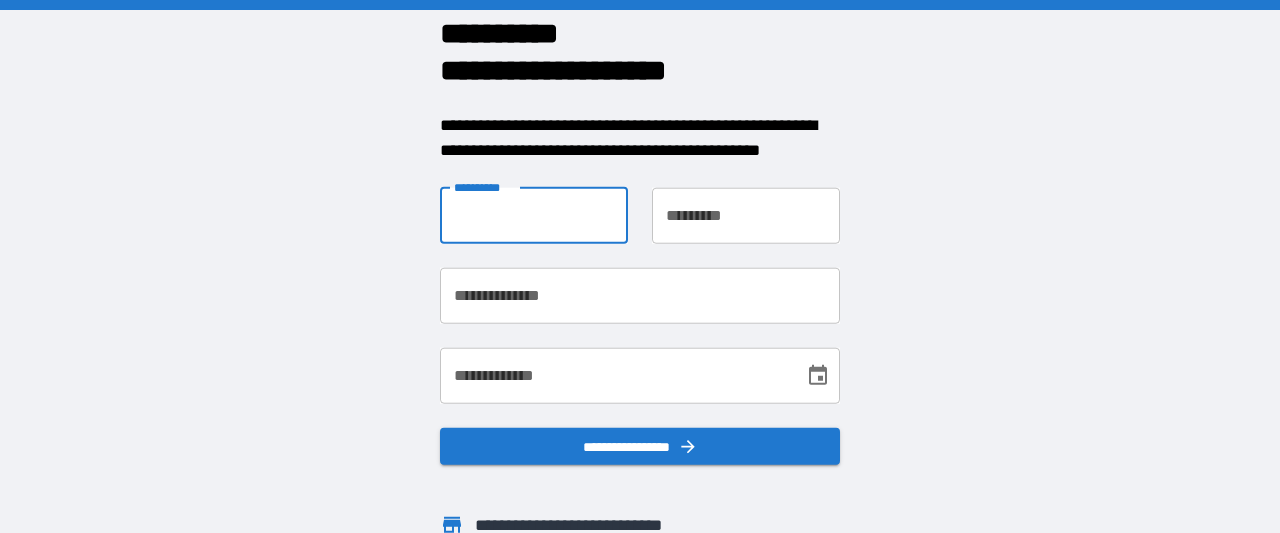 click on "**********" at bounding box center [534, 215] 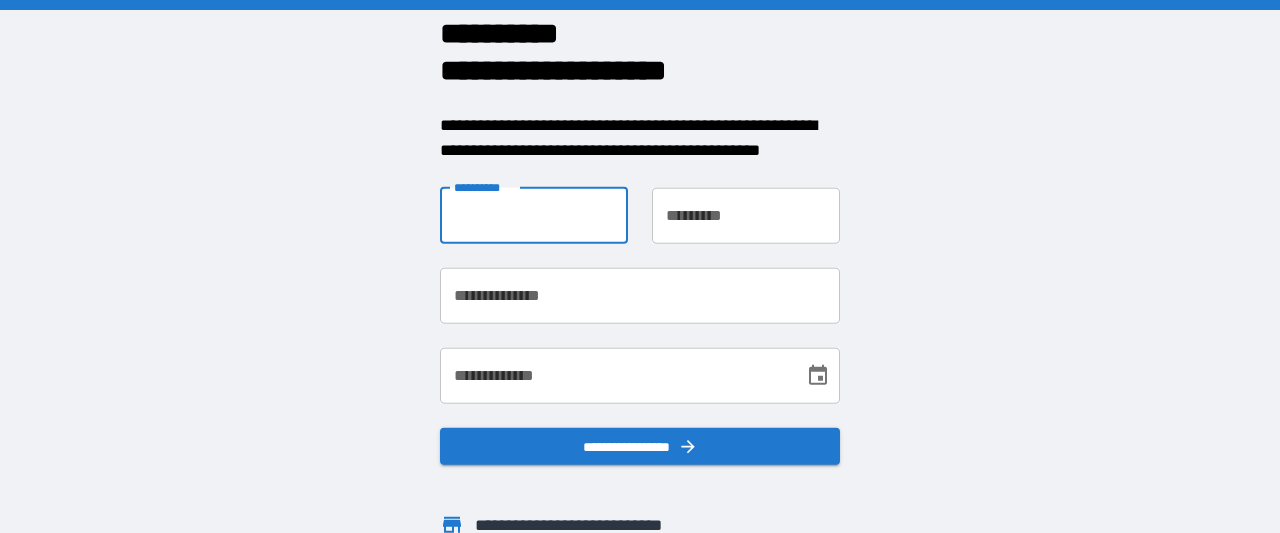 type on "***" 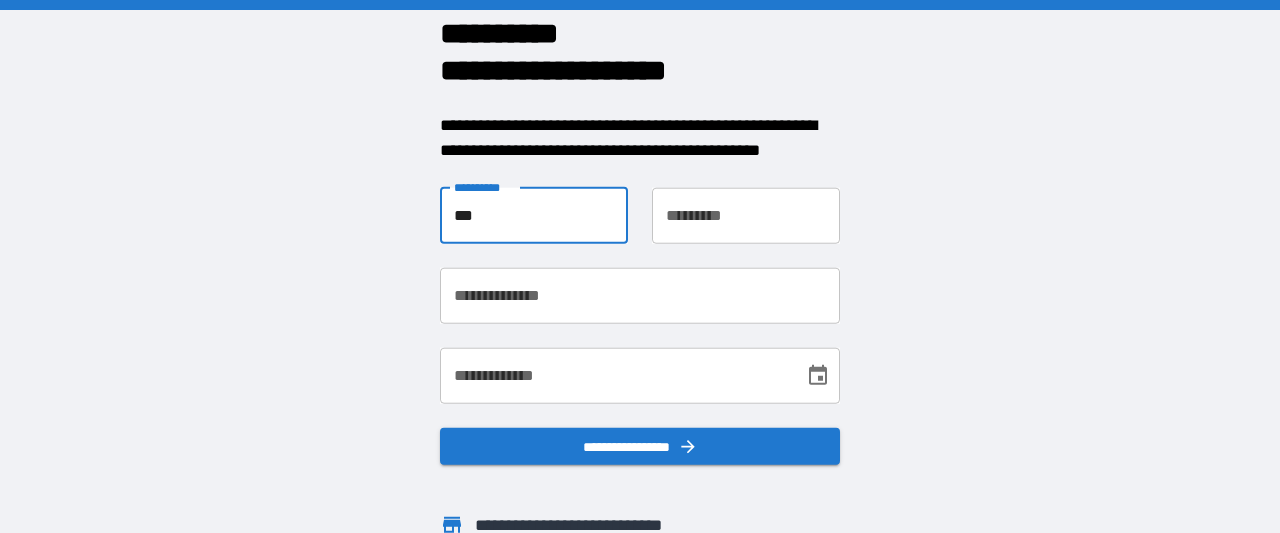 type on "******" 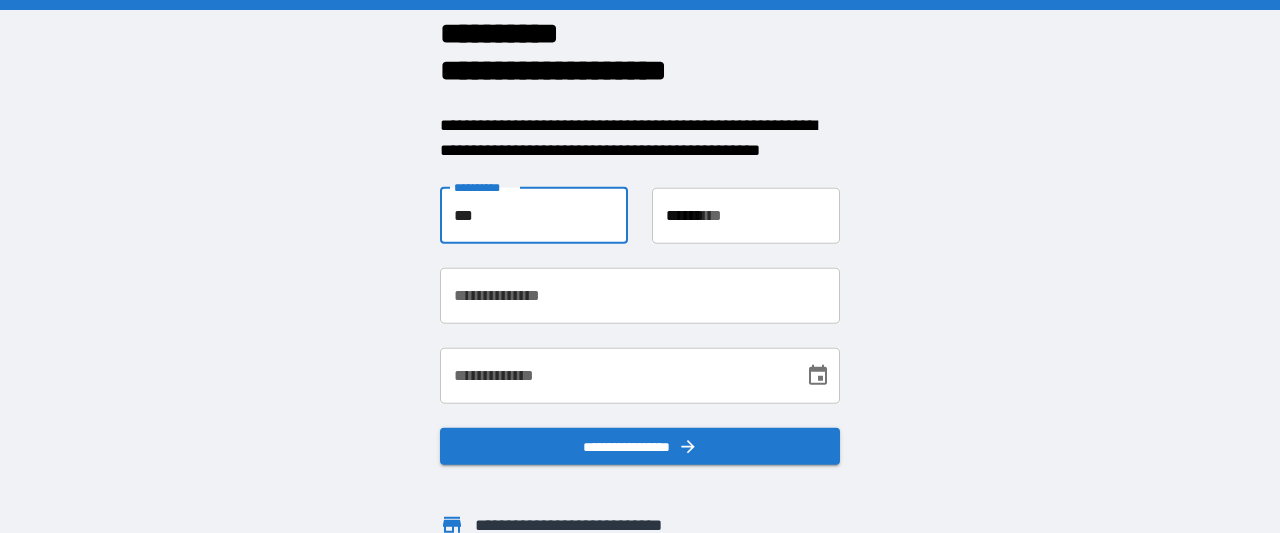 type on "**********" 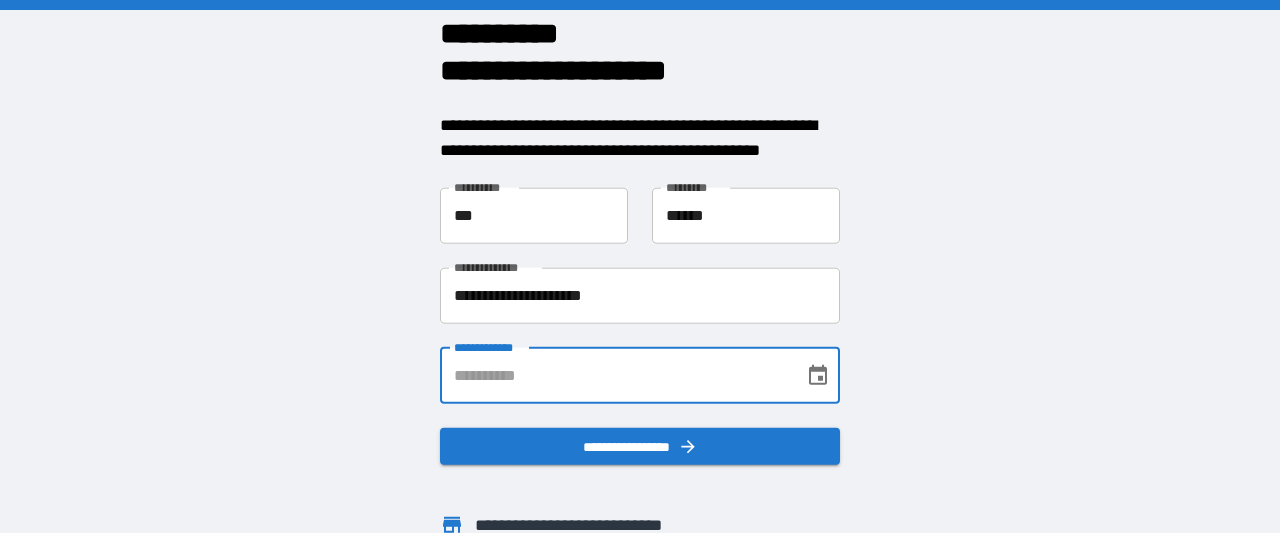 click on "**********" at bounding box center (615, 375) 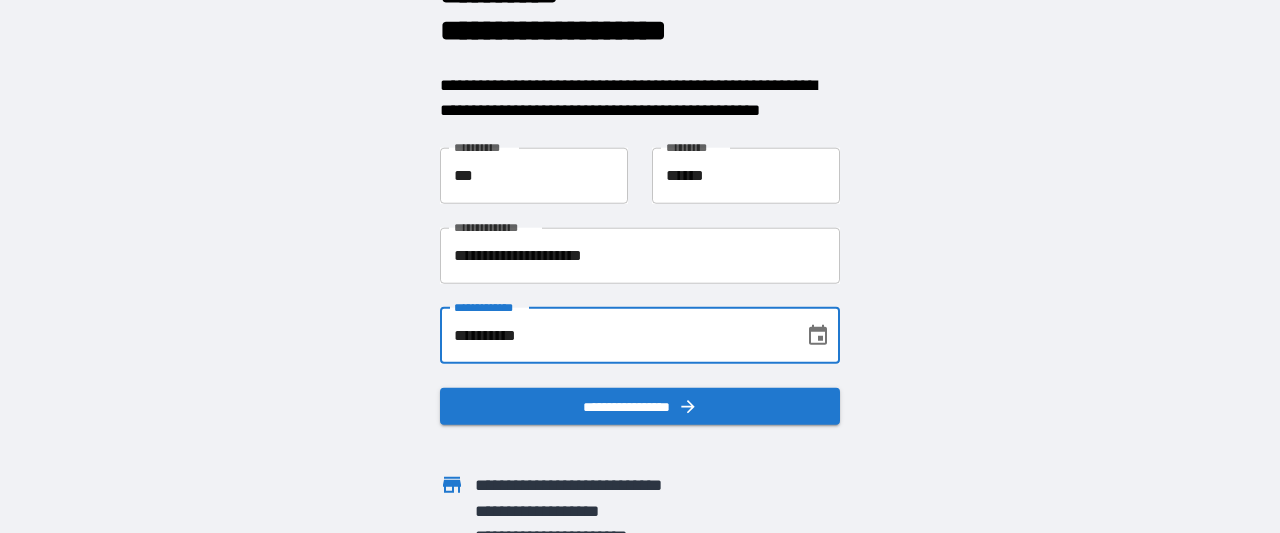 scroll, scrollTop: 45, scrollLeft: 0, axis: vertical 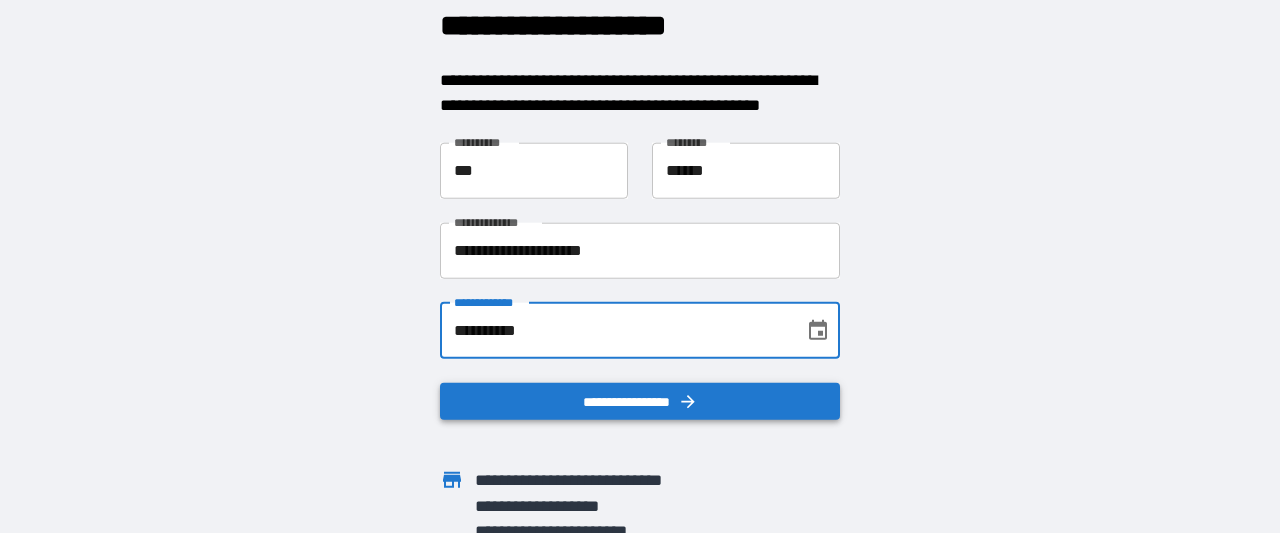 type on "**********" 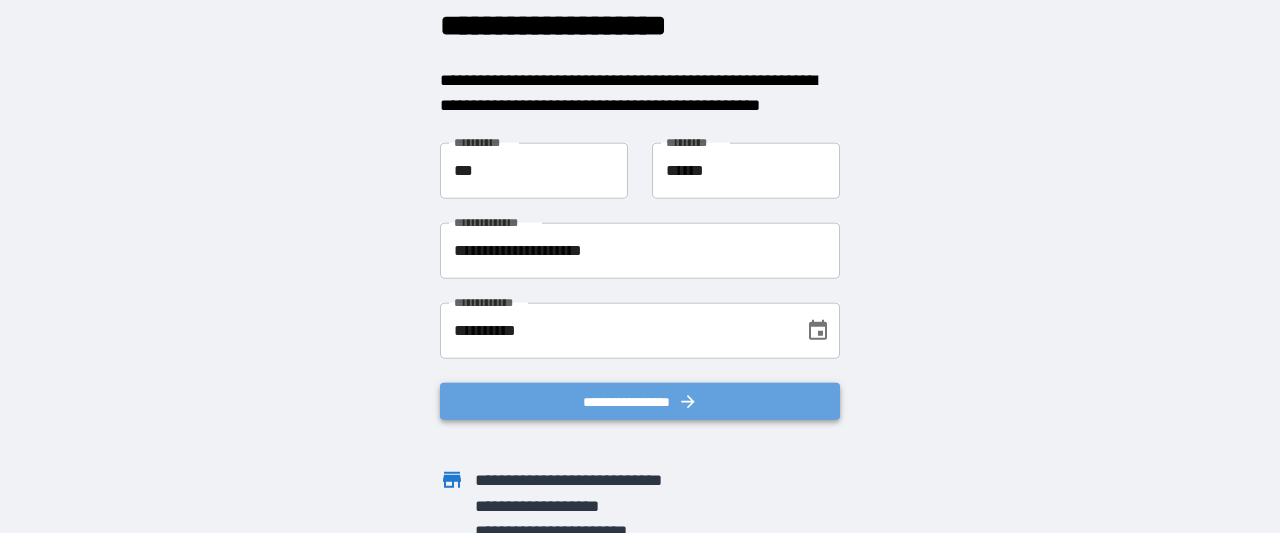 click on "**********" at bounding box center [640, 401] 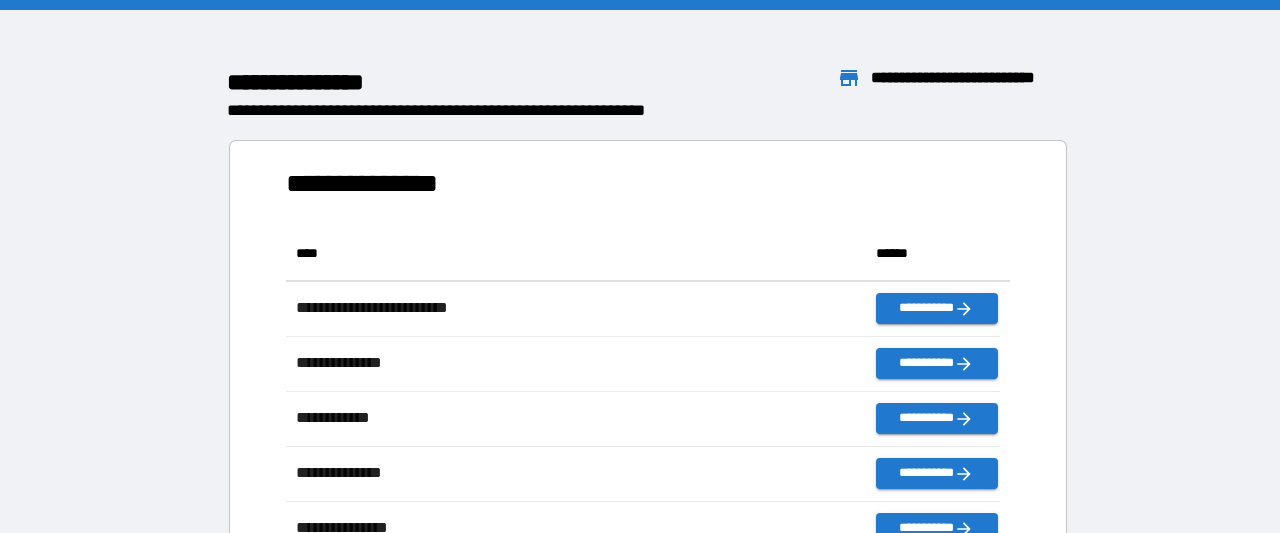 scroll, scrollTop: 425, scrollLeft: 698, axis: both 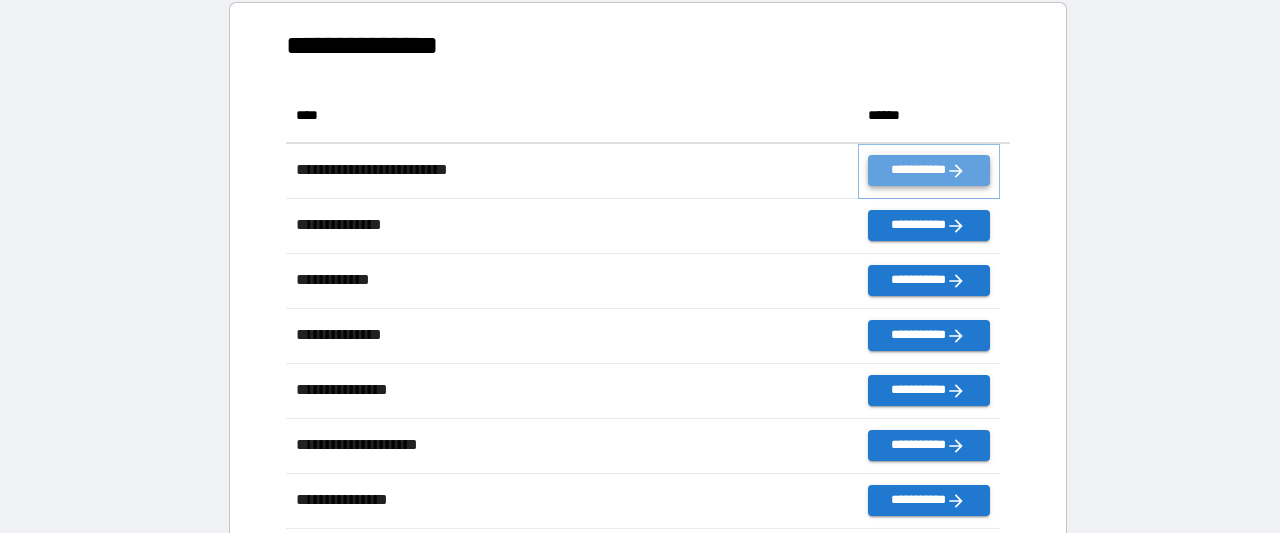 click on "**********" at bounding box center [929, 170] 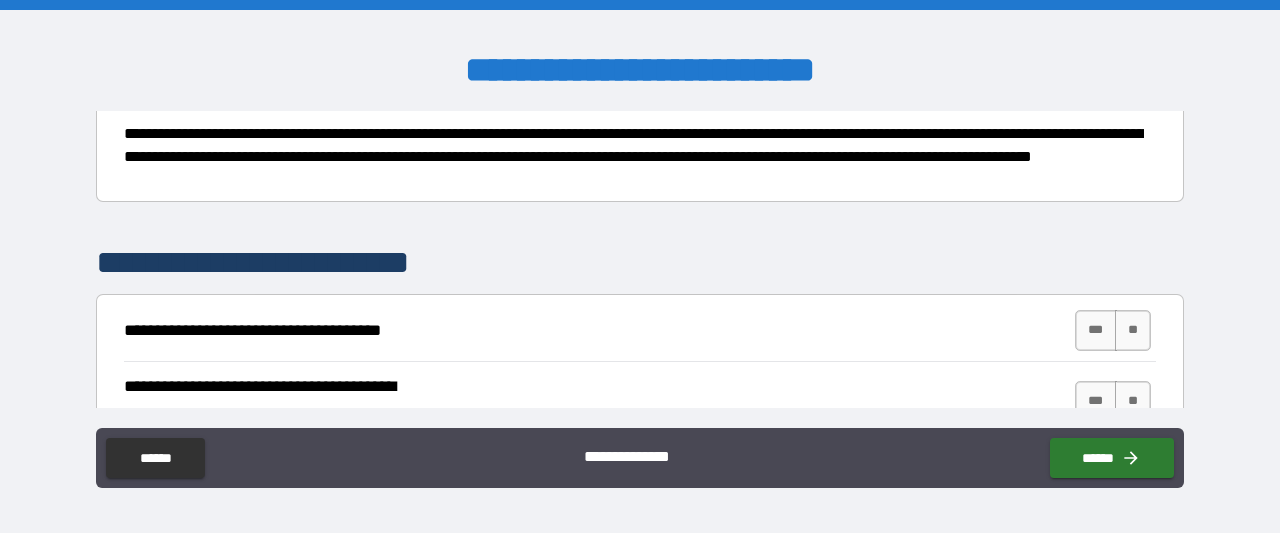 scroll, scrollTop: 312, scrollLeft: 0, axis: vertical 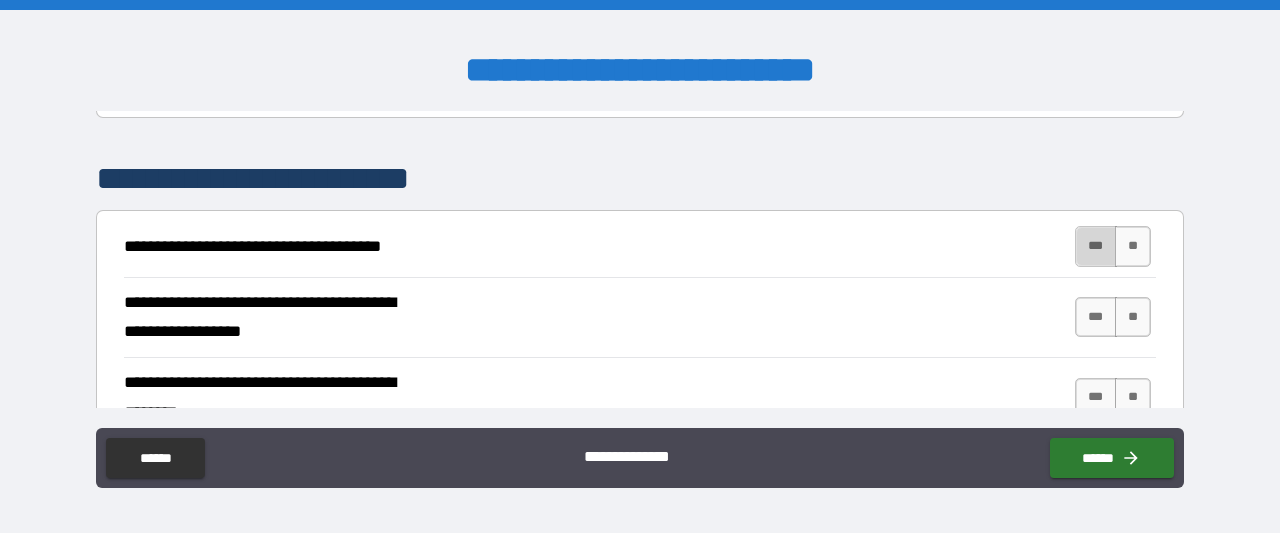 click on "***" at bounding box center [1096, 246] 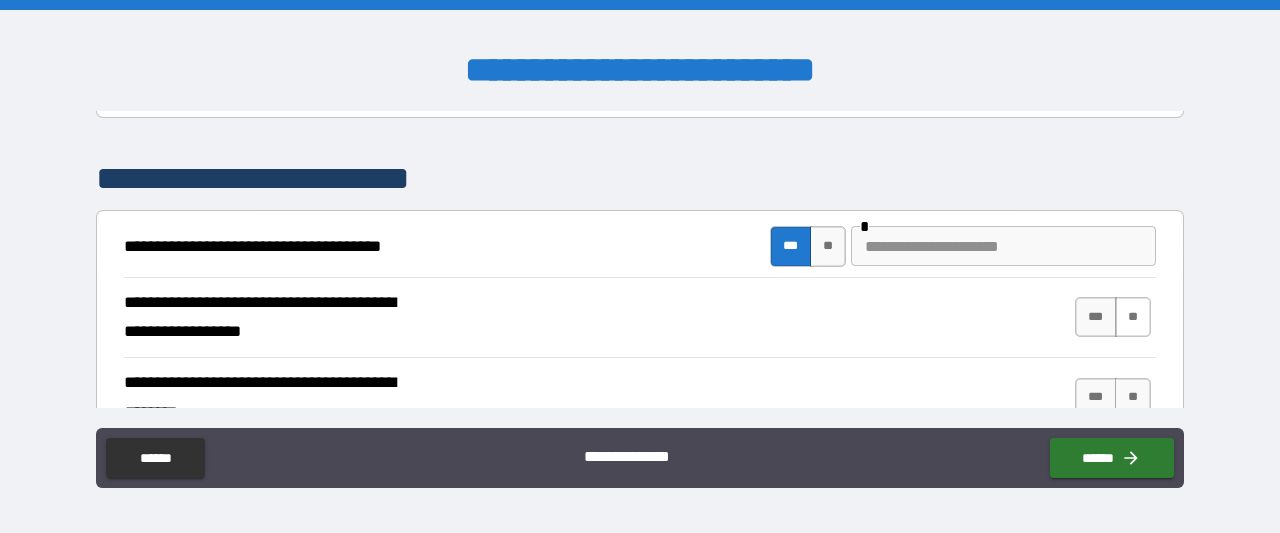 click on "**" at bounding box center (1133, 317) 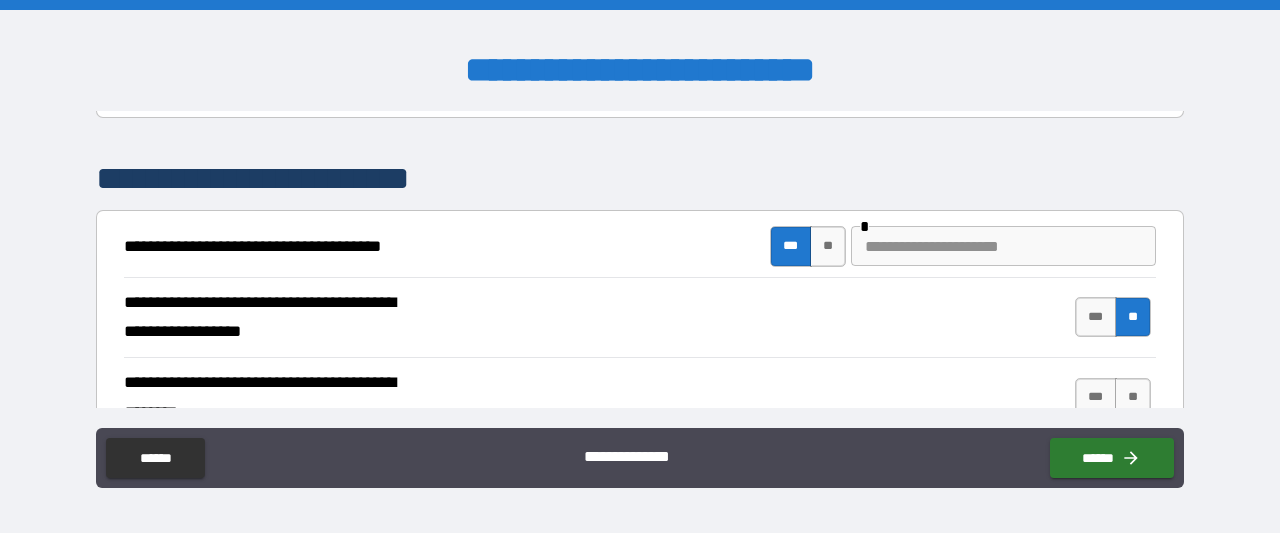 scroll, scrollTop: 481, scrollLeft: 0, axis: vertical 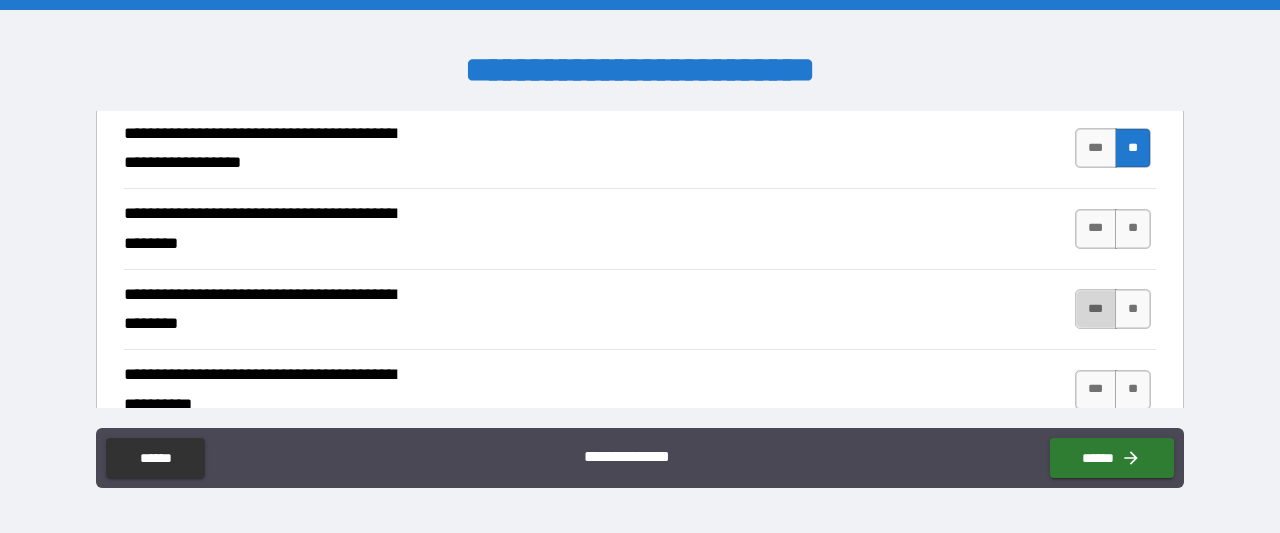 click on "***" at bounding box center (1096, 309) 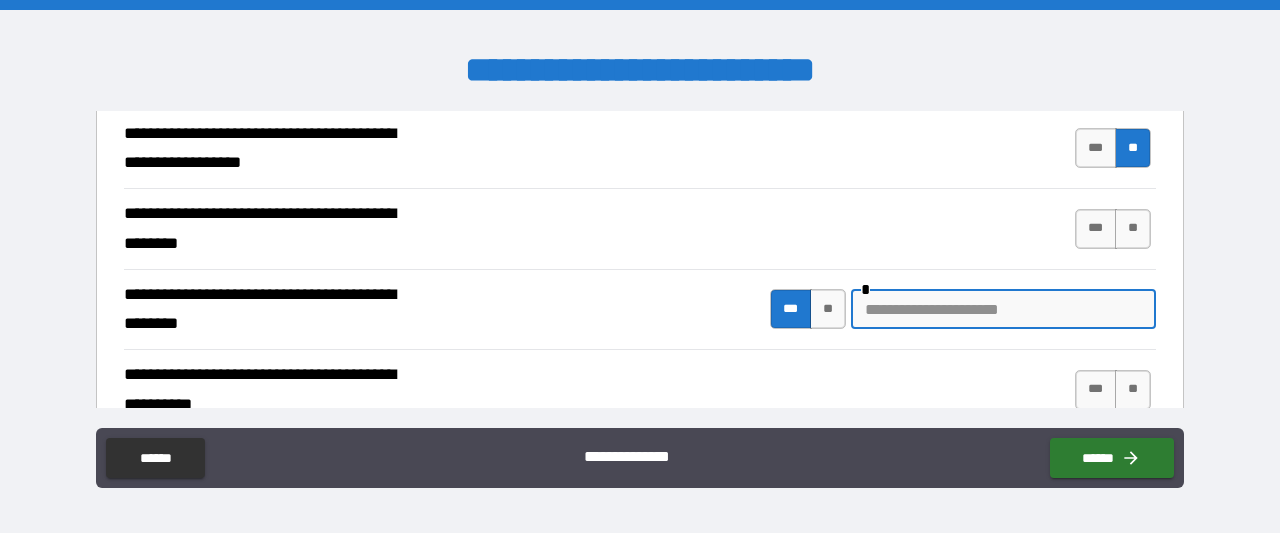 click at bounding box center [1003, 309] 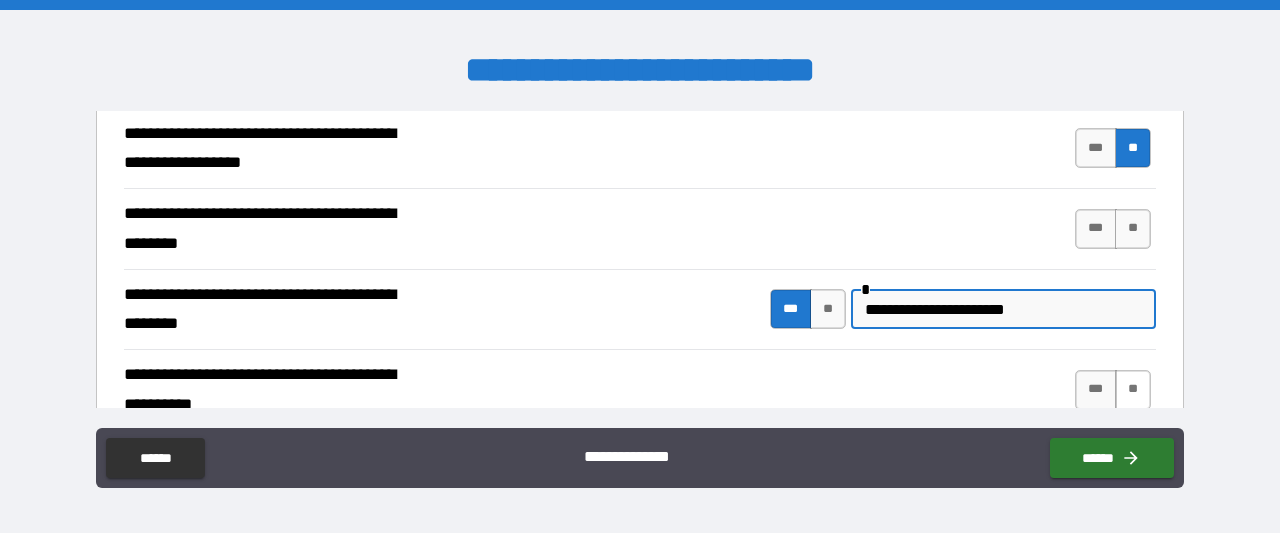 type on "**********" 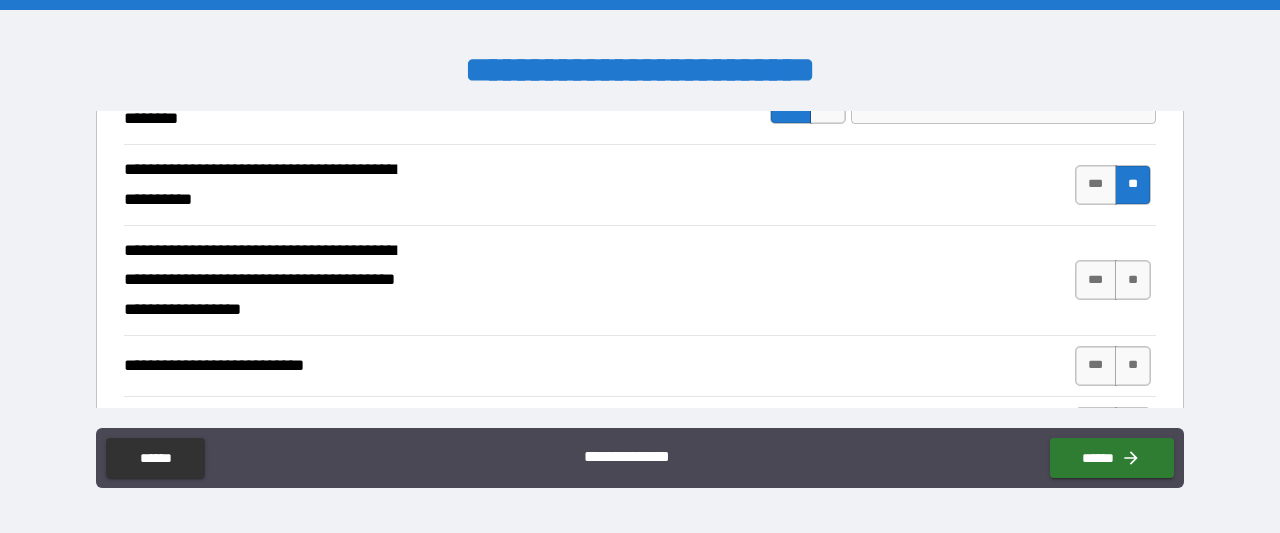 scroll, scrollTop: 795, scrollLeft: 0, axis: vertical 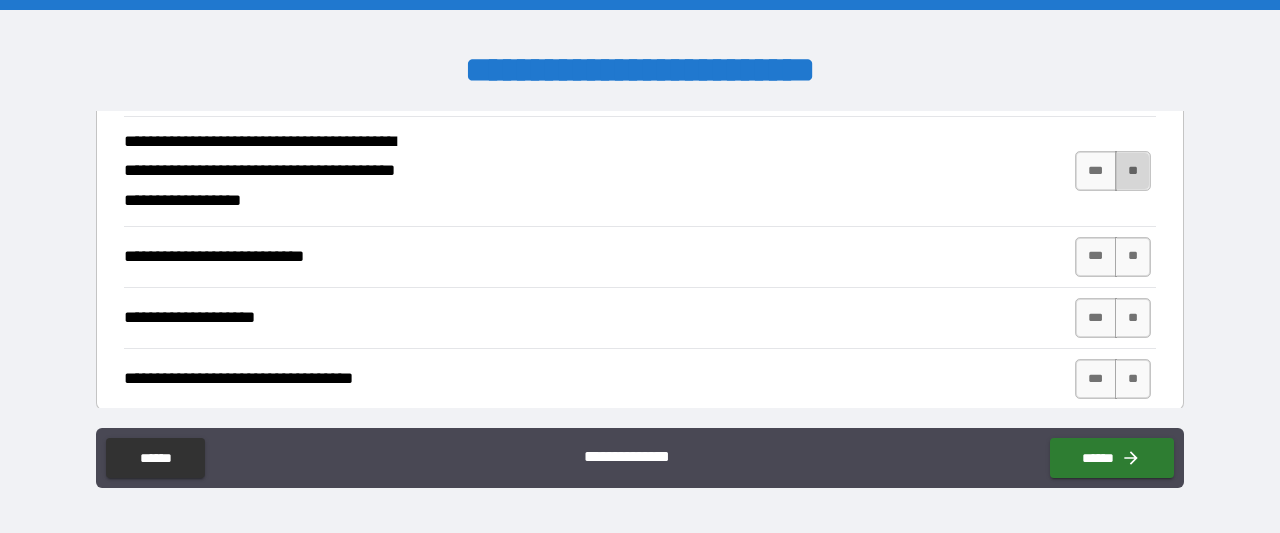 click on "**" at bounding box center (1133, 171) 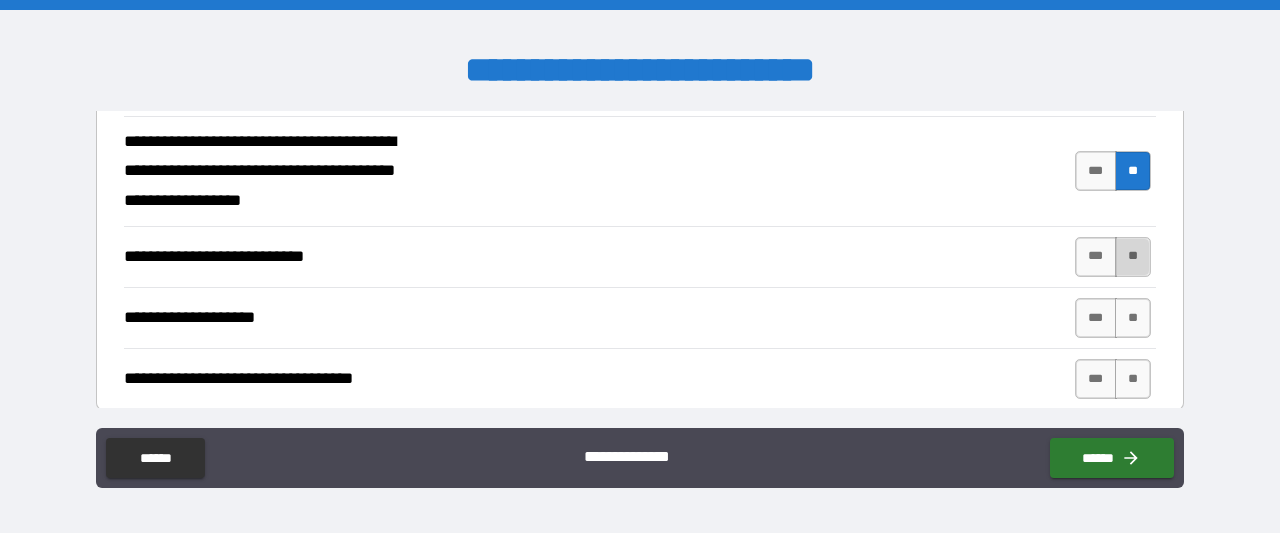 click on "**" at bounding box center [1133, 257] 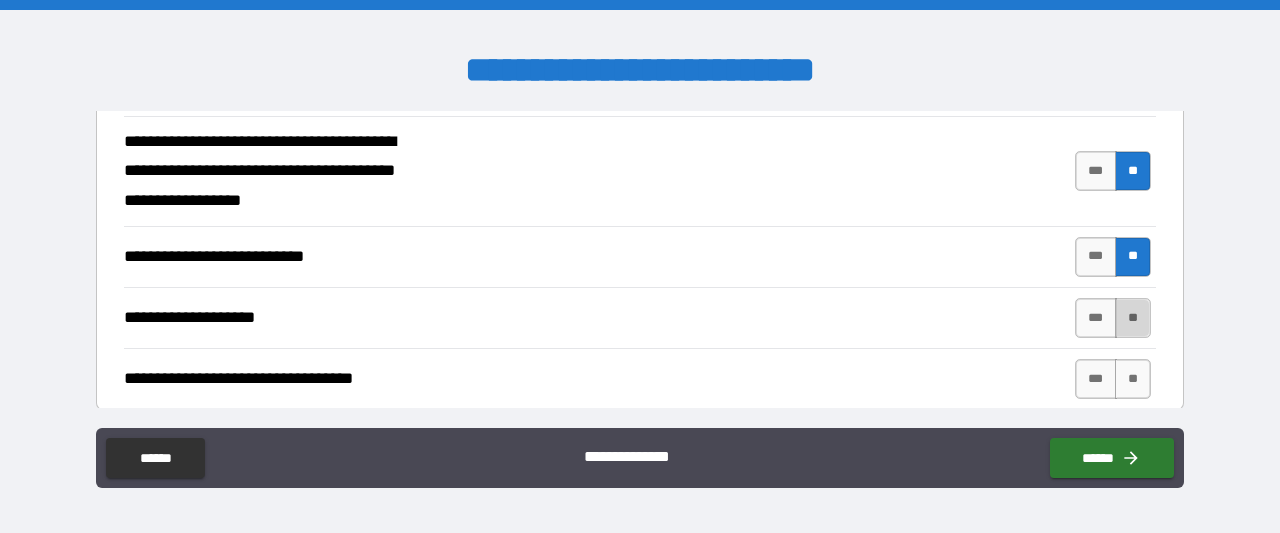 click on "**" at bounding box center (1133, 318) 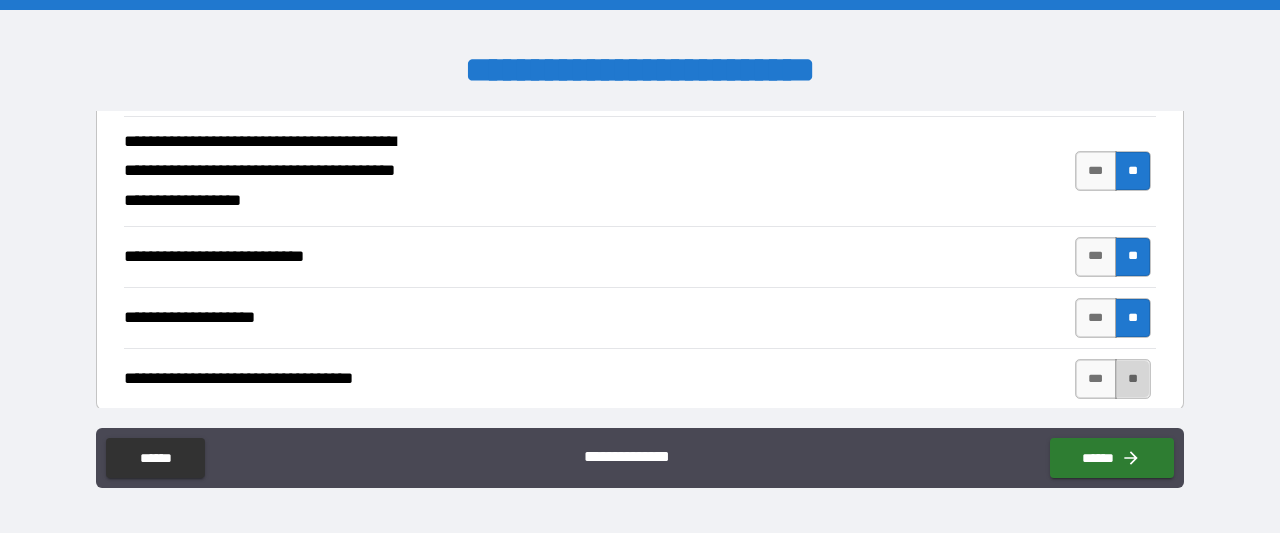 click on "**" at bounding box center (1133, 379) 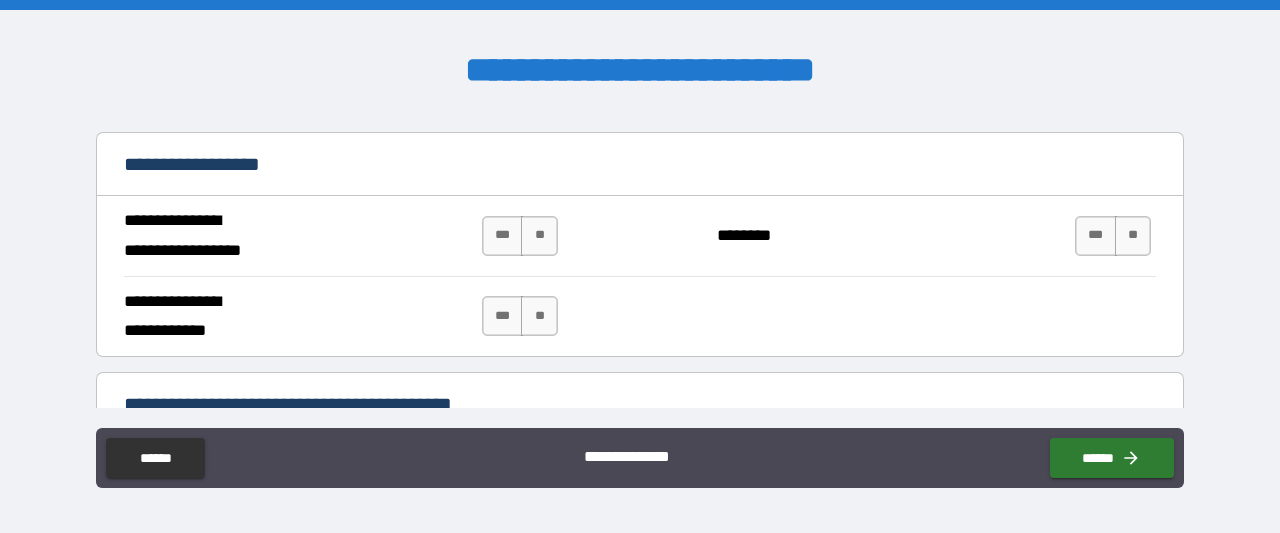 scroll, scrollTop: 1204, scrollLeft: 0, axis: vertical 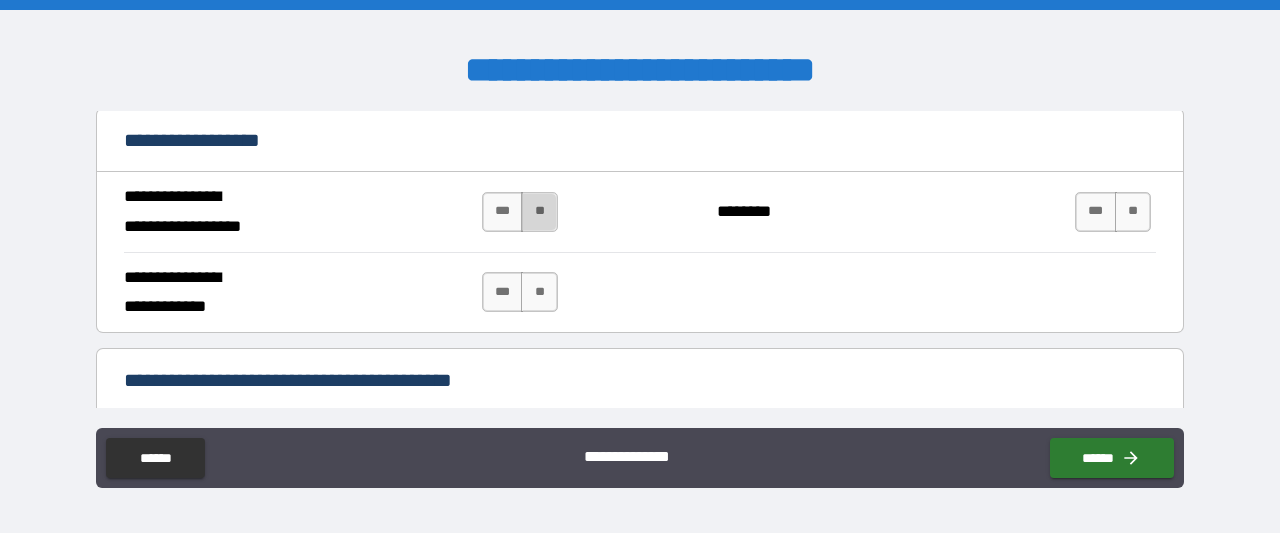 click on "**" at bounding box center (539, 212) 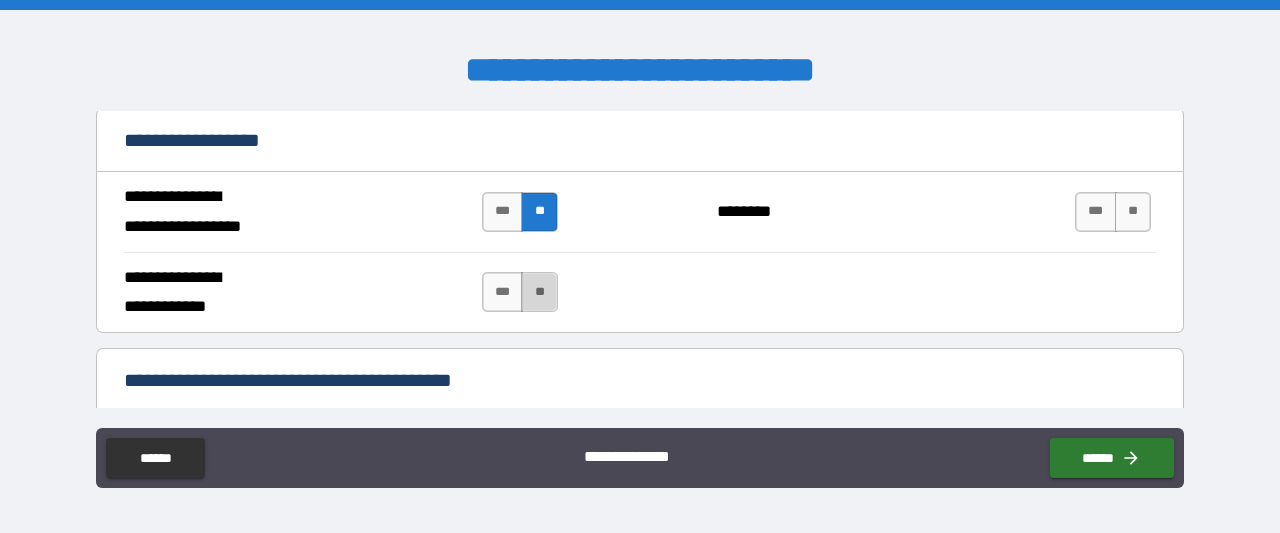 click on "**" at bounding box center (539, 292) 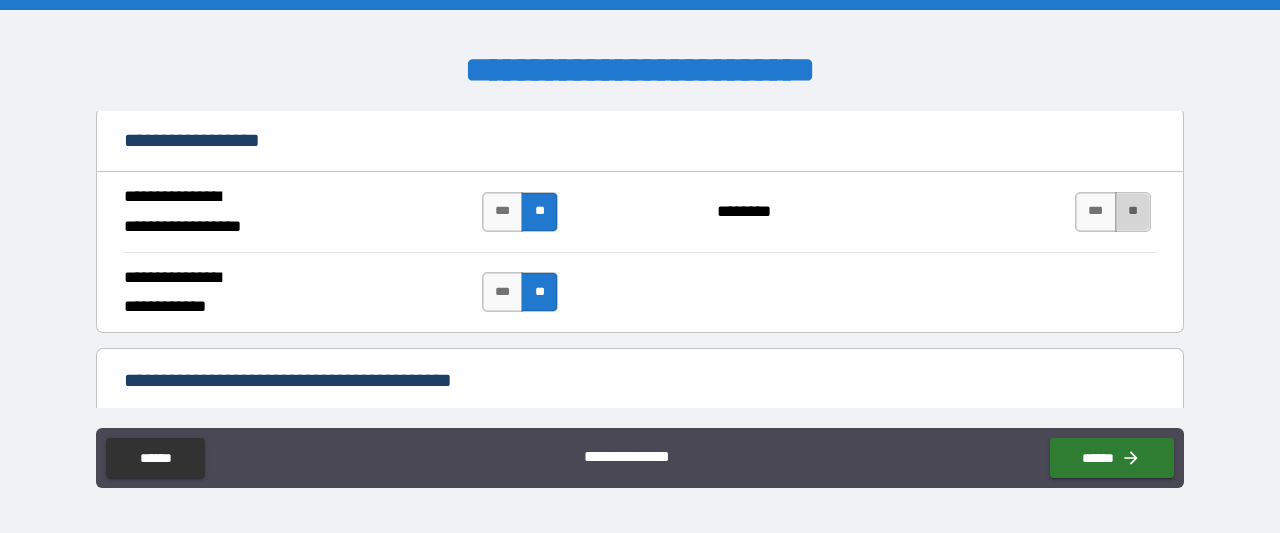 click on "**" at bounding box center [1133, 212] 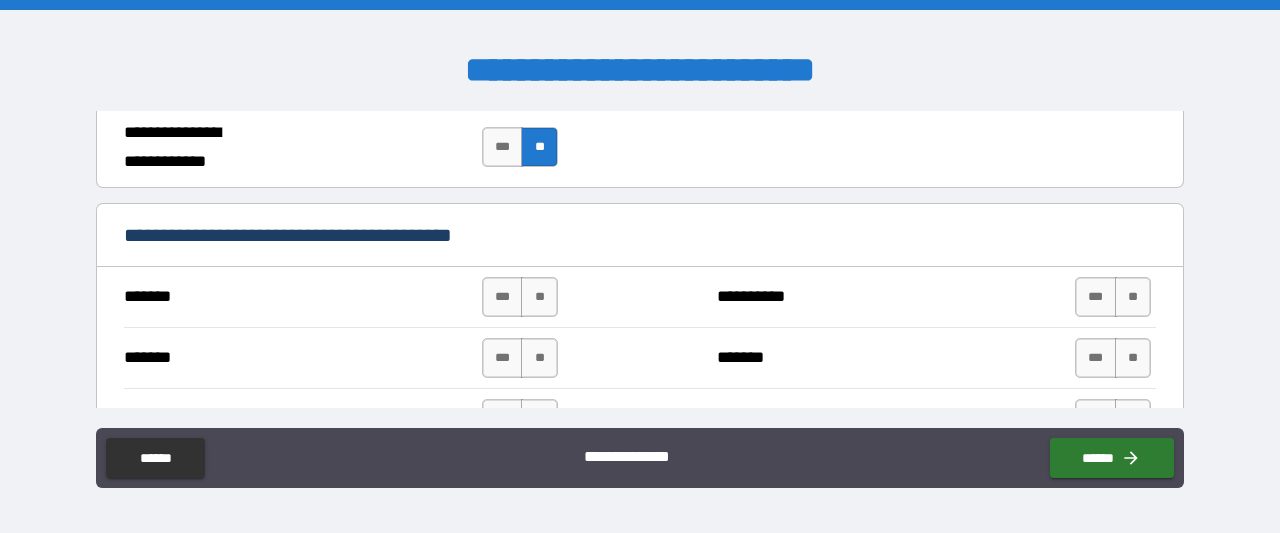 scroll, scrollTop: 1481, scrollLeft: 0, axis: vertical 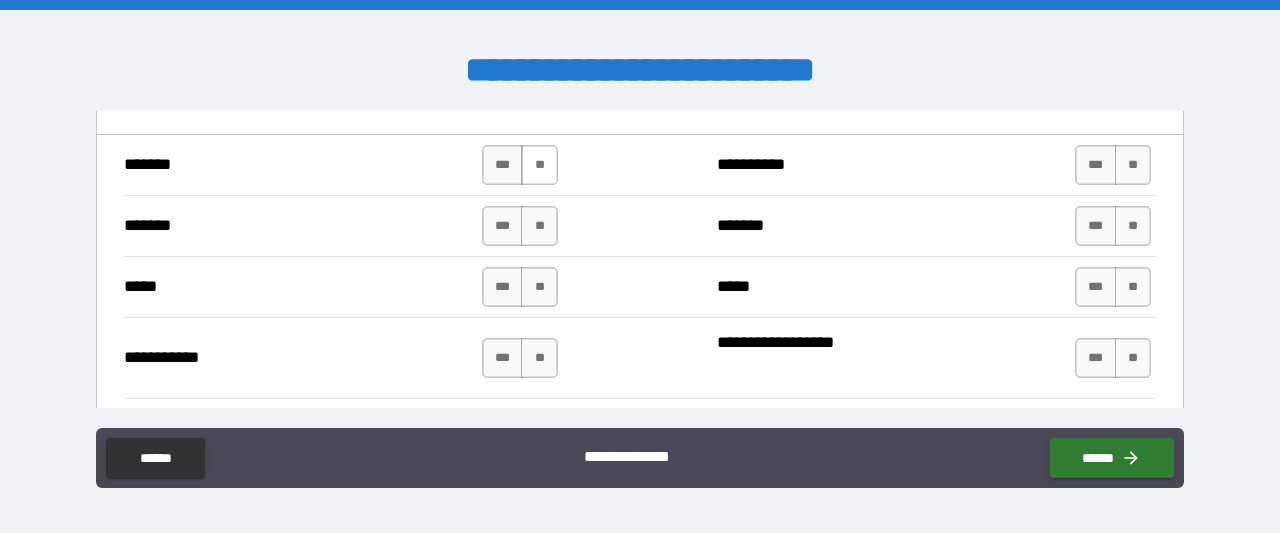 click on "**" at bounding box center (539, 165) 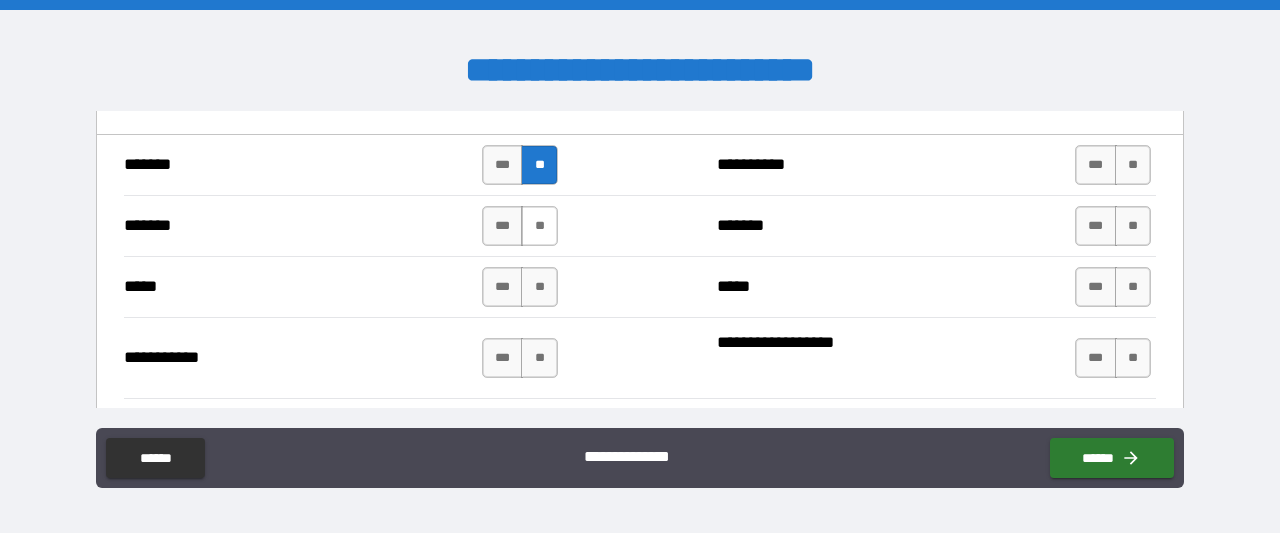 click on "**" at bounding box center [539, 226] 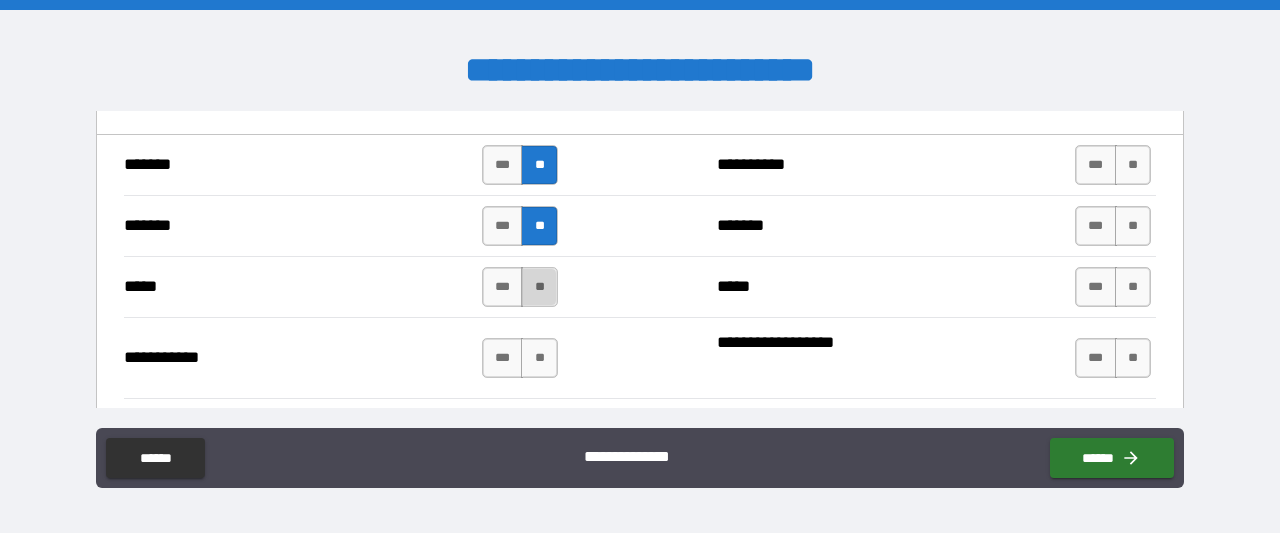 click on "**" at bounding box center [539, 287] 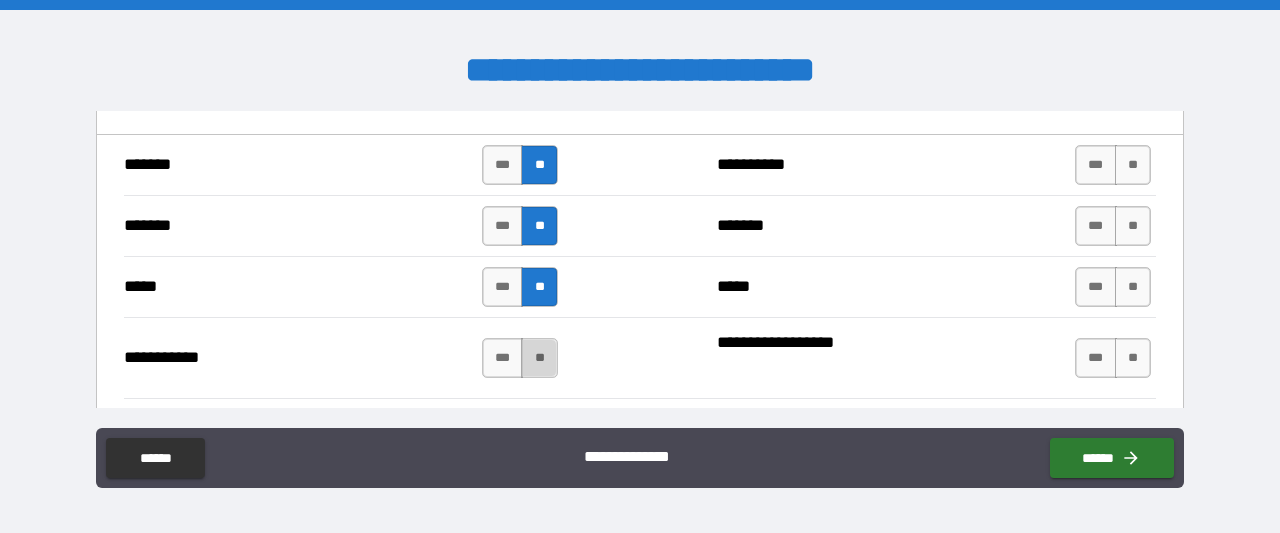 click on "**" at bounding box center [539, 358] 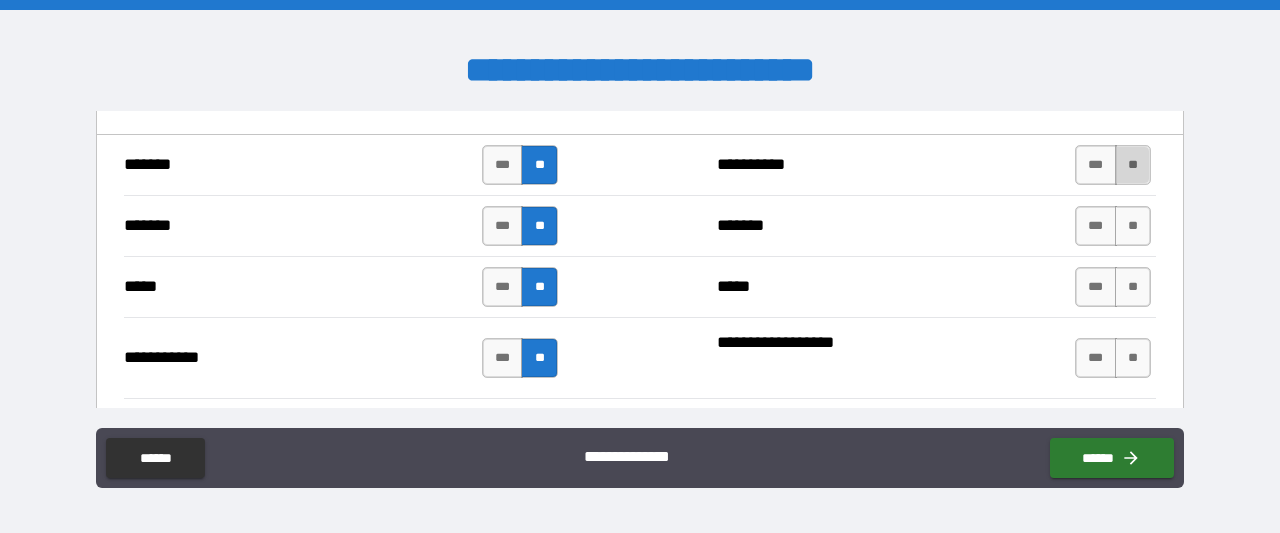 click on "**" at bounding box center [1133, 165] 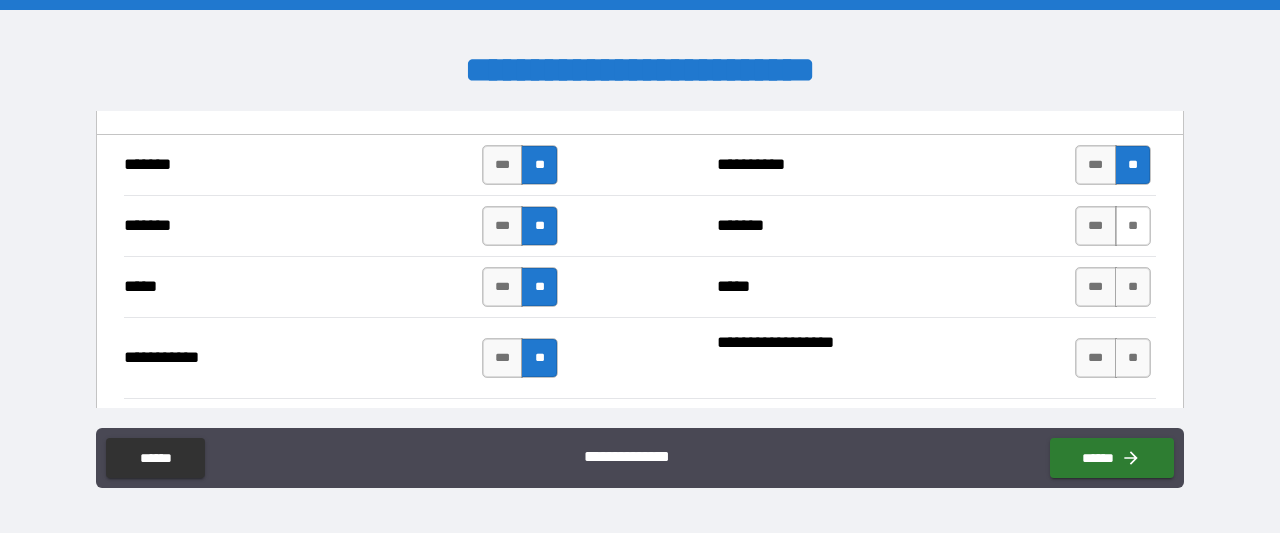 click on "**" at bounding box center [1133, 226] 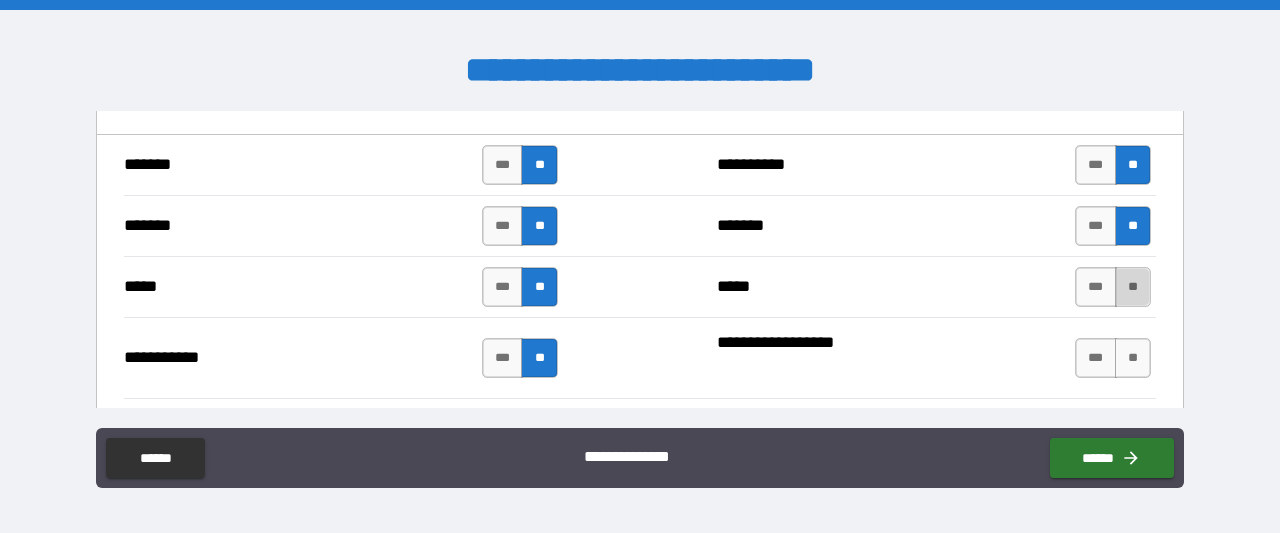 click on "**" at bounding box center (1133, 287) 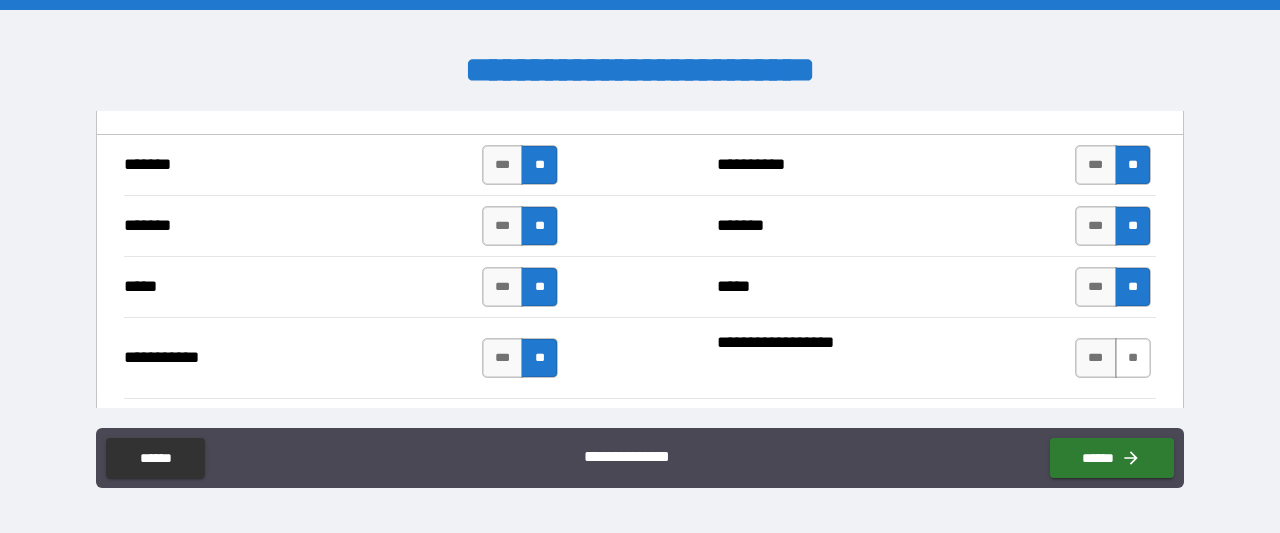 click on "**" at bounding box center (1133, 358) 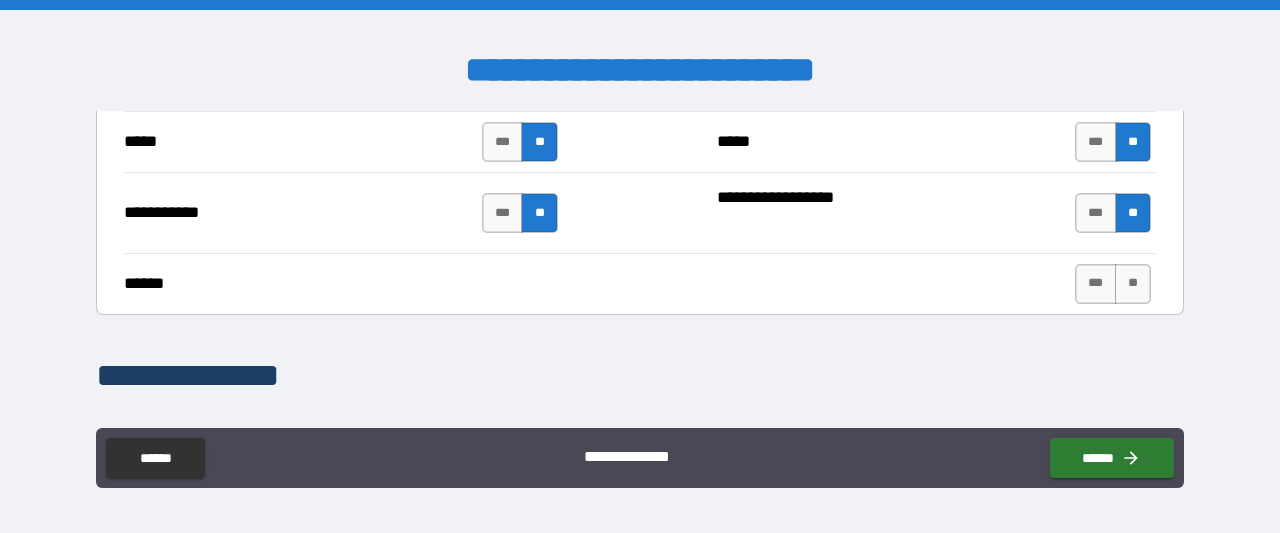 scroll, scrollTop: 1638, scrollLeft: 0, axis: vertical 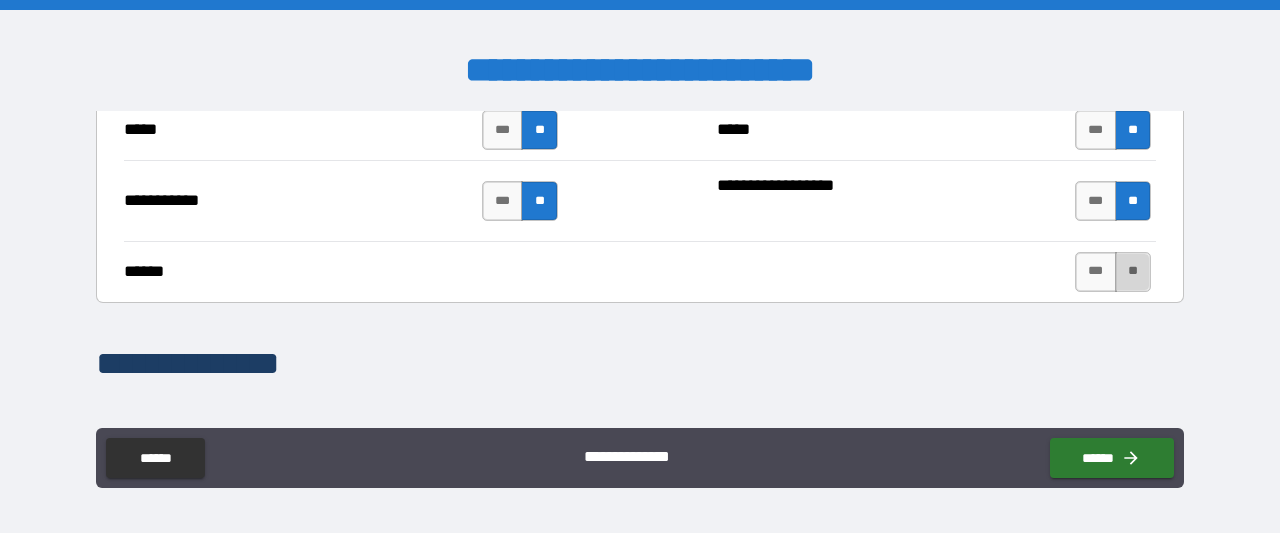 click on "**" at bounding box center [1133, 272] 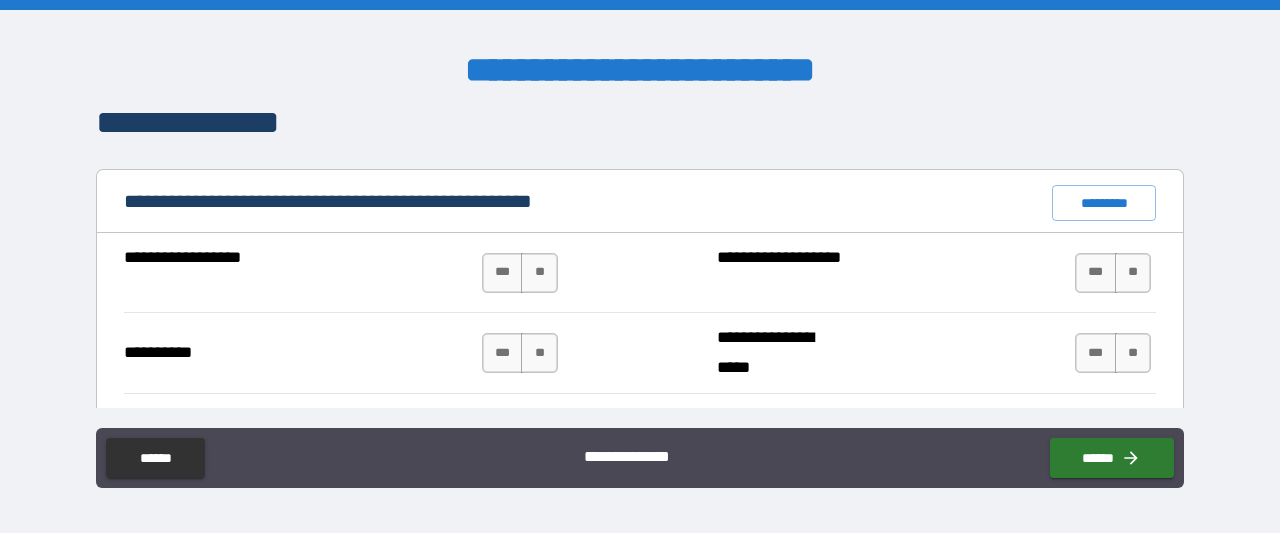 scroll, scrollTop: 1927, scrollLeft: 0, axis: vertical 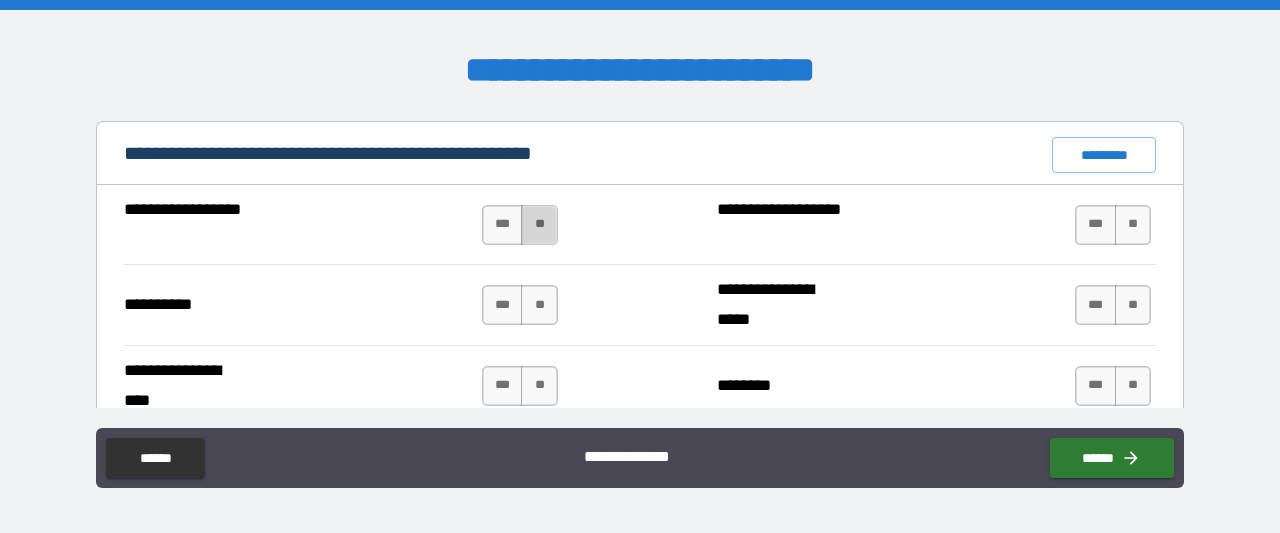 click on "**" at bounding box center (539, 225) 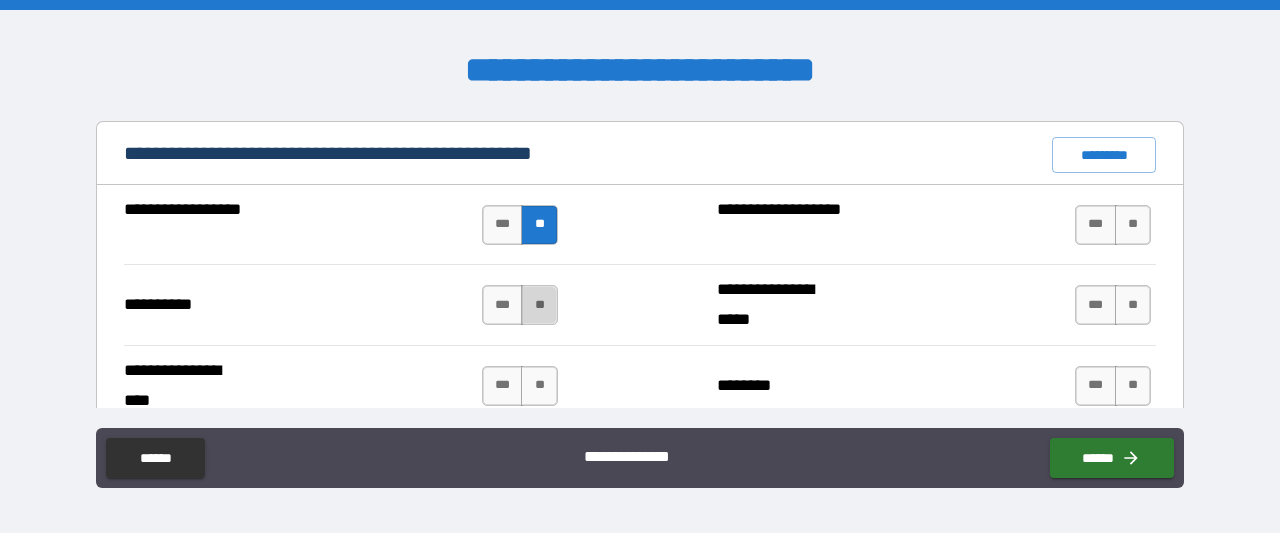 click on "**" at bounding box center [539, 305] 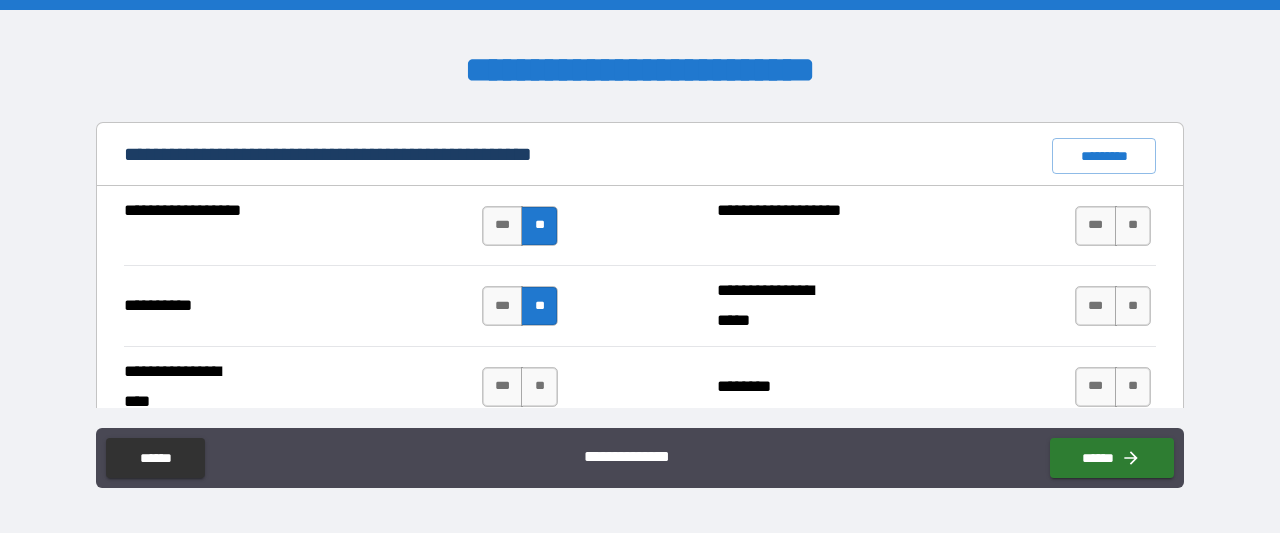 scroll, scrollTop: 2072, scrollLeft: 0, axis: vertical 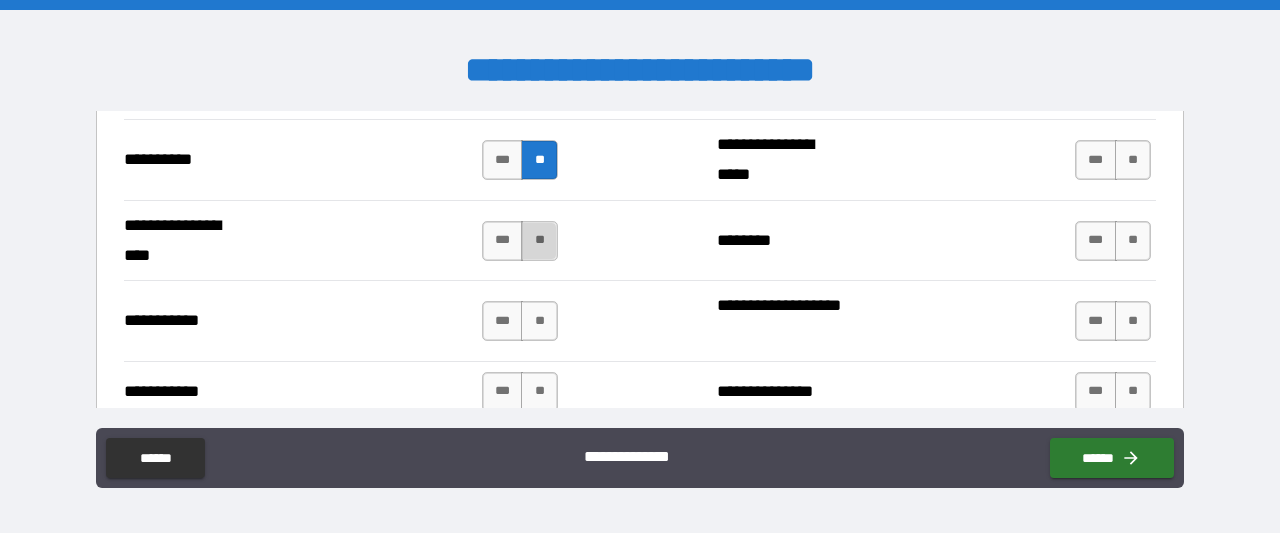 click on "**" at bounding box center [539, 241] 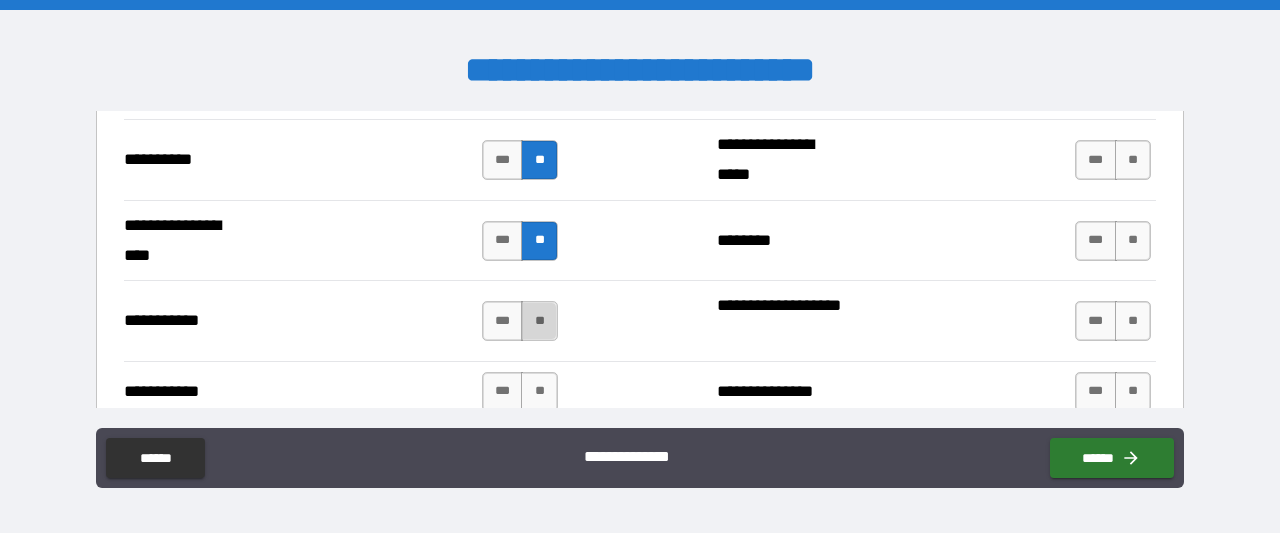 click on "**" at bounding box center (539, 321) 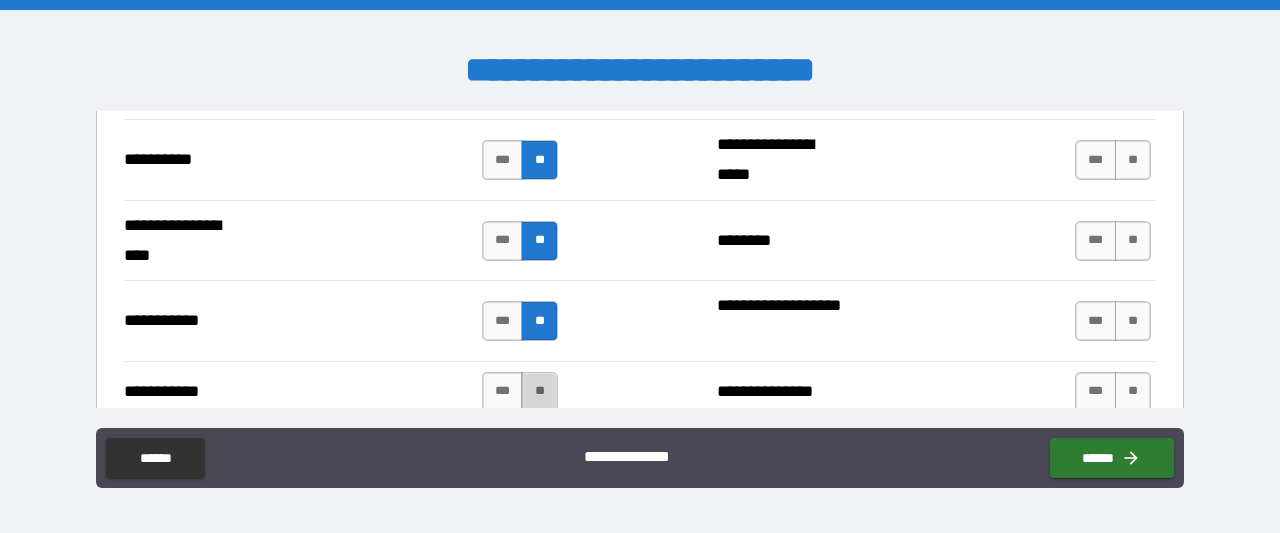 click on "**" at bounding box center [539, 392] 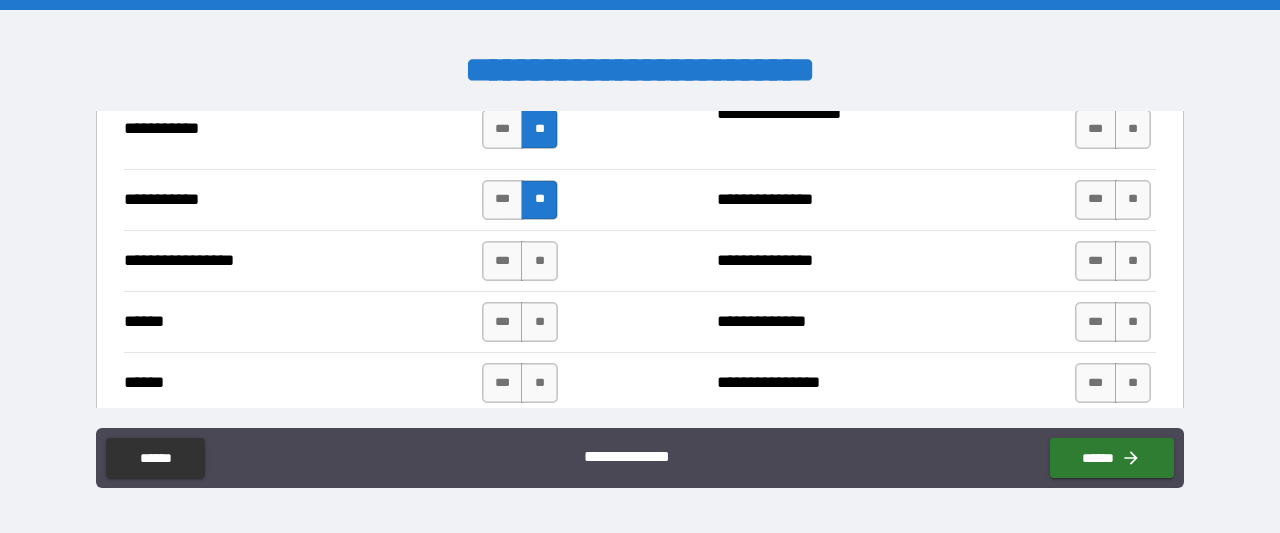 scroll, scrollTop: 2276, scrollLeft: 0, axis: vertical 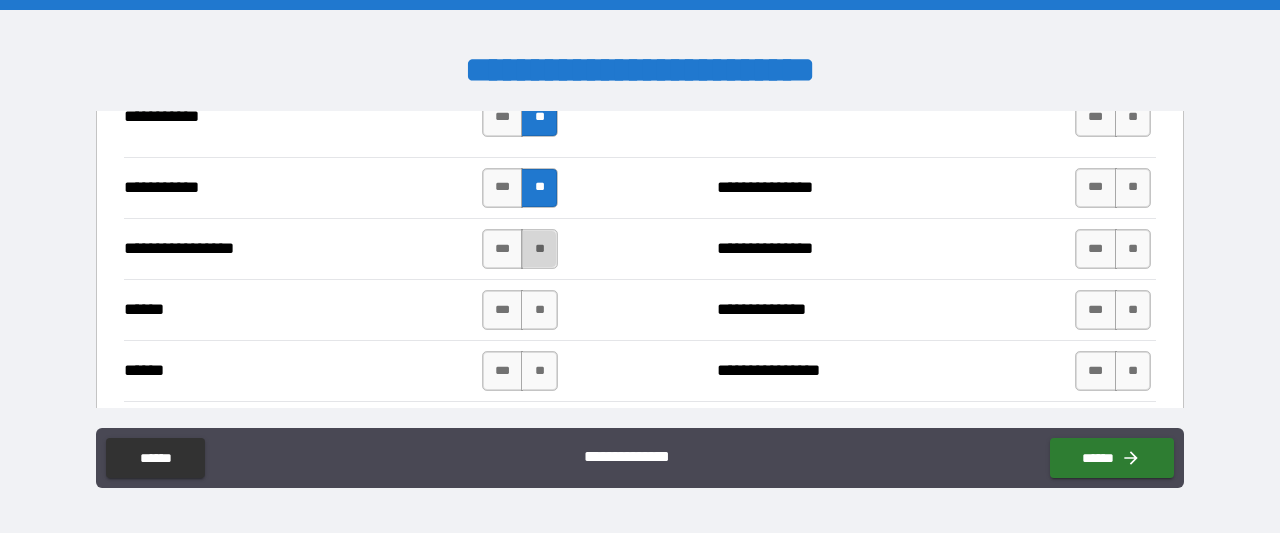click on "**" at bounding box center [539, 249] 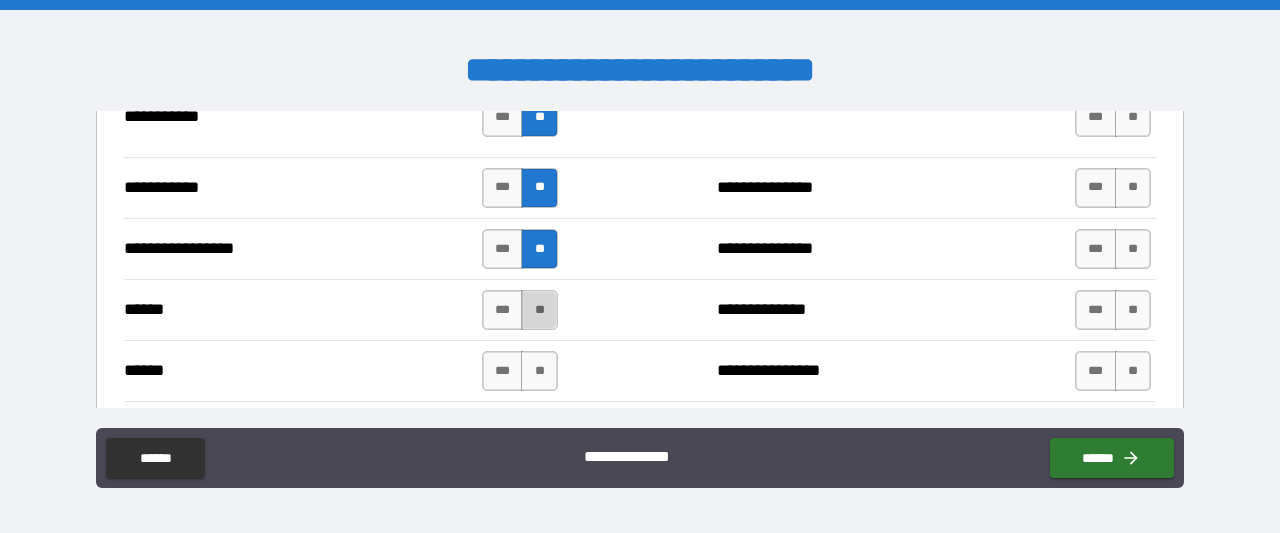 click on "**" at bounding box center (539, 310) 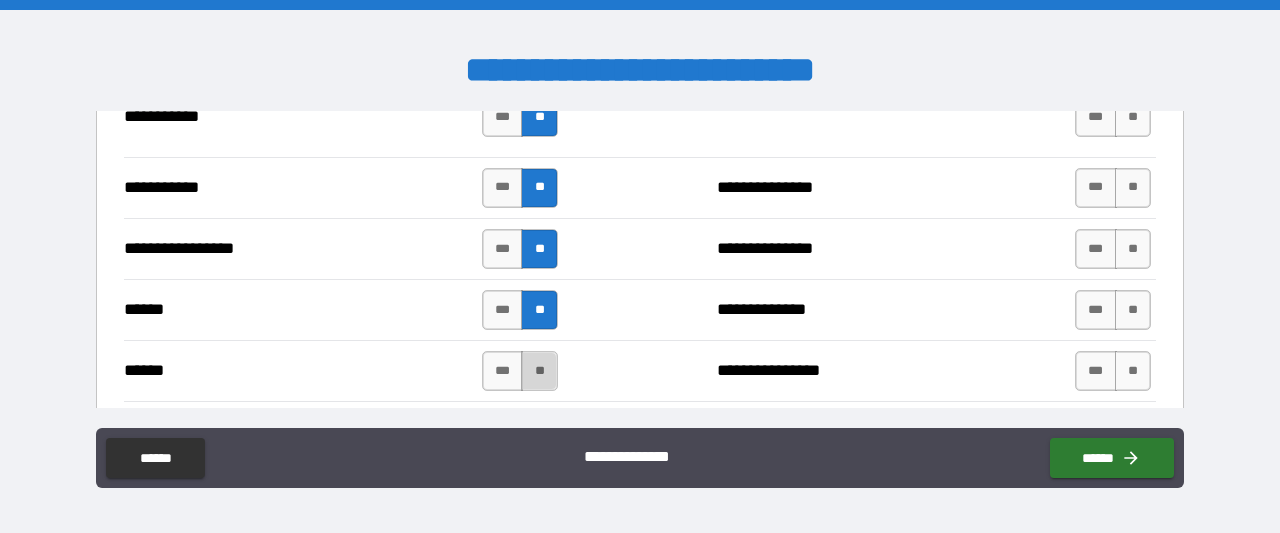 click on "**" at bounding box center [539, 371] 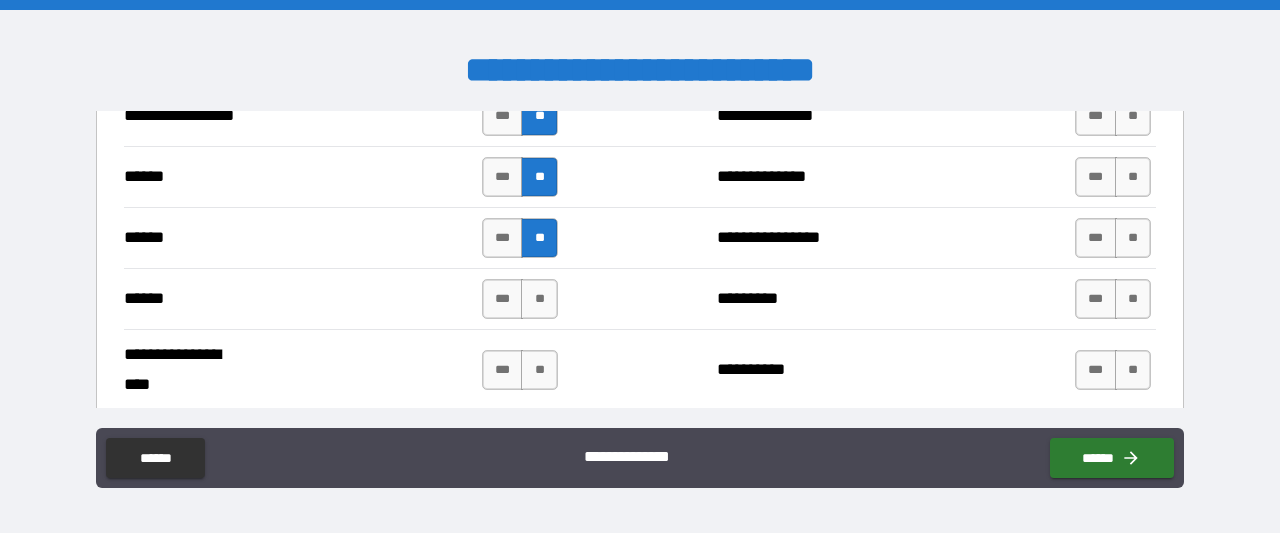 scroll, scrollTop: 2481, scrollLeft: 0, axis: vertical 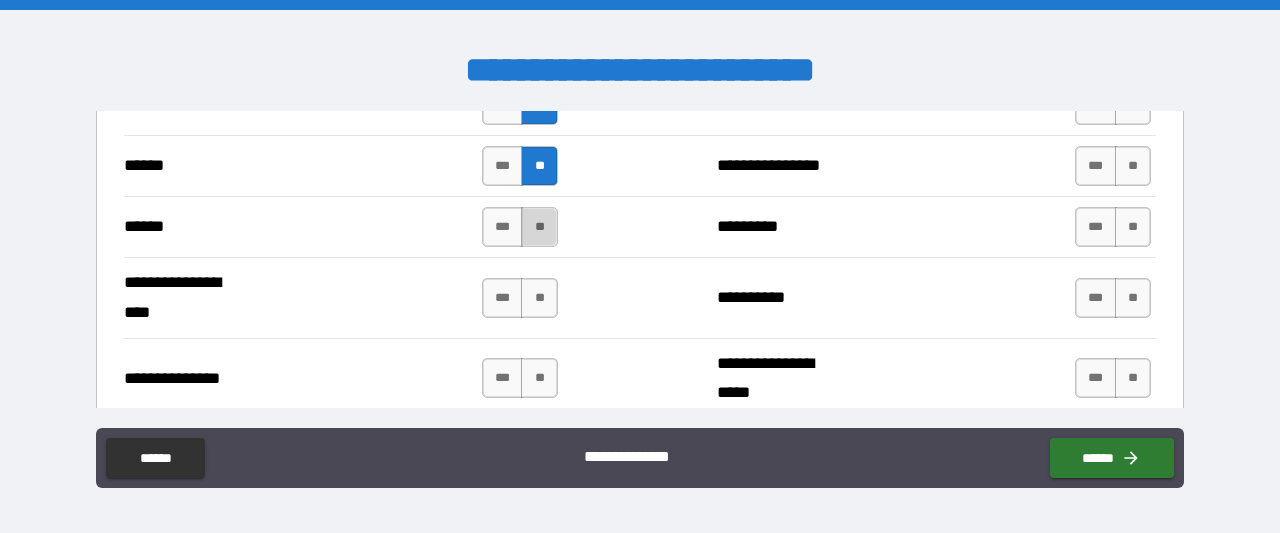click on "**" at bounding box center (539, 227) 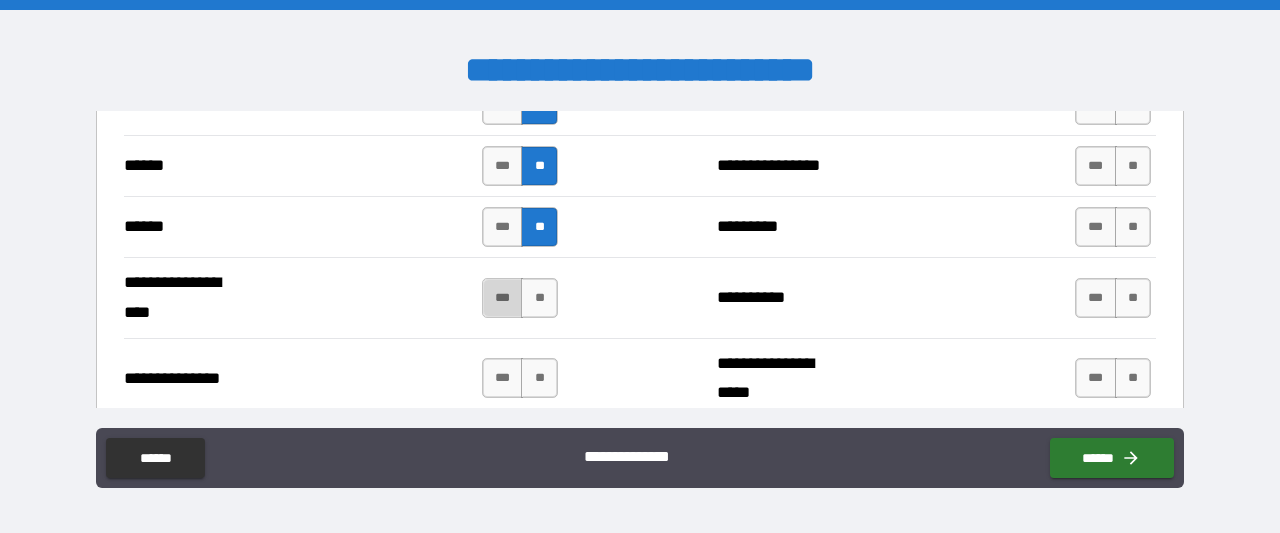 click on "***" at bounding box center (503, 298) 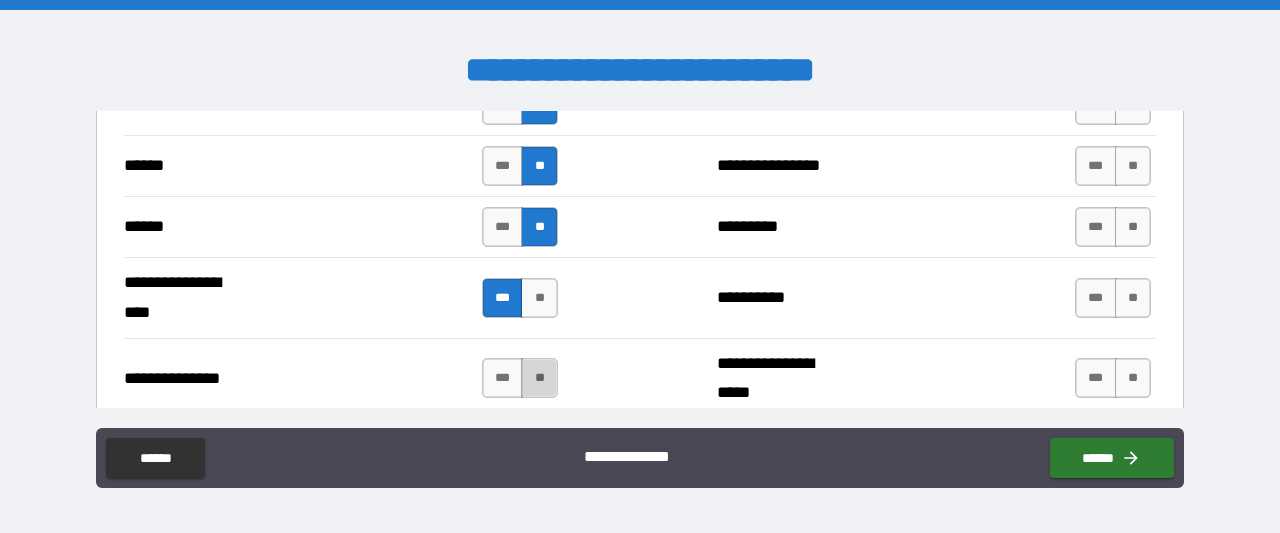 click on "**" at bounding box center (539, 378) 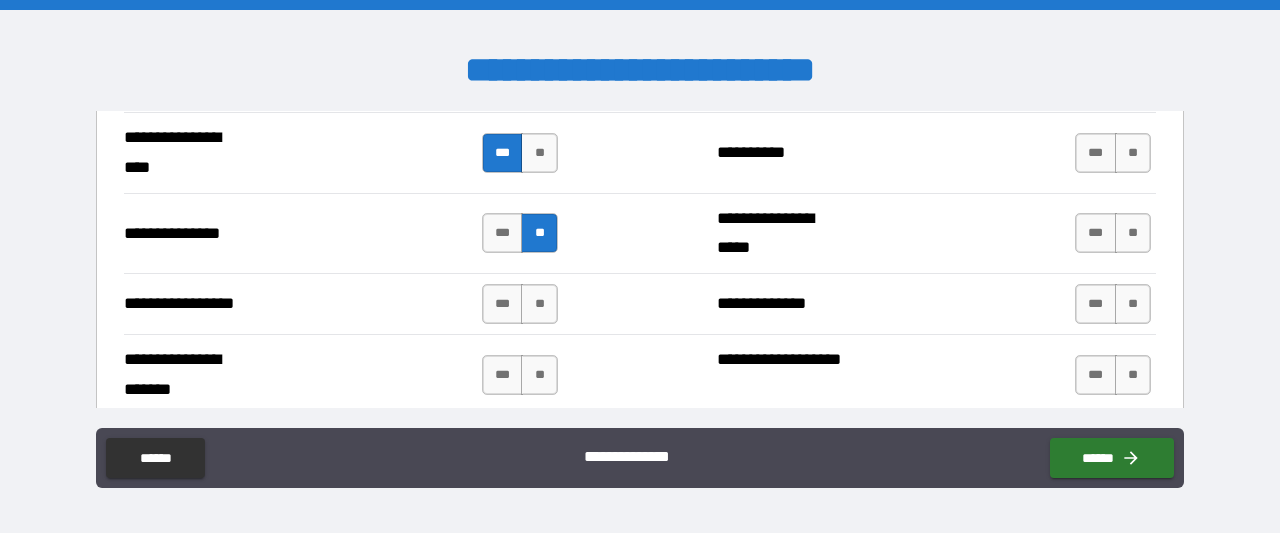 scroll, scrollTop: 2674, scrollLeft: 0, axis: vertical 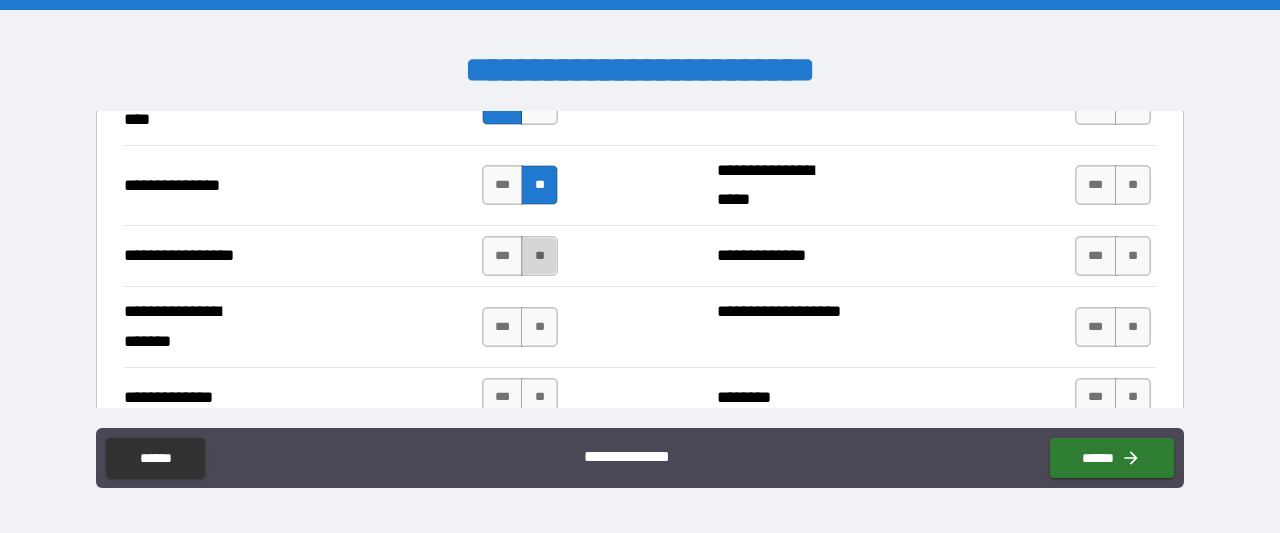 click on "**" at bounding box center (539, 256) 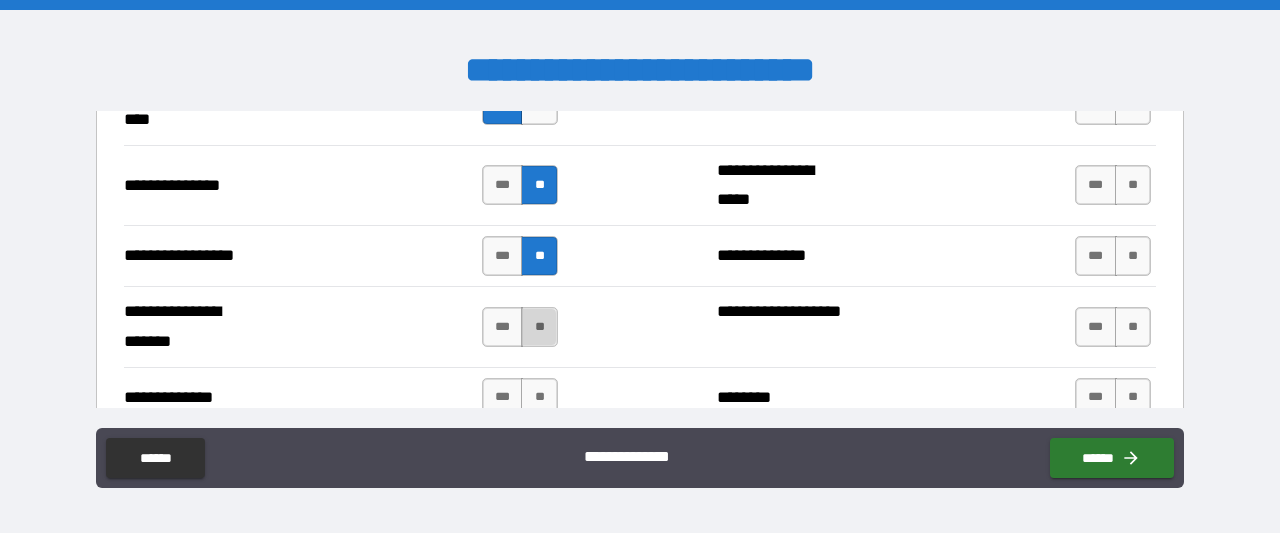 click on "**" at bounding box center [539, 327] 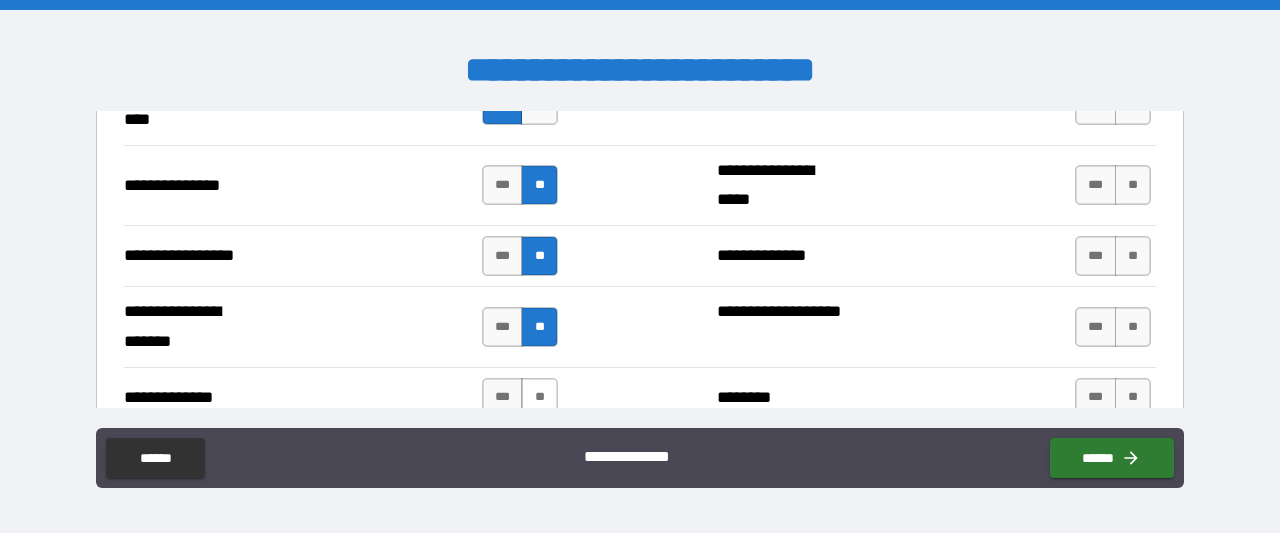 click on "**" at bounding box center (539, 398) 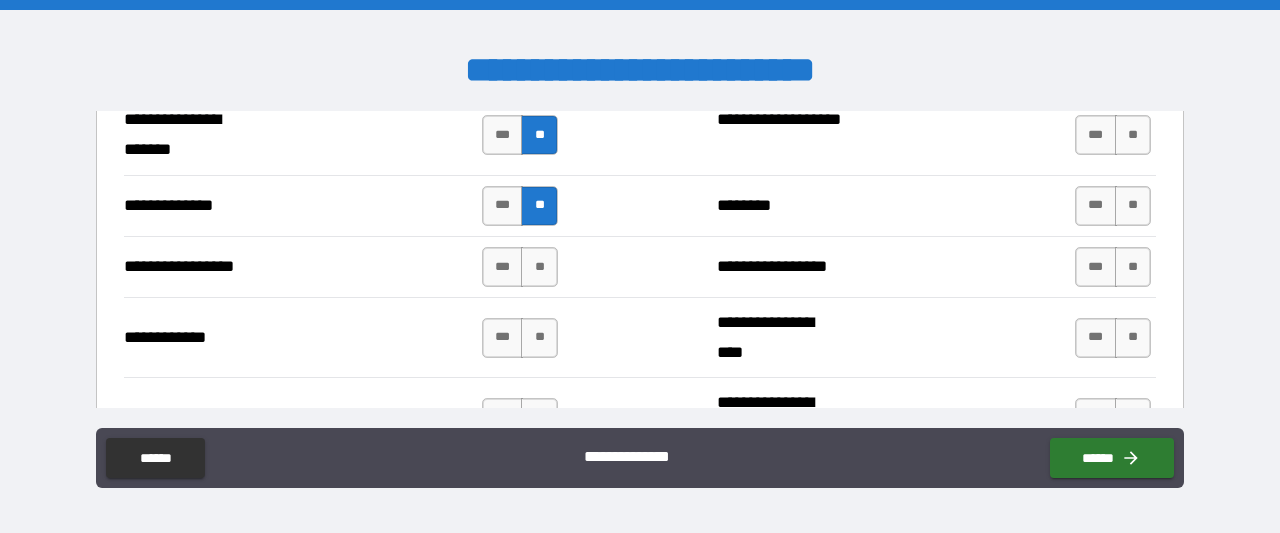 scroll, scrollTop: 2879, scrollLeft: 0, axis: vertical 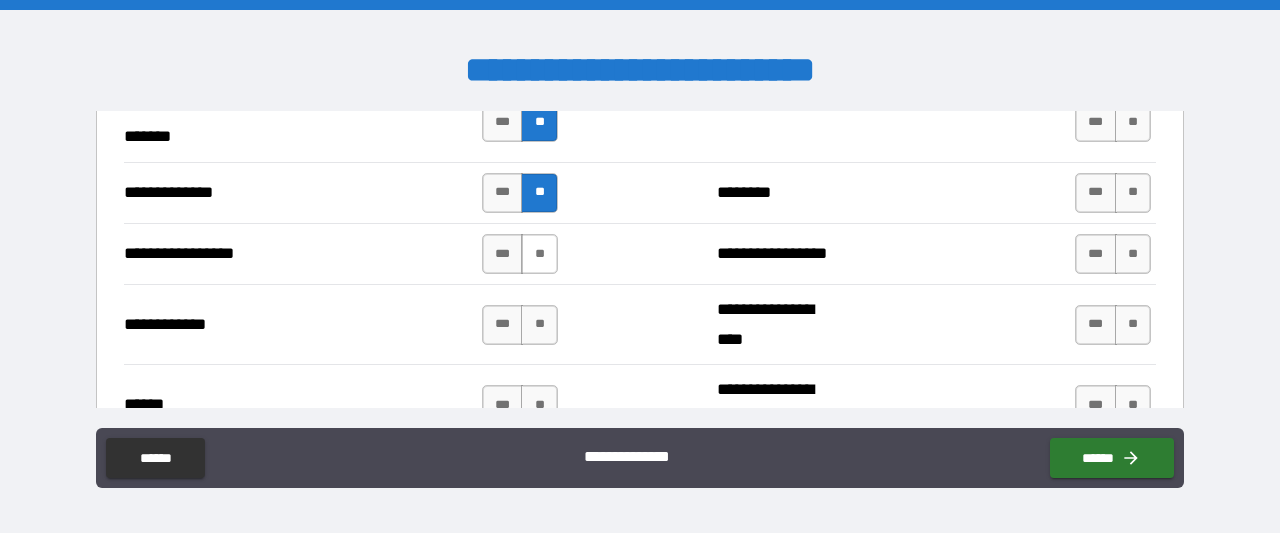 click on "**" at bounding box center (539, 254) 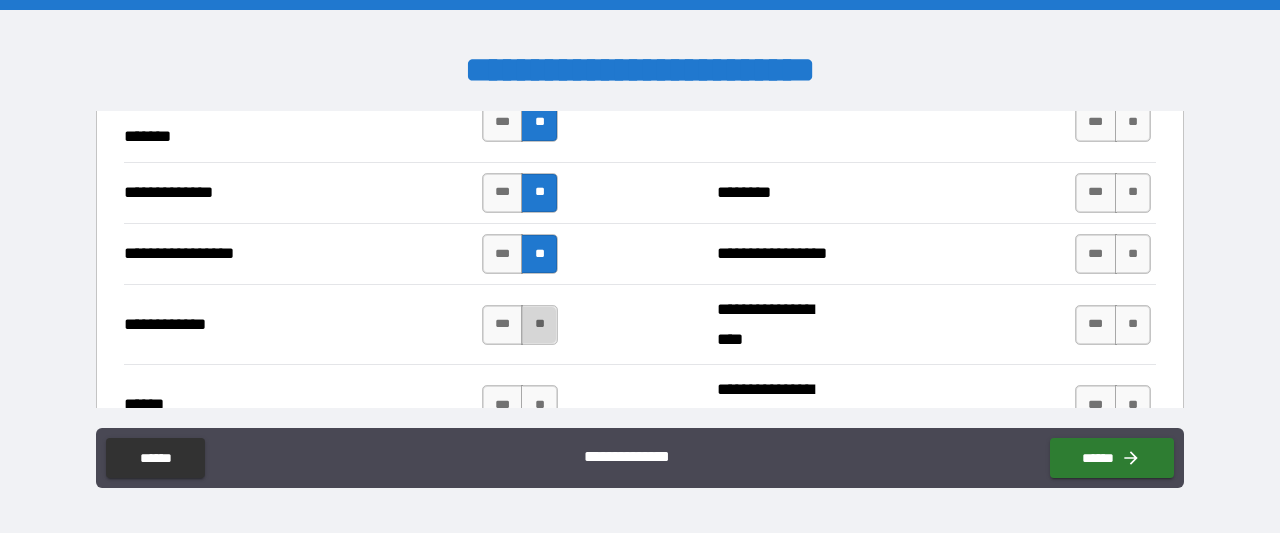 click on "**" at bounding box center [539, 325] 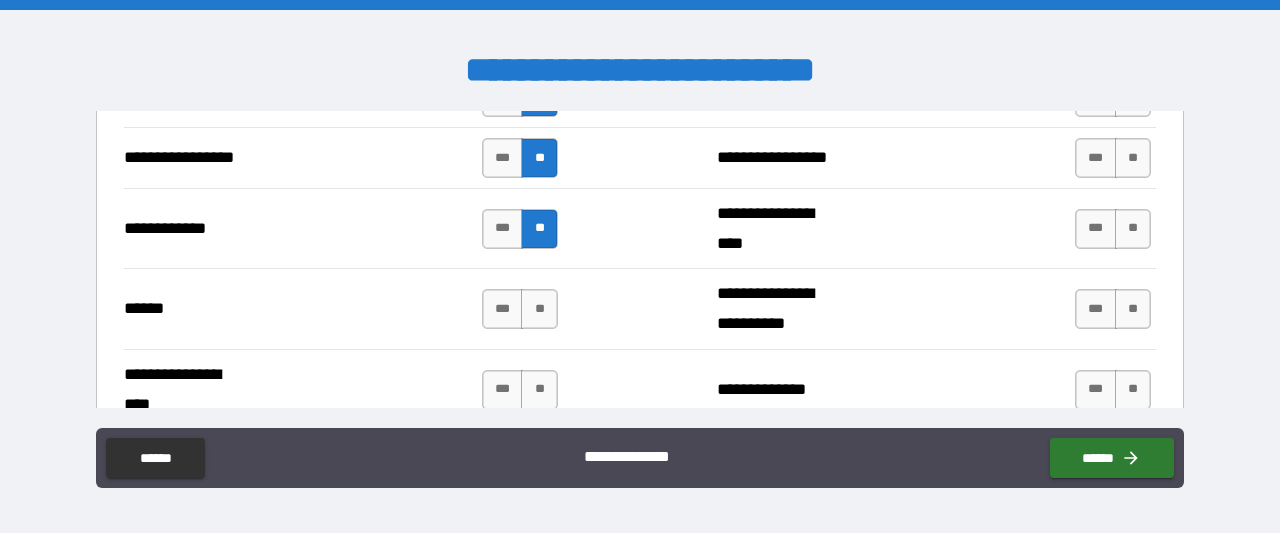 scroll, scrollTop: 3011, scrollLeft: 0, axis: vertical 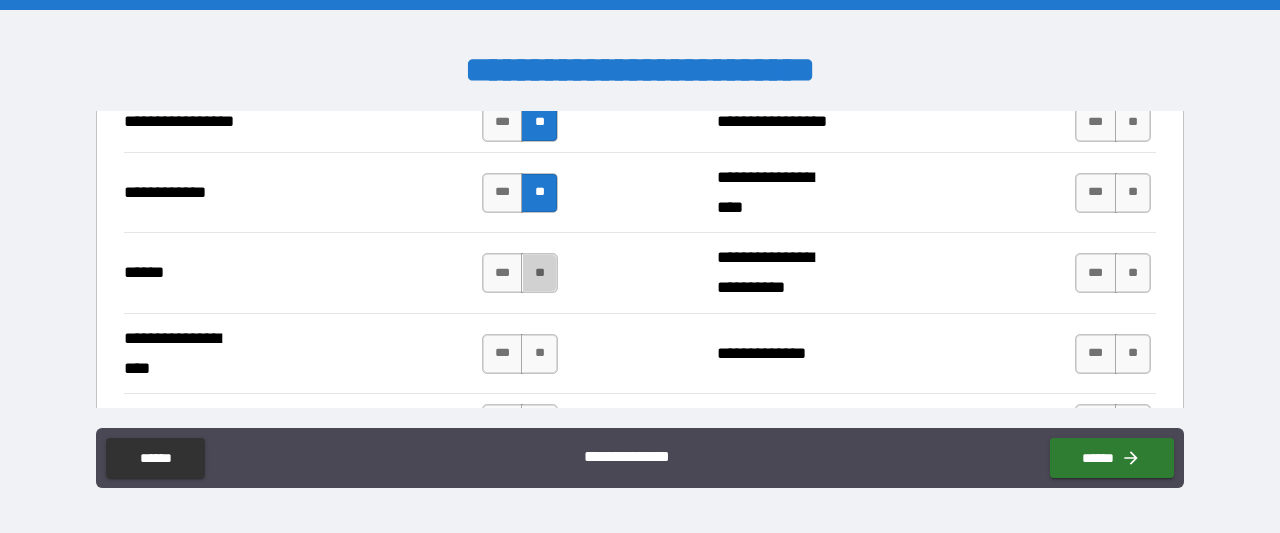 drag, startPoint x: 531, startPoint y: 253, endPoint x: 539, endPoint y: 313, distance: 60.530983 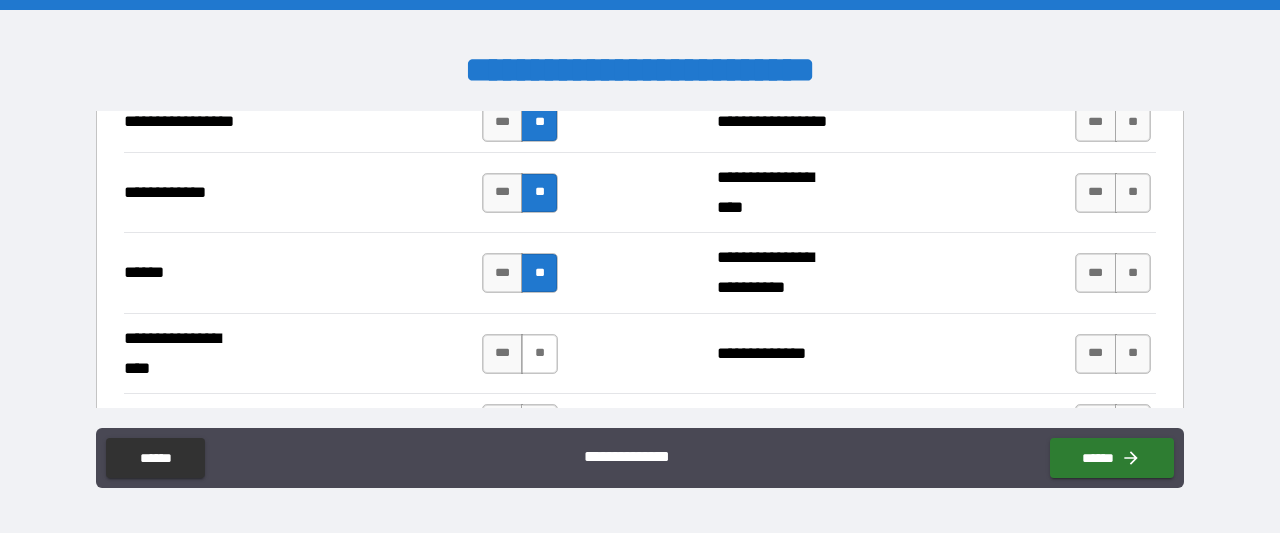 click on "**" at bounding box center [539, 354] 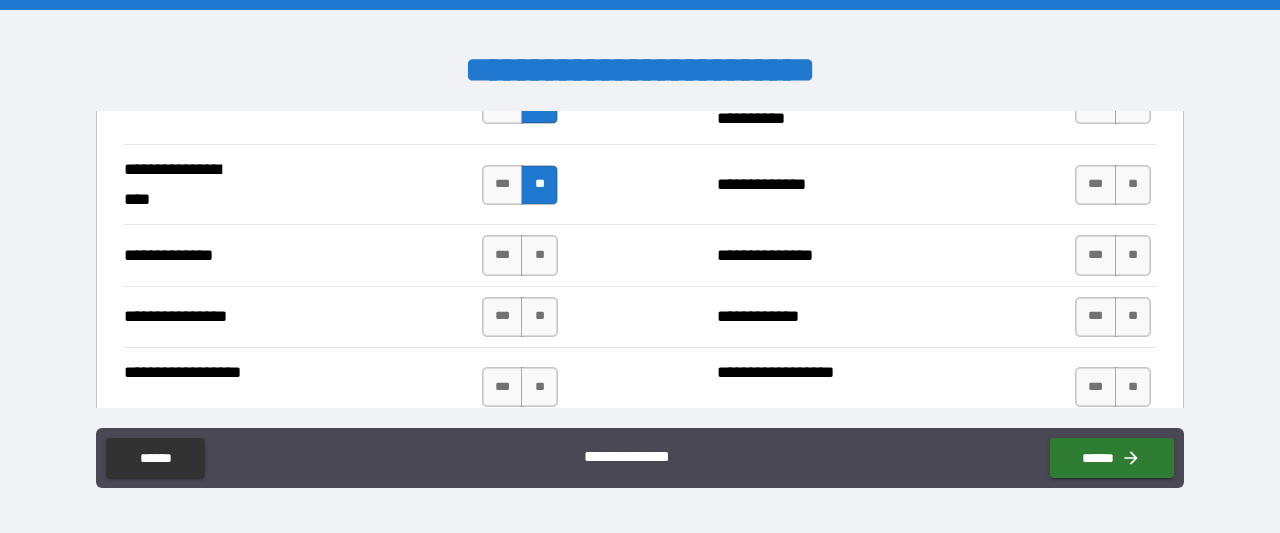 scroll, scrollTop: 3192, scrollLeft: 0, axis: vertical 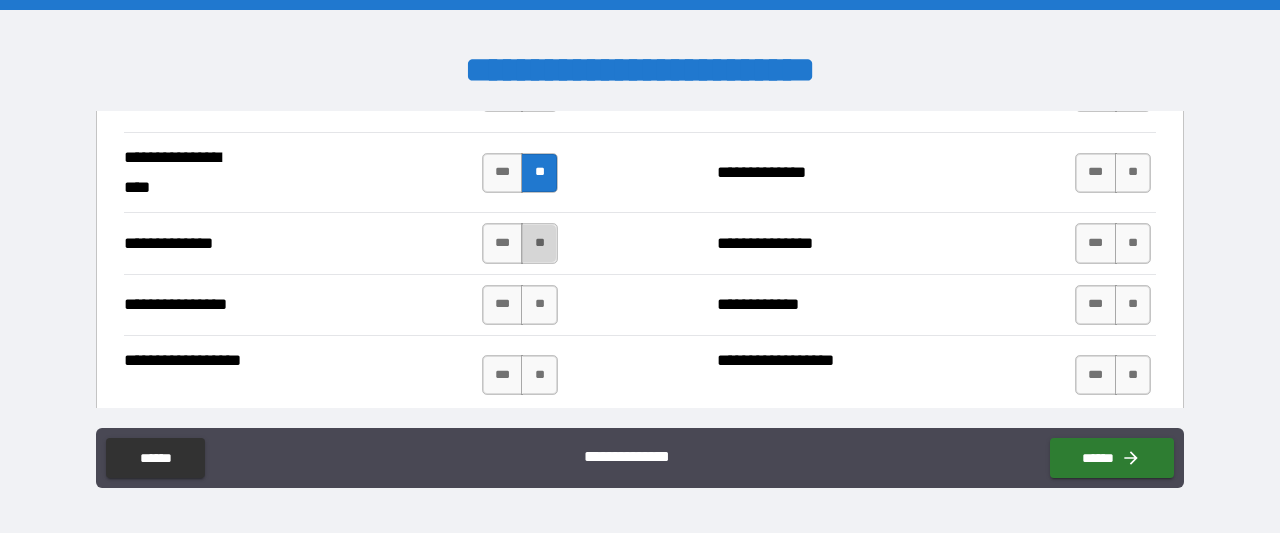 click on "**" at bounding box center (539, 243) 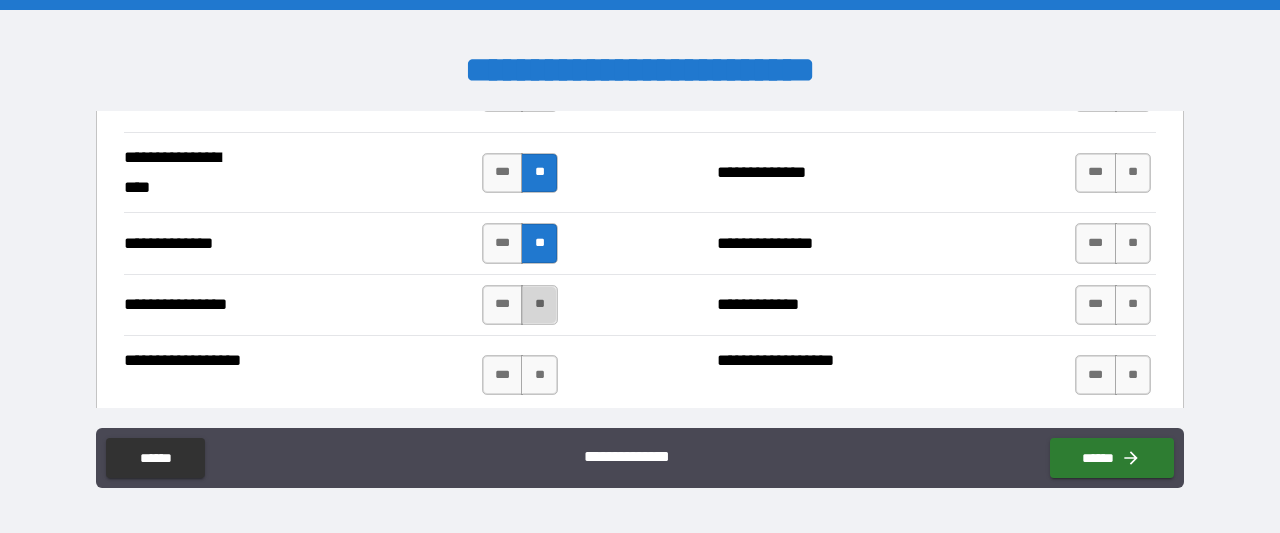 click on "**" at bounding box center (539, 305) 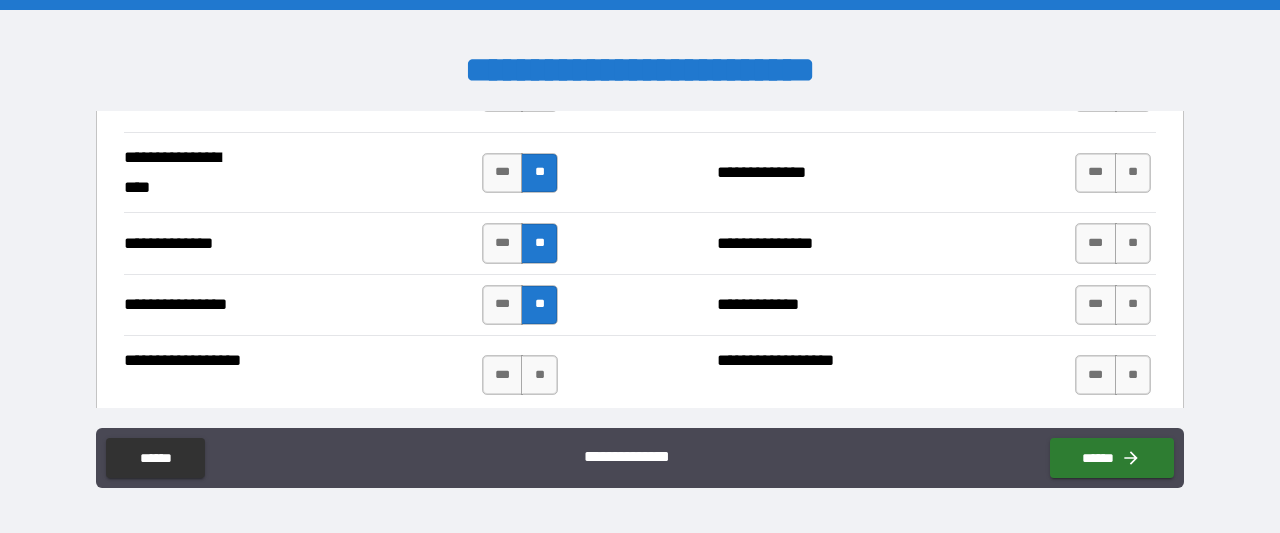 drag, startPoint x: 536, startPoint y: 365, endPoint x: 582, endPoint y: 365, distance: 46 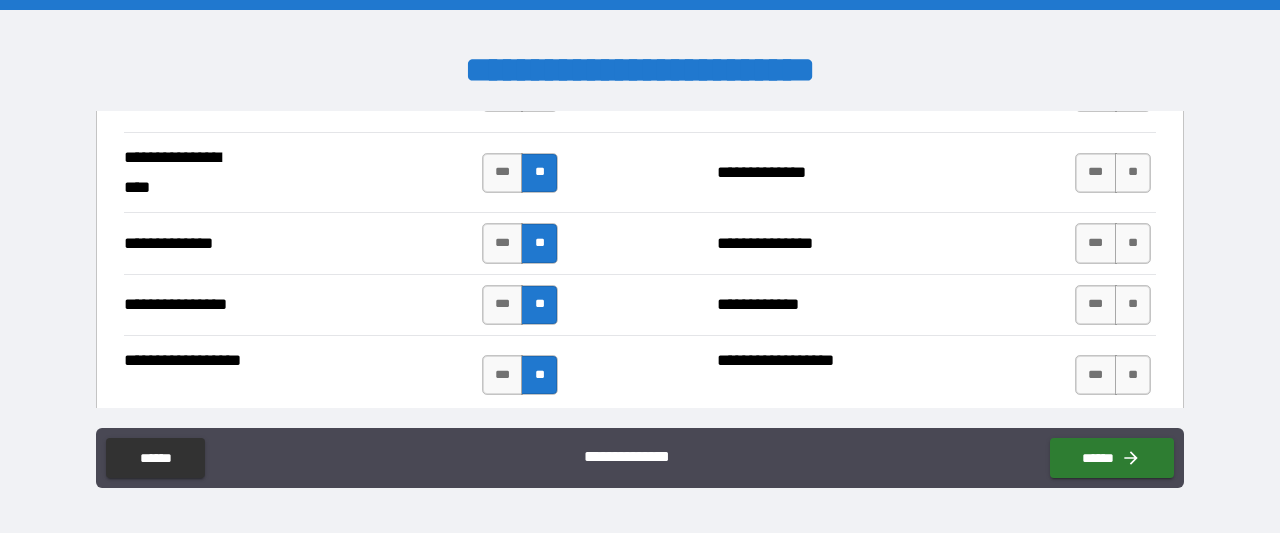 scroll, scrollTop: 3300, scrollLeft: 0, axis: vertical 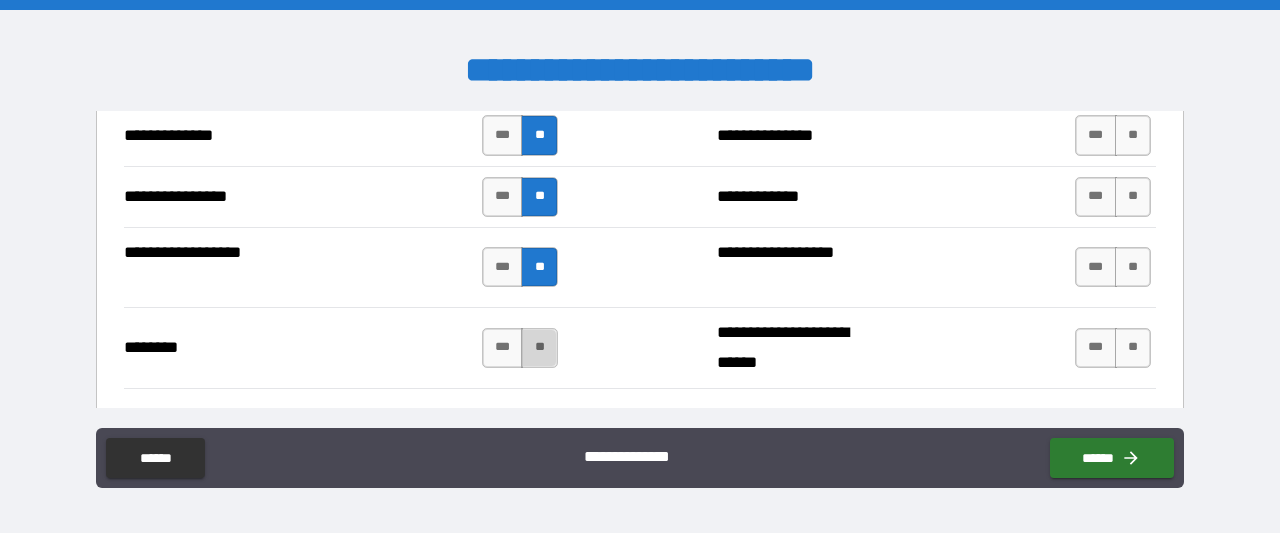 click on "**" at bounding box center [539, 348] 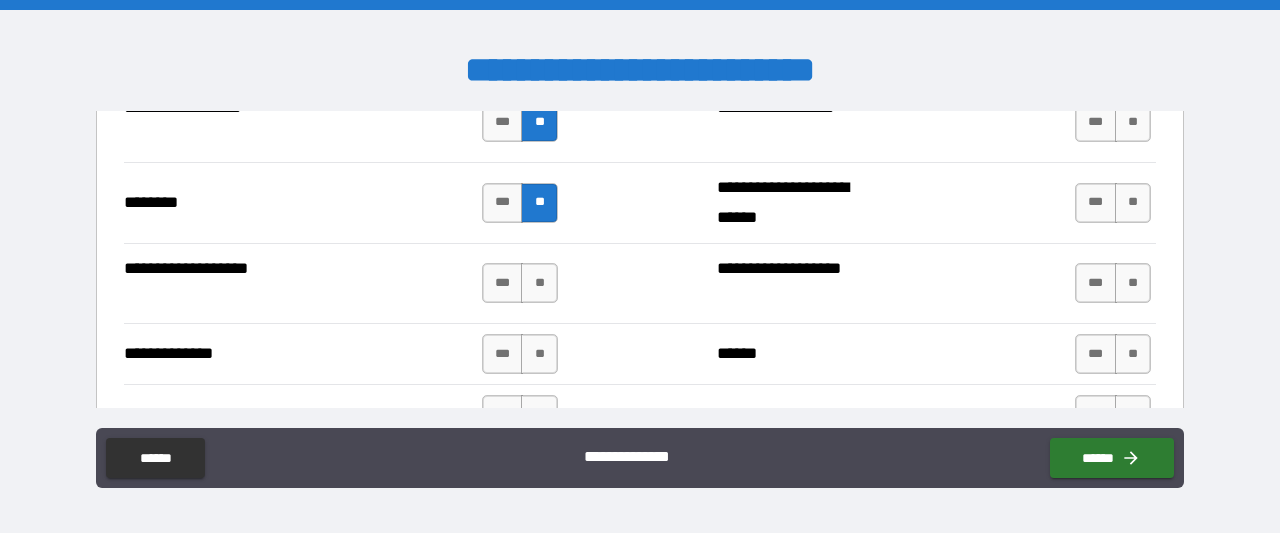 scroll, scrollTop: 3493, scrollLeft: 0, axis: vertical 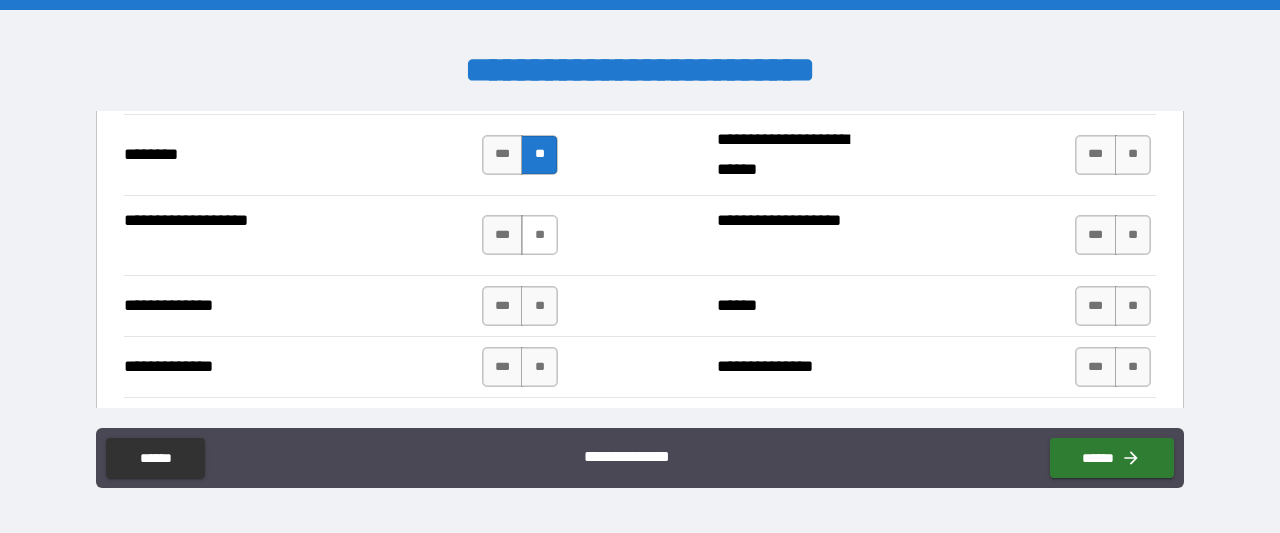 drag, startPoint x: 530, startPoint y: 221, endPoint x: 531, endPoint y: 275, distance: 54.00926 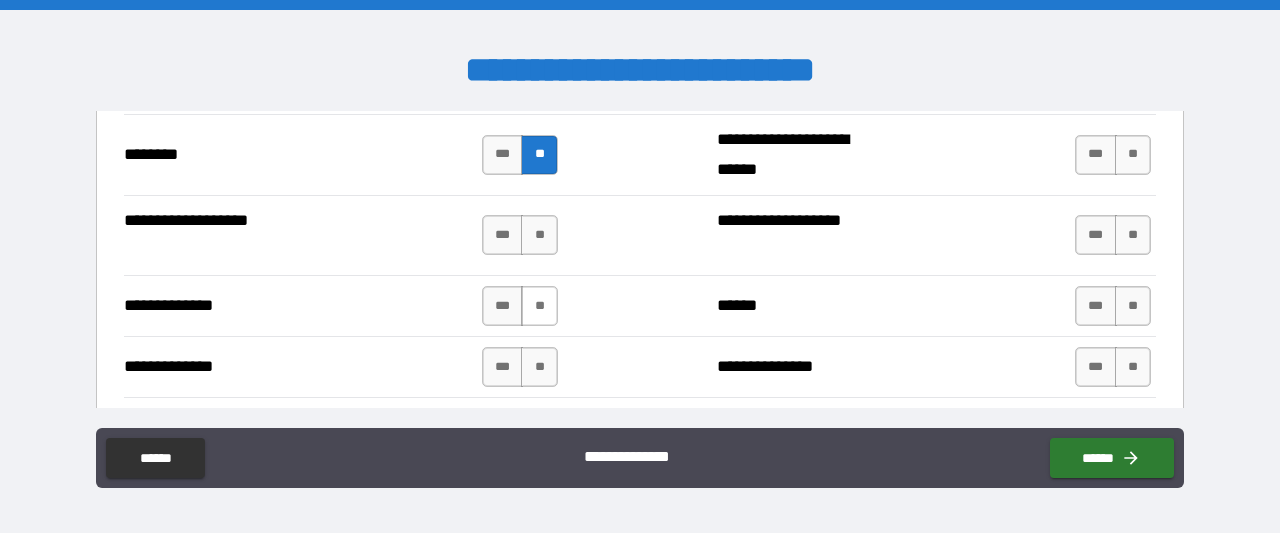 click on "**" at bounding box center [539, 235] 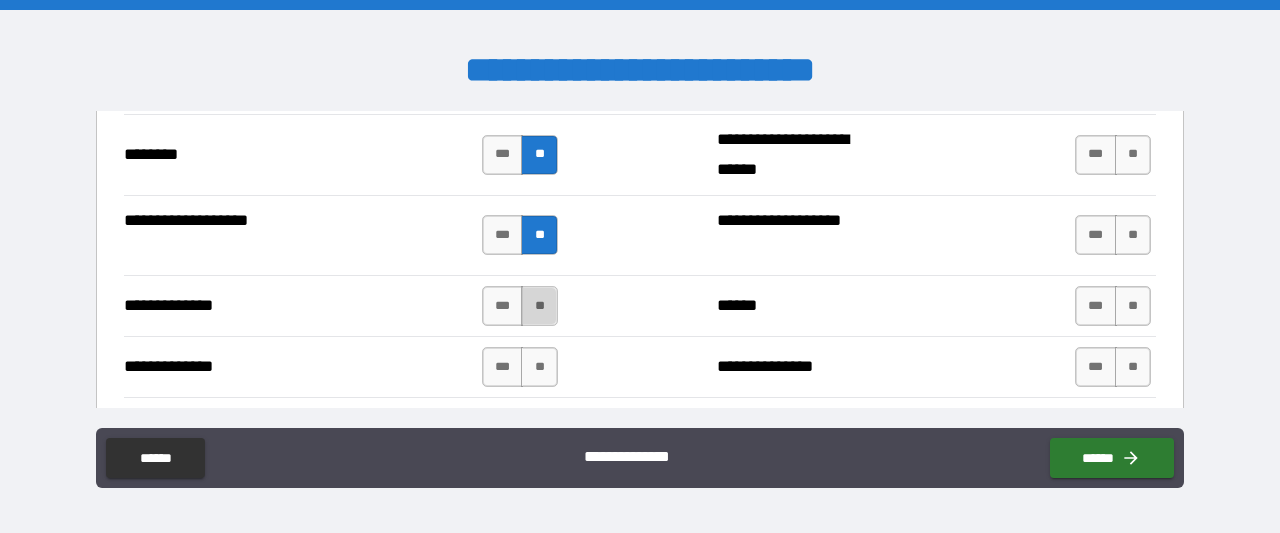 click on "**" at bounding box center [539, 306] 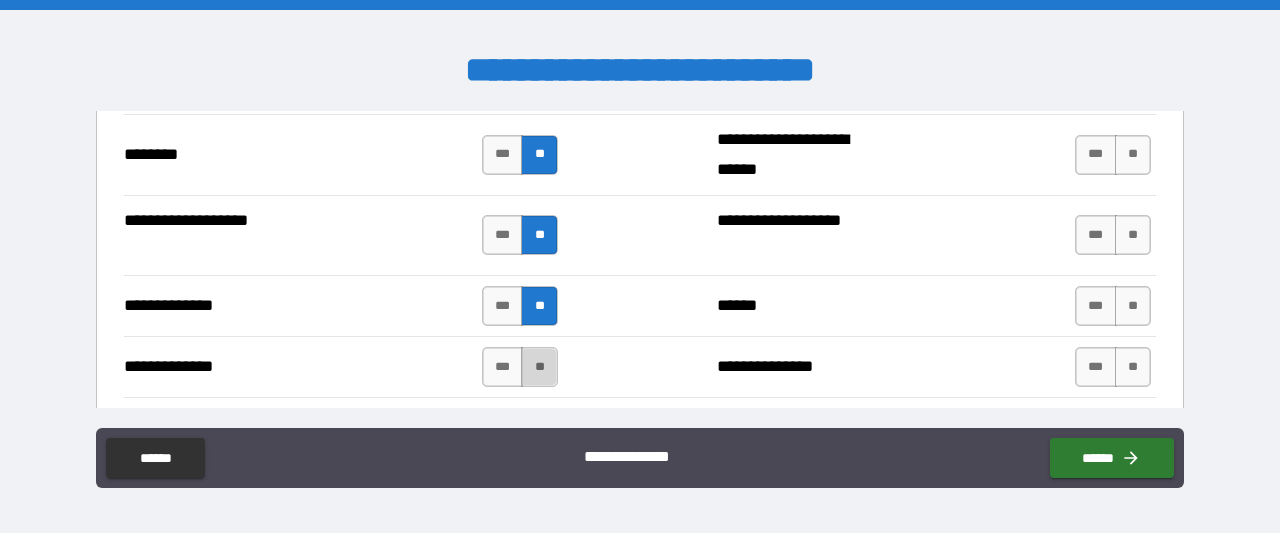 click on "**" at bounding box center [539, 367] 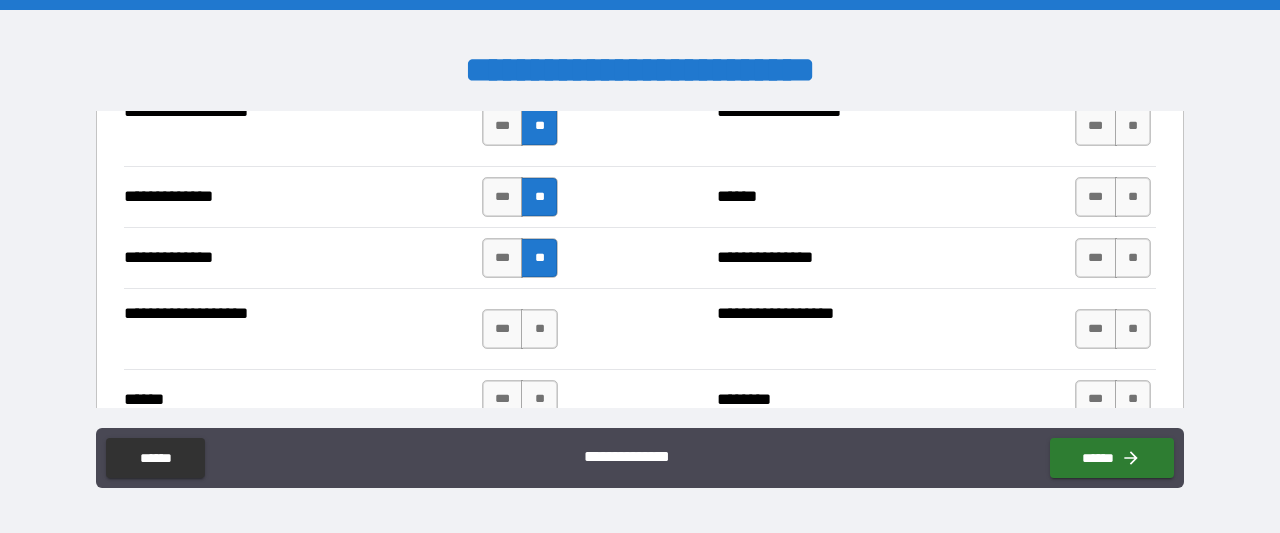 scroll, scrollTop: 3650, scrollLeft: 0, axis: vertical 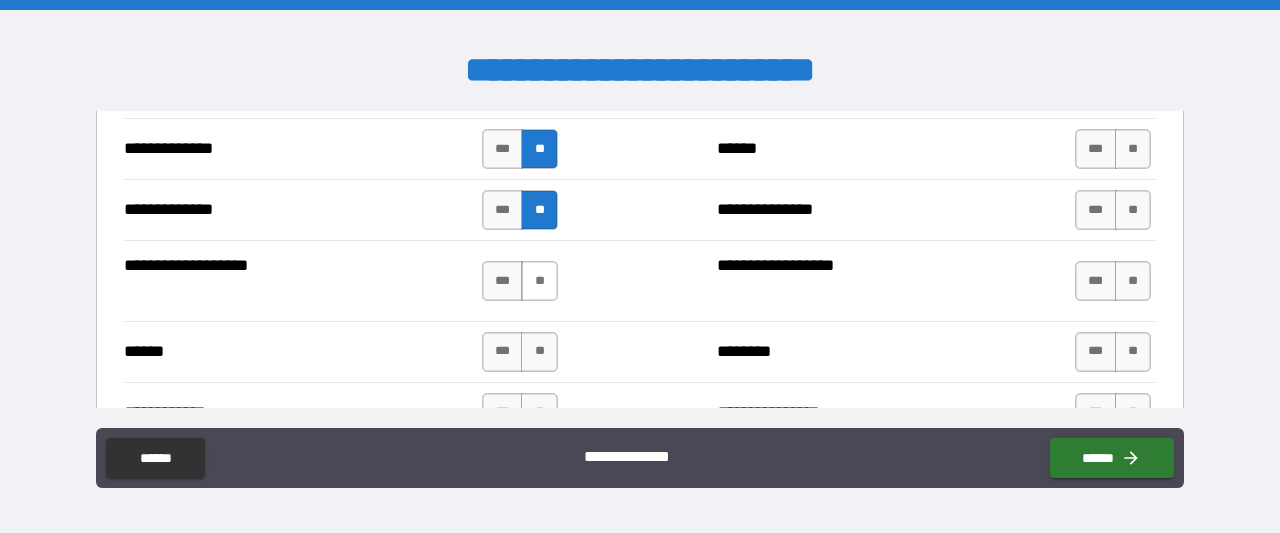 drag, startPoint x: 539, startPoint y: 263, endPoint x: 539, endPoint y: 328, distance: 65 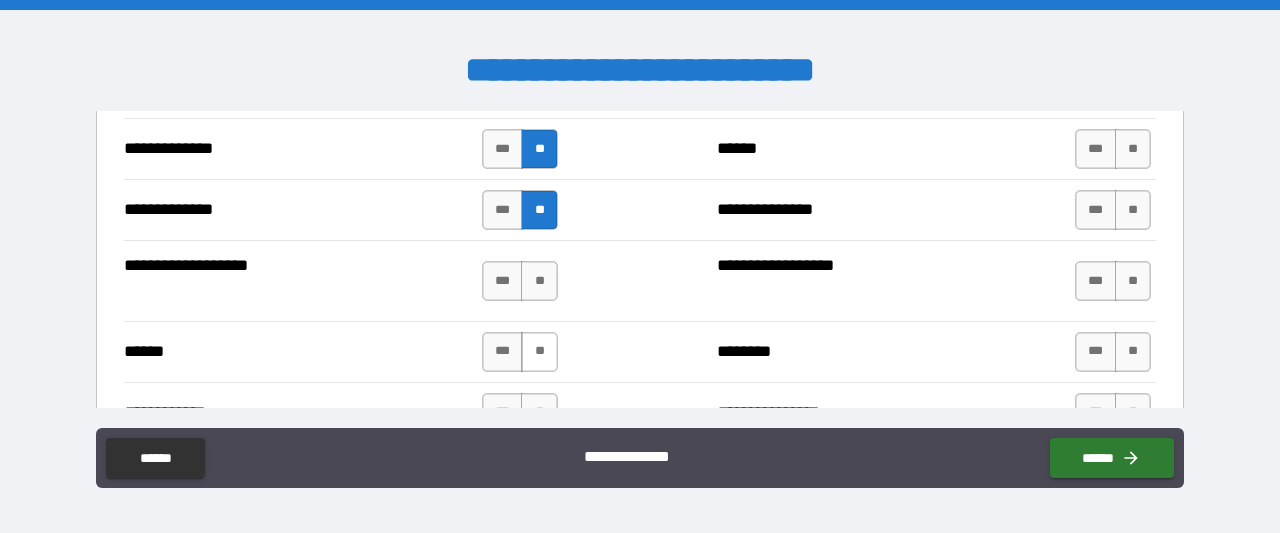 click on "**" at bounding box center (539, 281) 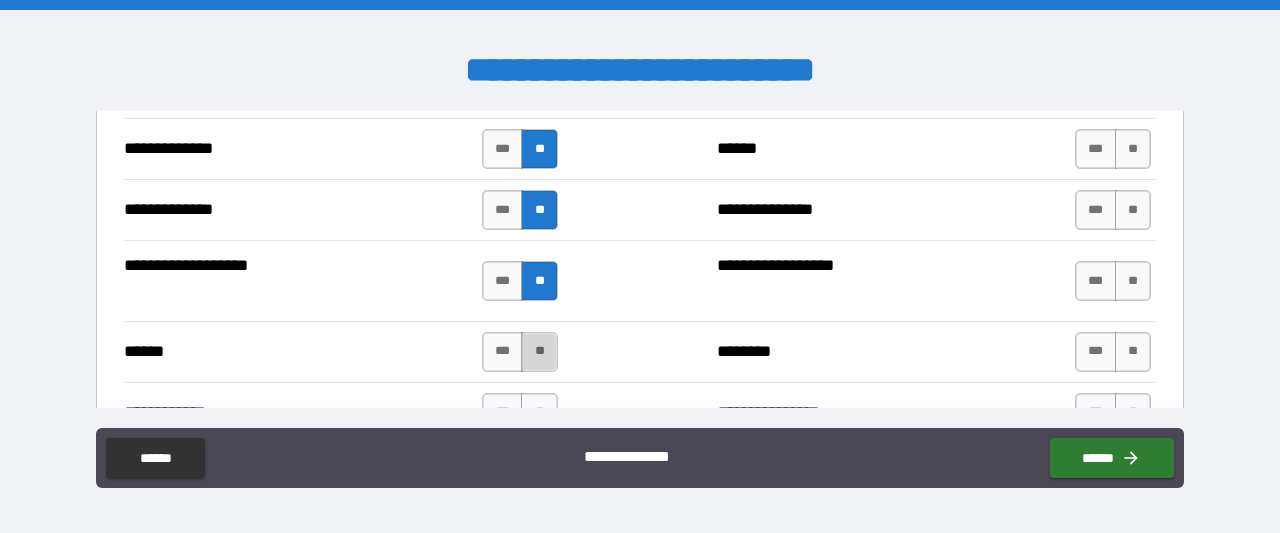 click on "**" at bounding box center [539, 352] 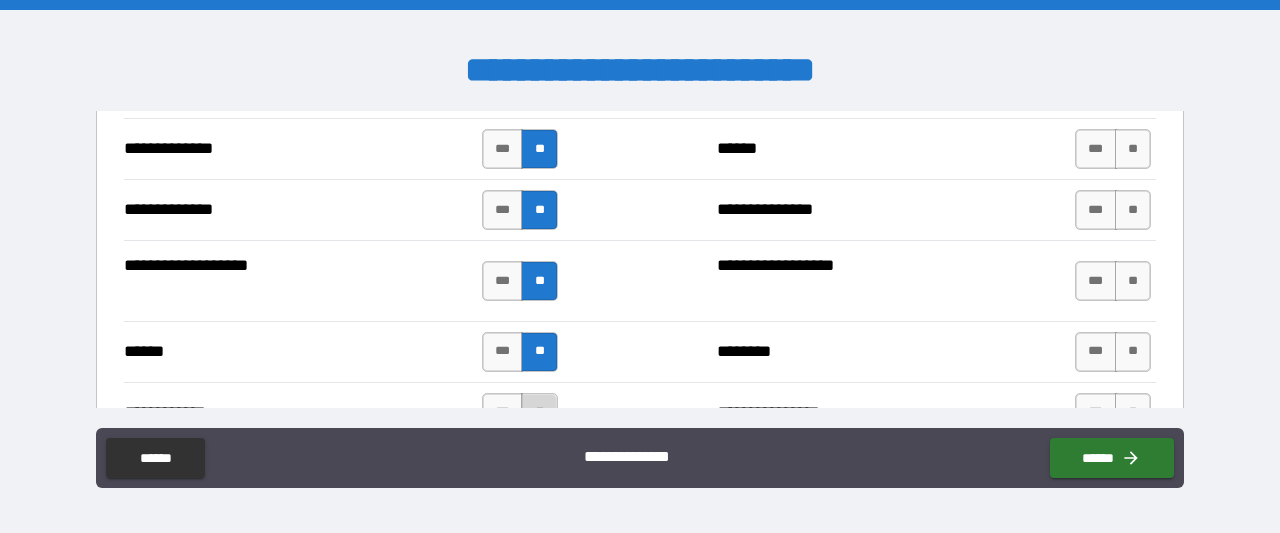 click on "**" at bounding box center [539, 413] 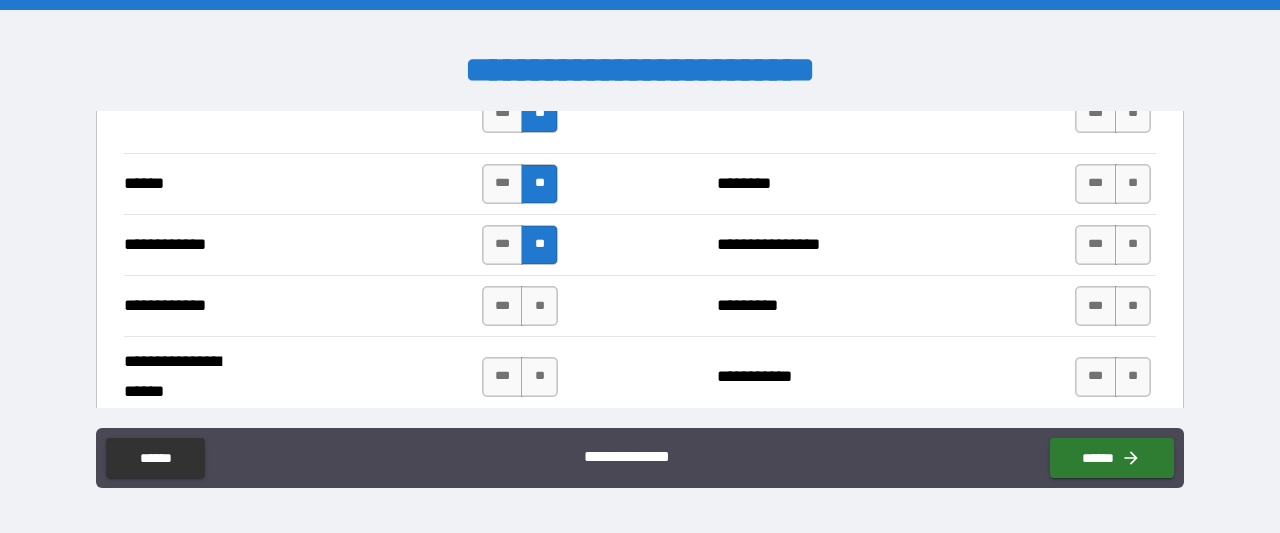 scroll, scrollTop: 3878, scrollLeft: 0, axis: vertical 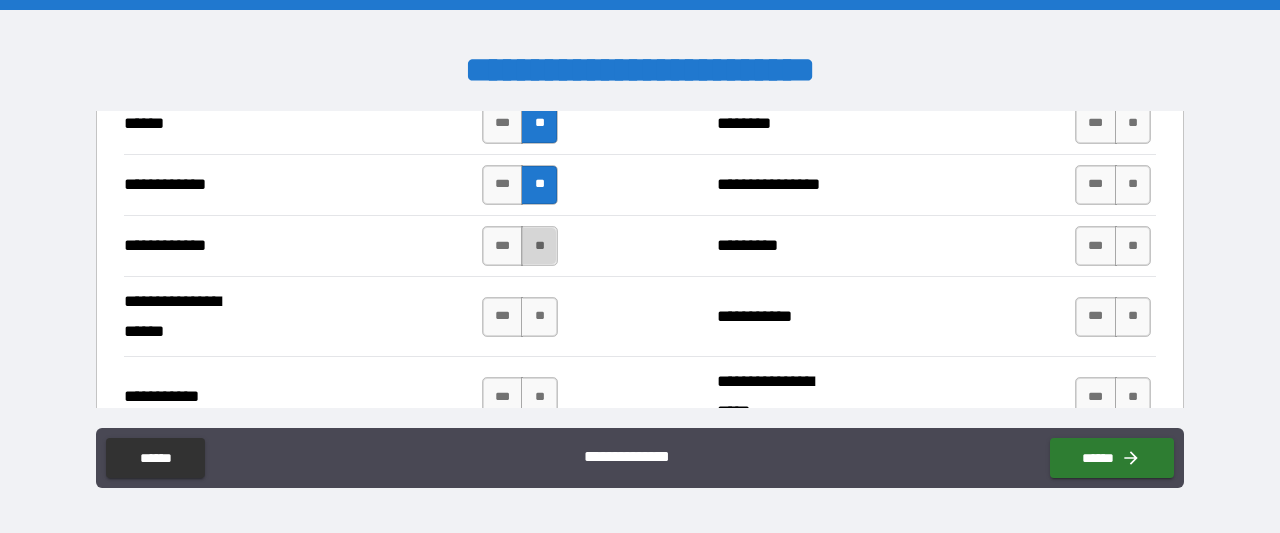 click on "**" at bounding box center [539, 246] 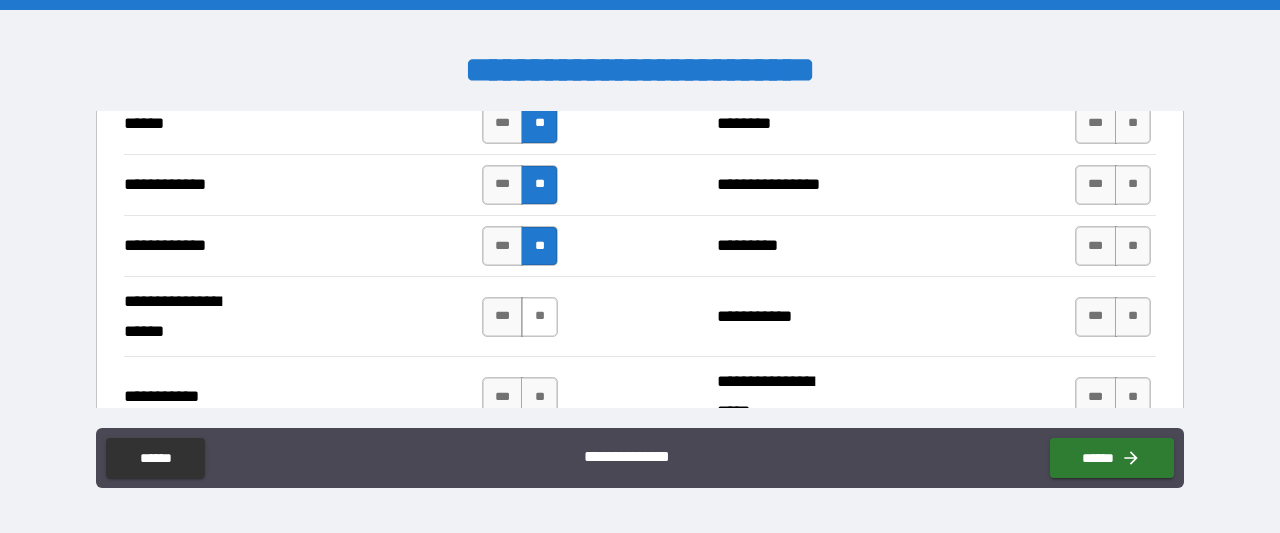 click on "**" at bounding box center (539, 317) 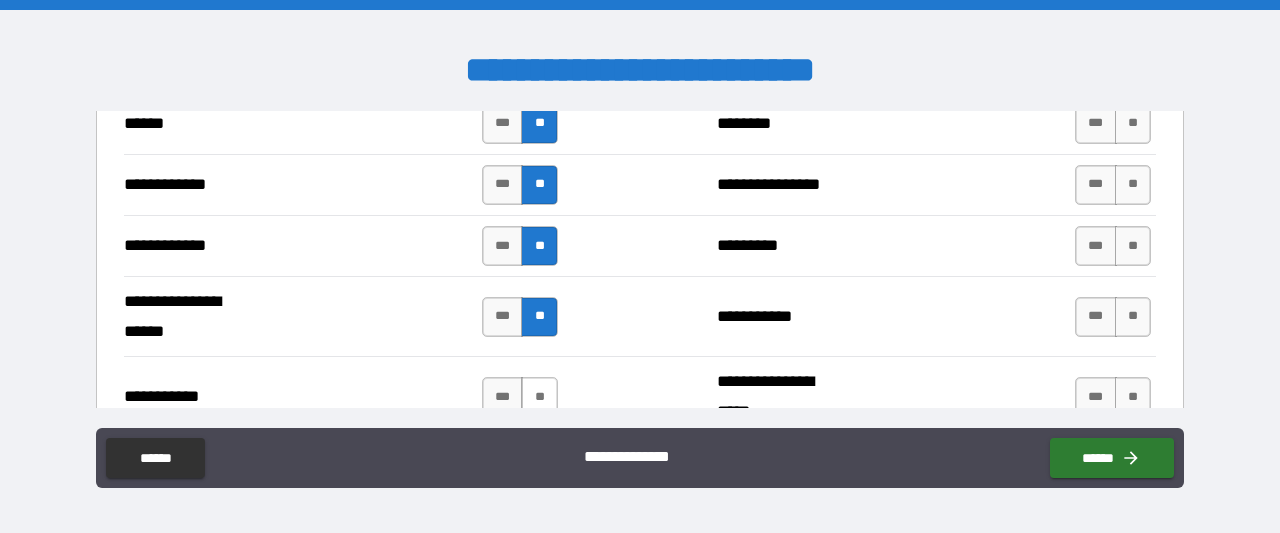 click on "**" at bounding box center [539, 397] 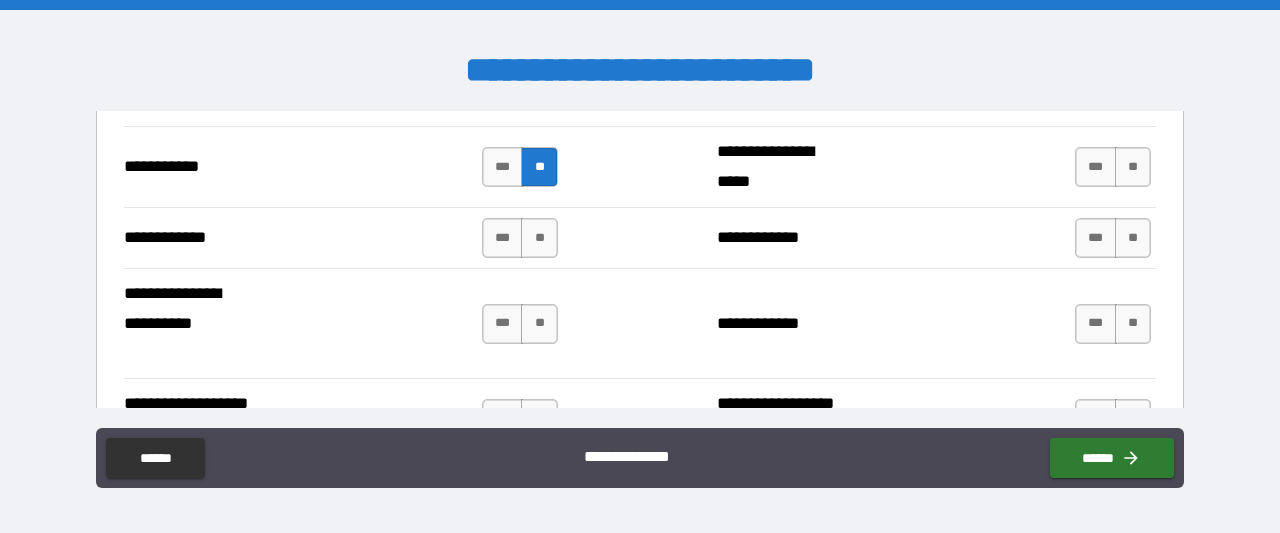 scroll, scrollTop: 4119, scrollLeft: 0, axis: vertical 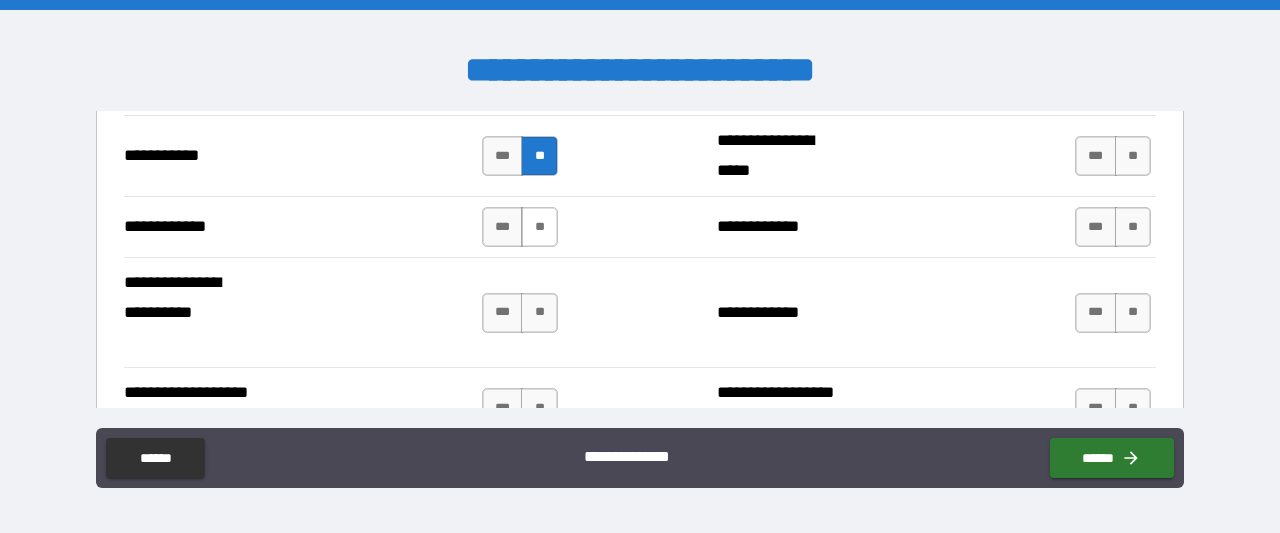 click on "**" at bounding box center [539, 227] 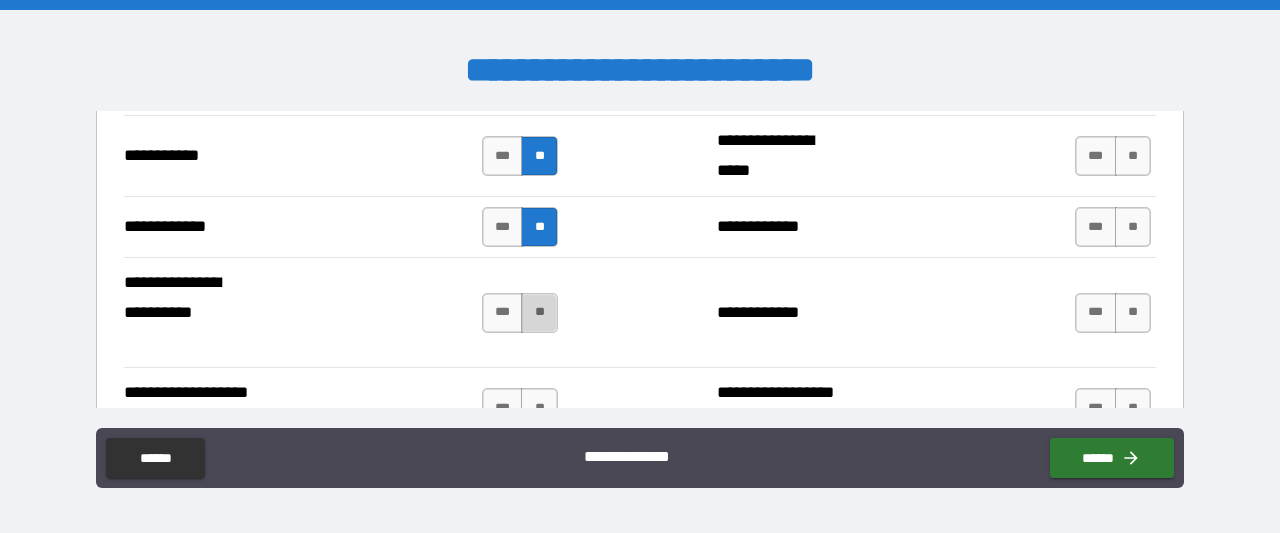 click on "**" at bounding box center (539, 313) 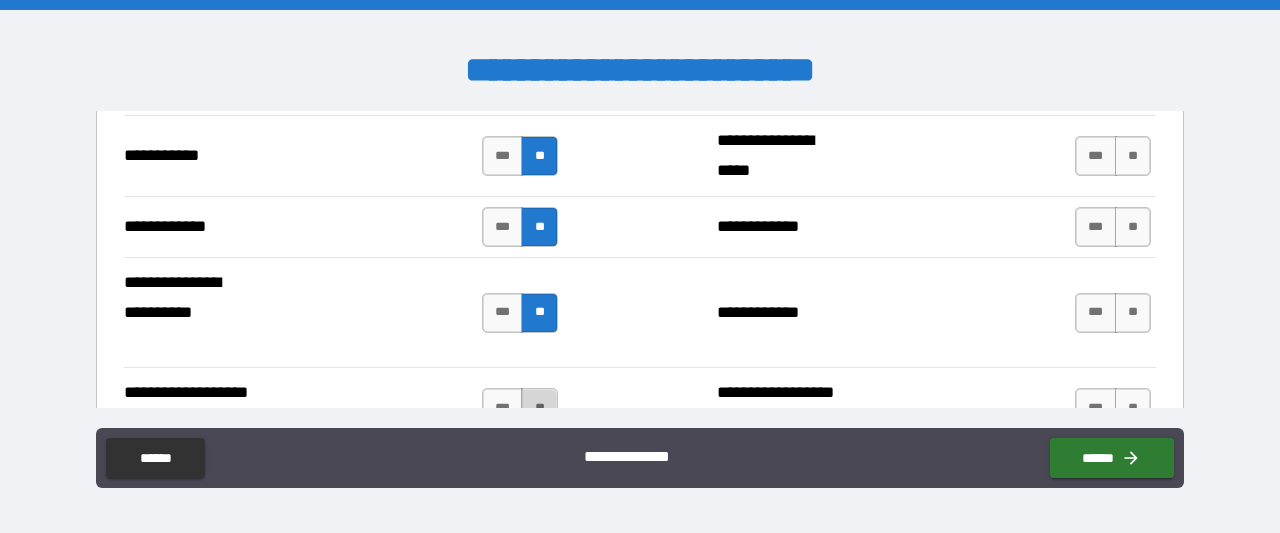 click on "**" at bounding box center (539, 408) 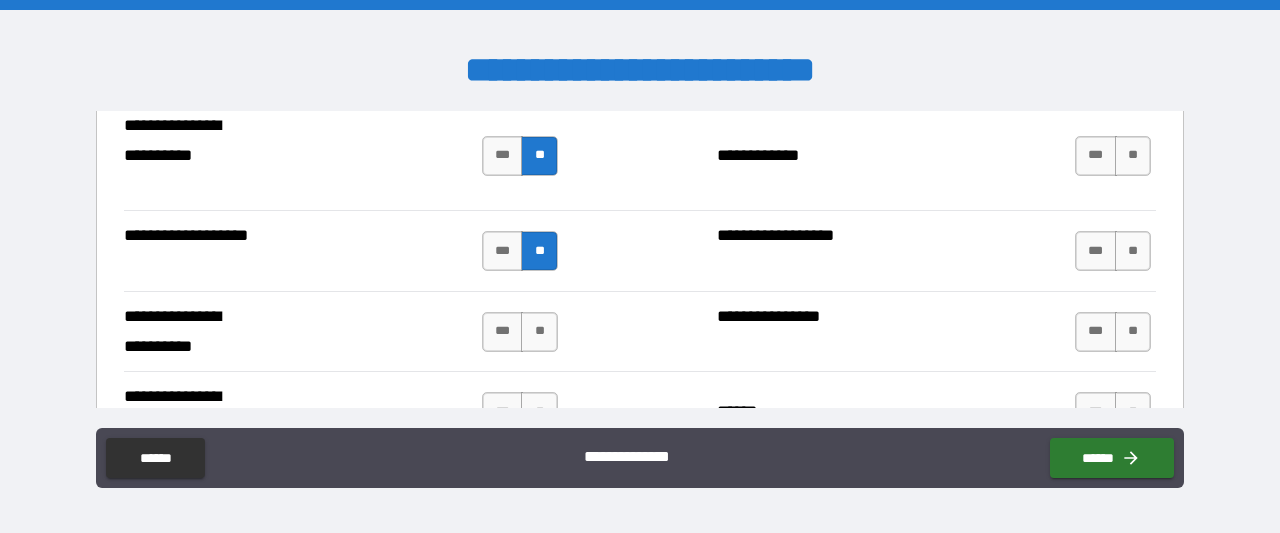 scroll, scrollTop: 4324, scrollLeft: 0, axis: vertical 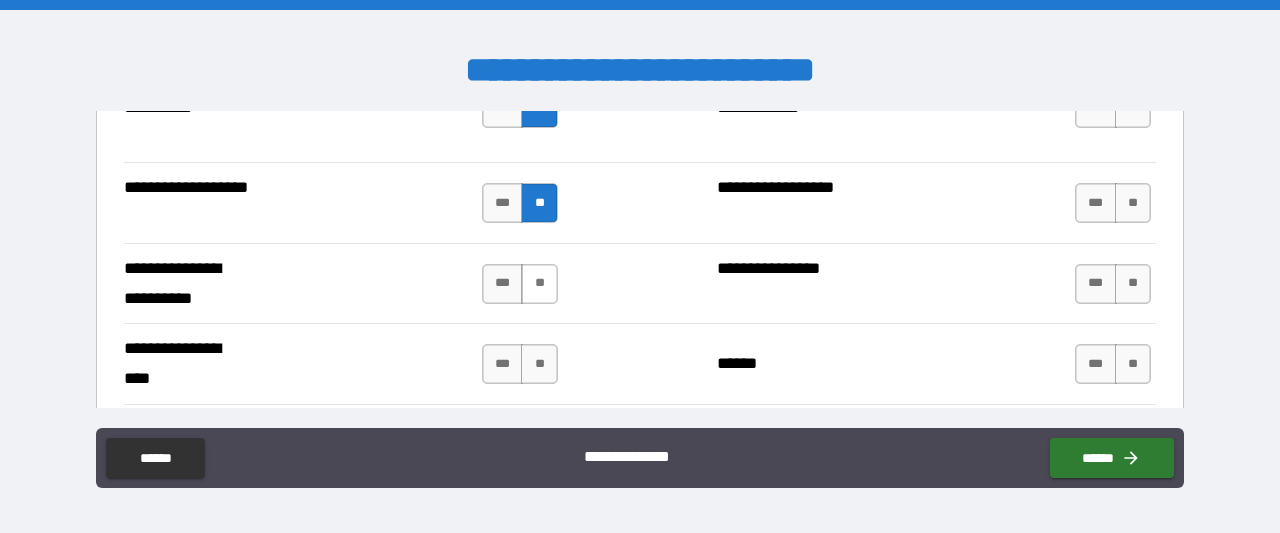 click on "**" at bounding box center [539, 284] 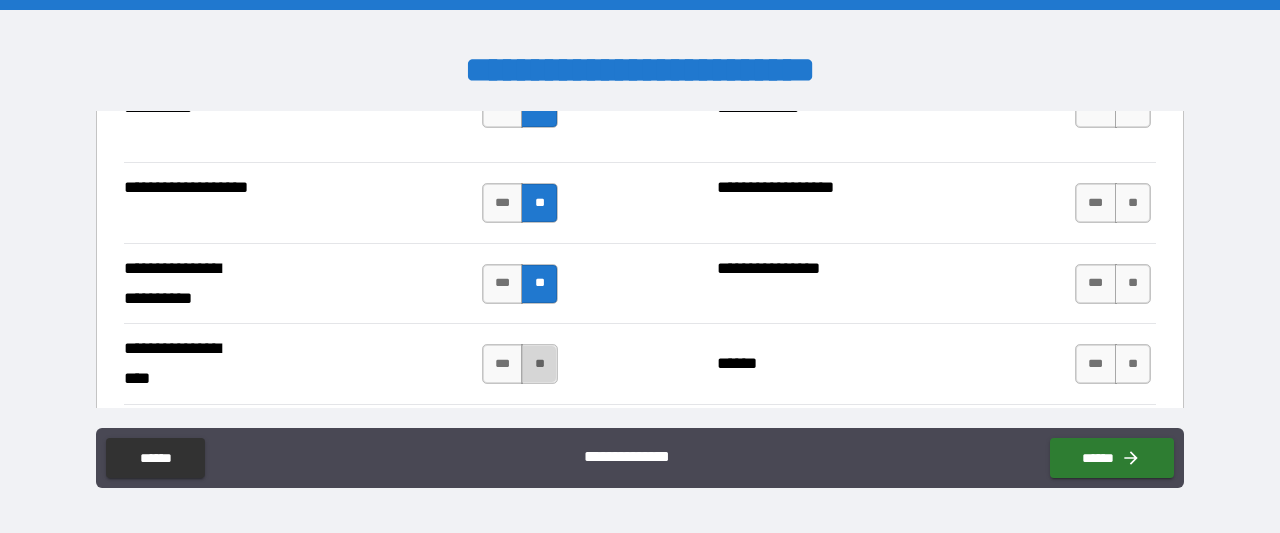 click on "**" at bounding box center (539, 364) 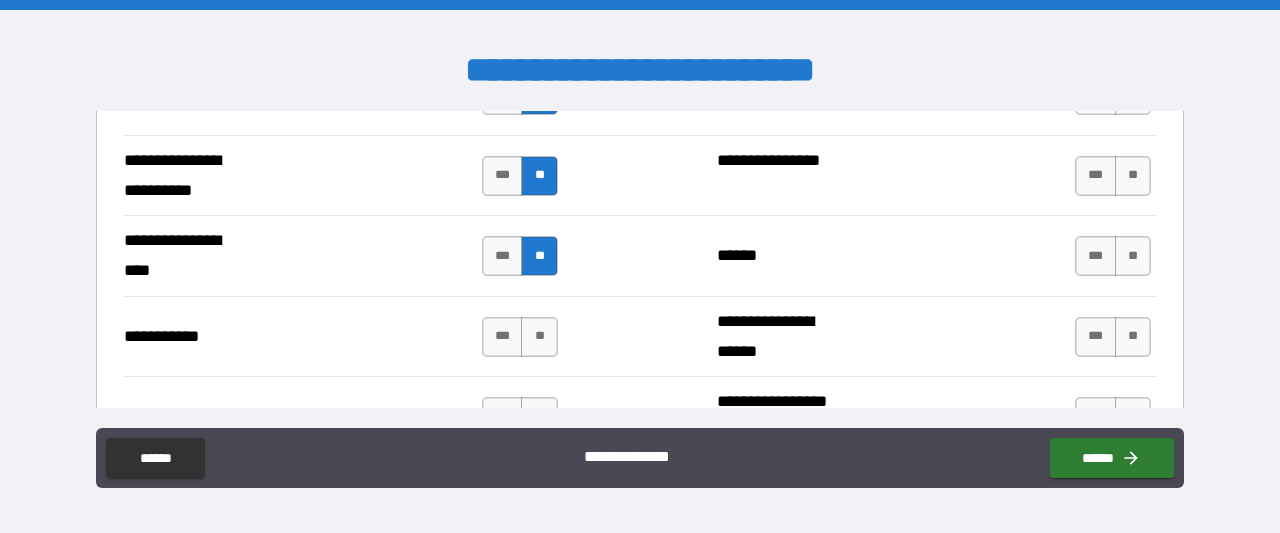 scroll, scrollTop: 4480, scrollLeft: 0, axis: vertical 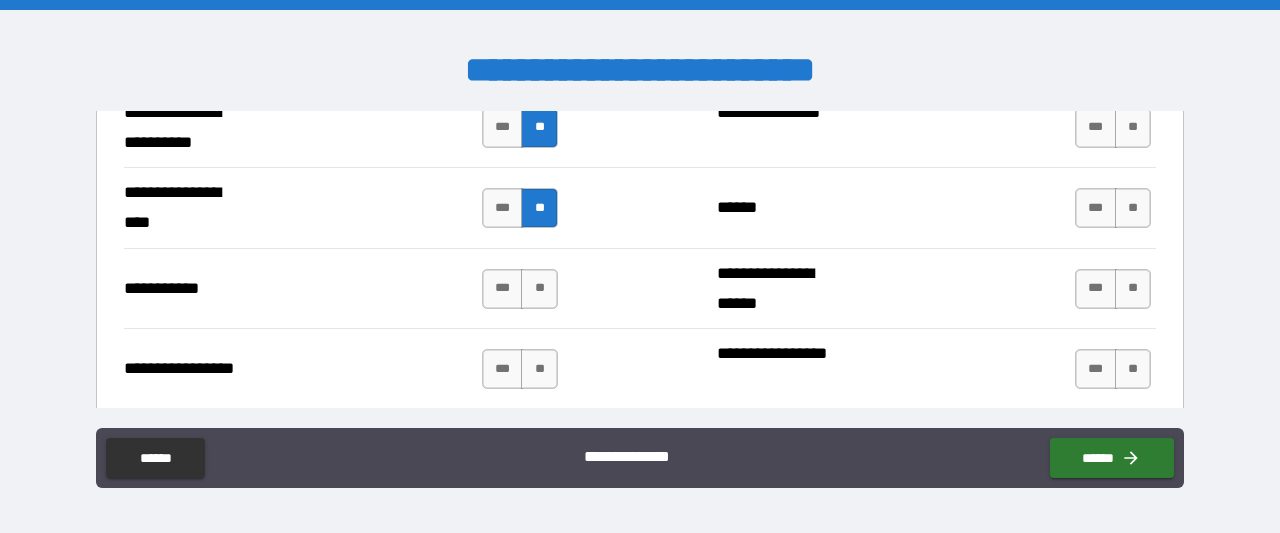 drag, startPoint x: 529, startPoint y: 280, endPoint x: 537, endPoint y: 307, distance: 28.160255 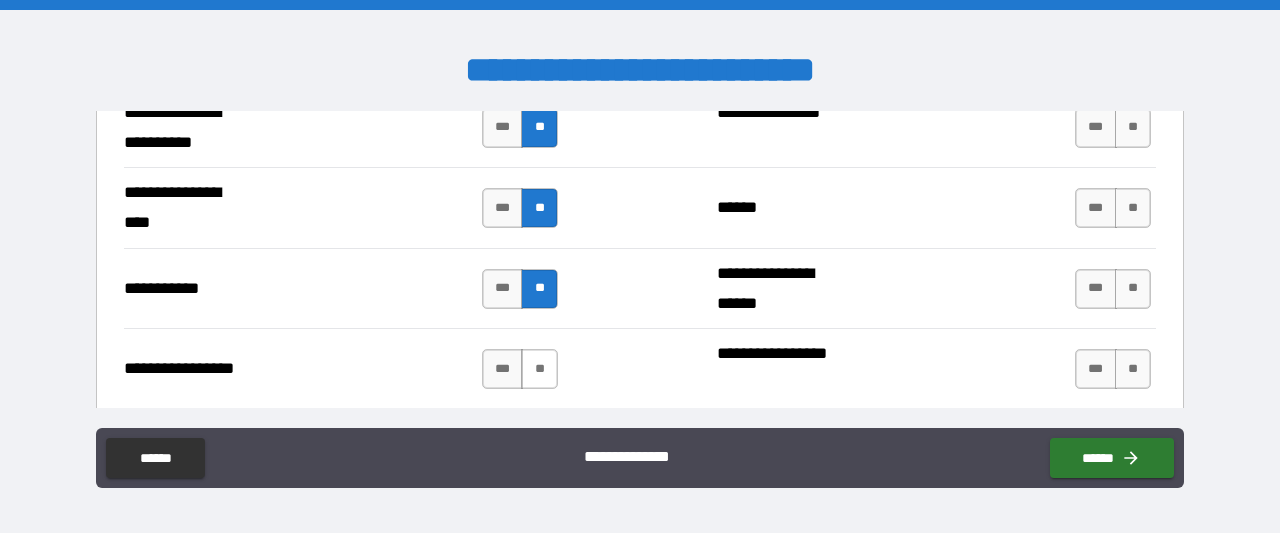 click on "**" at bounding box center [539, 369] 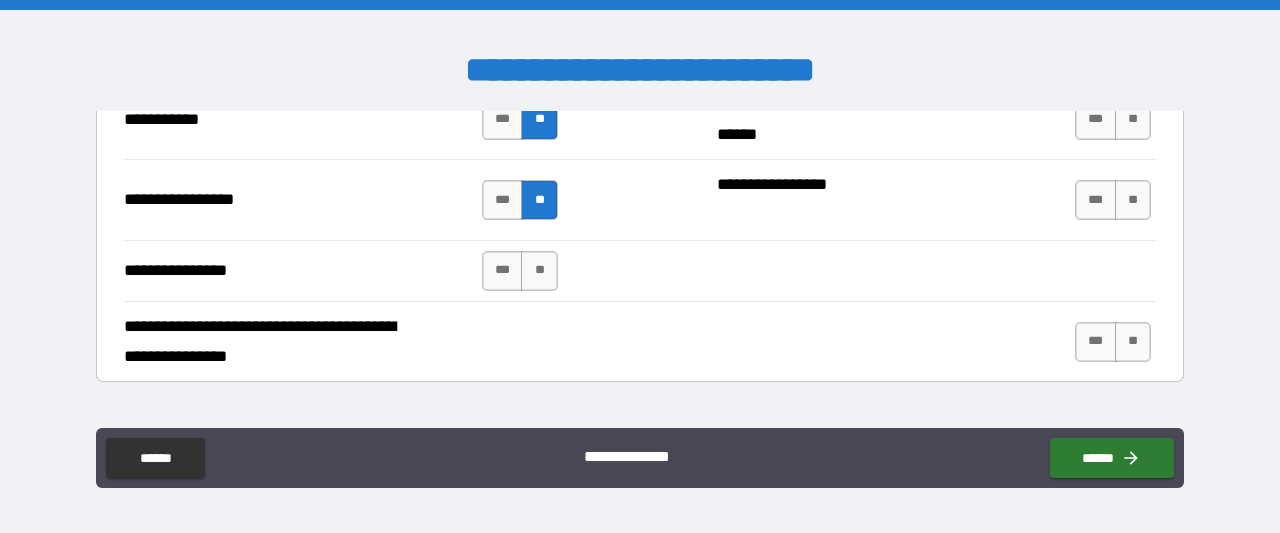 scroll, scrollTop: 4662, scrollLeft: 0, axis: vertical 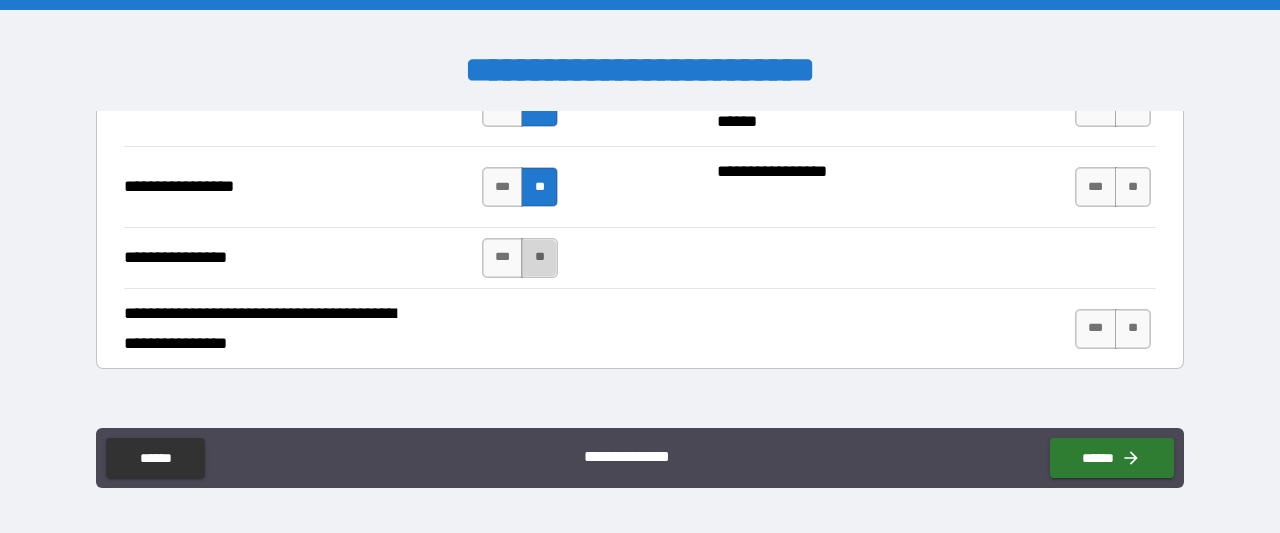 click on "**" at bounding box center [539, 258] 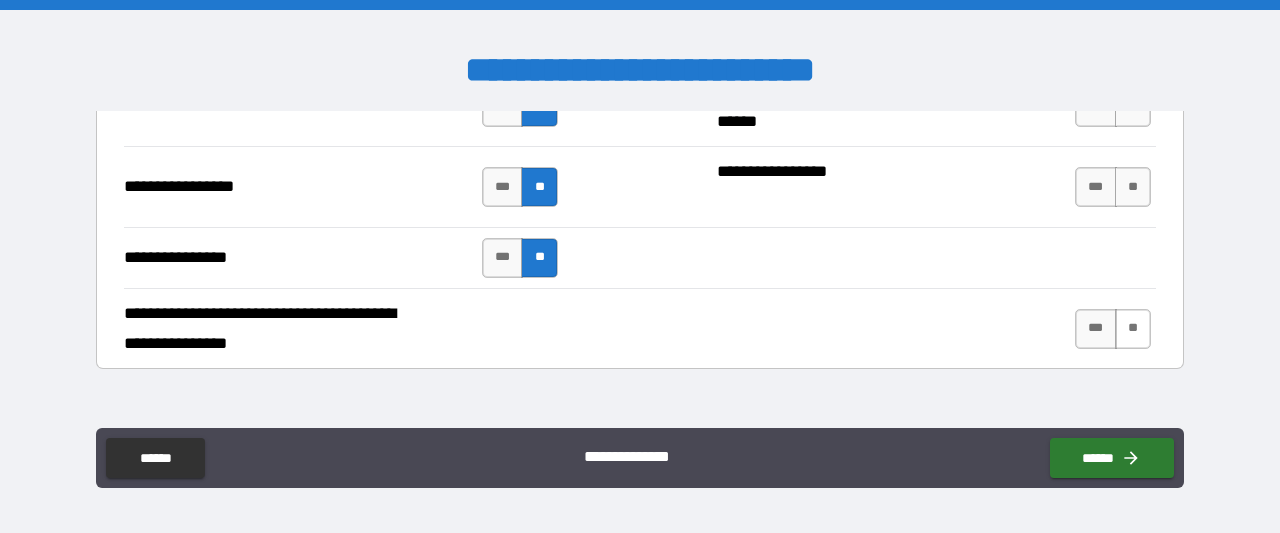 click on "**" at bounding box center [1133, 329] 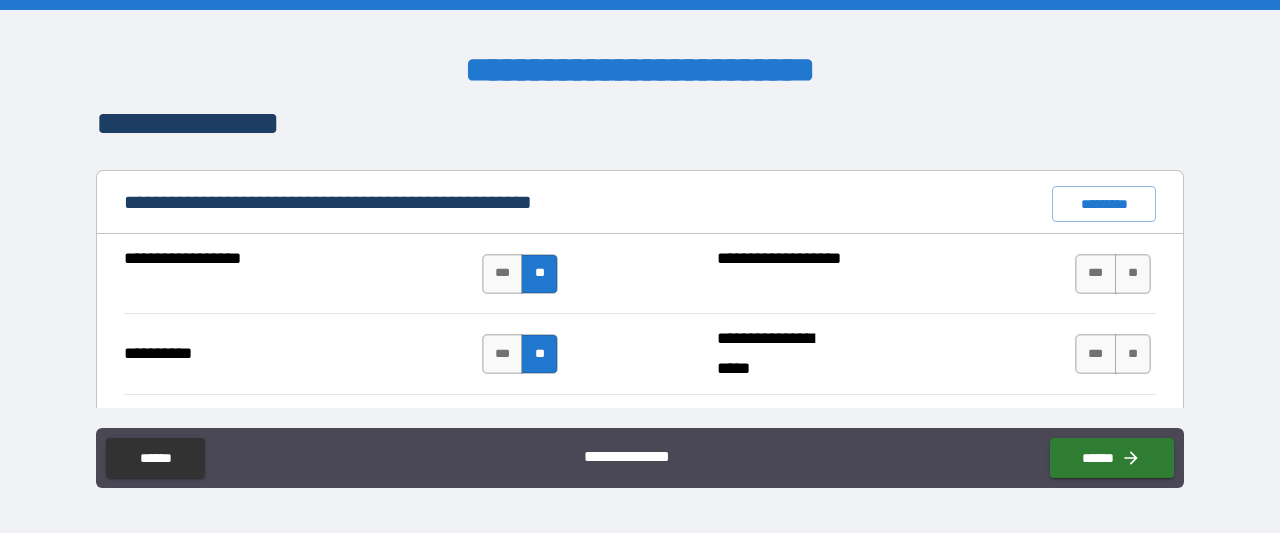 scroll, scrollTop: 1927, scrollLeft: 0, axis: vertical 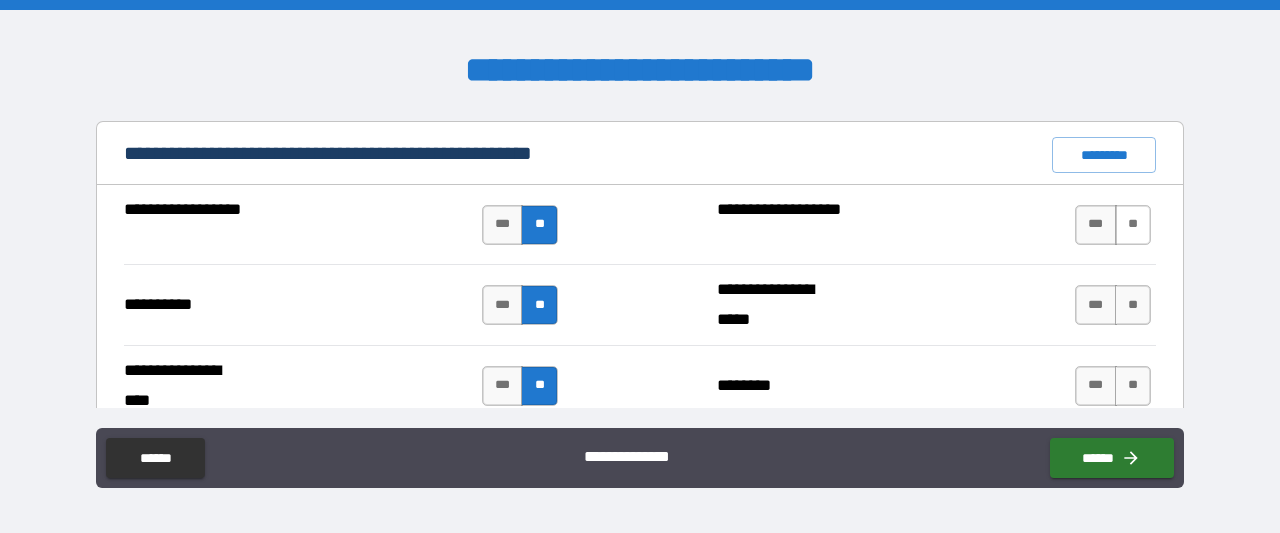 click on "**" at bounding box center (1133, 225) 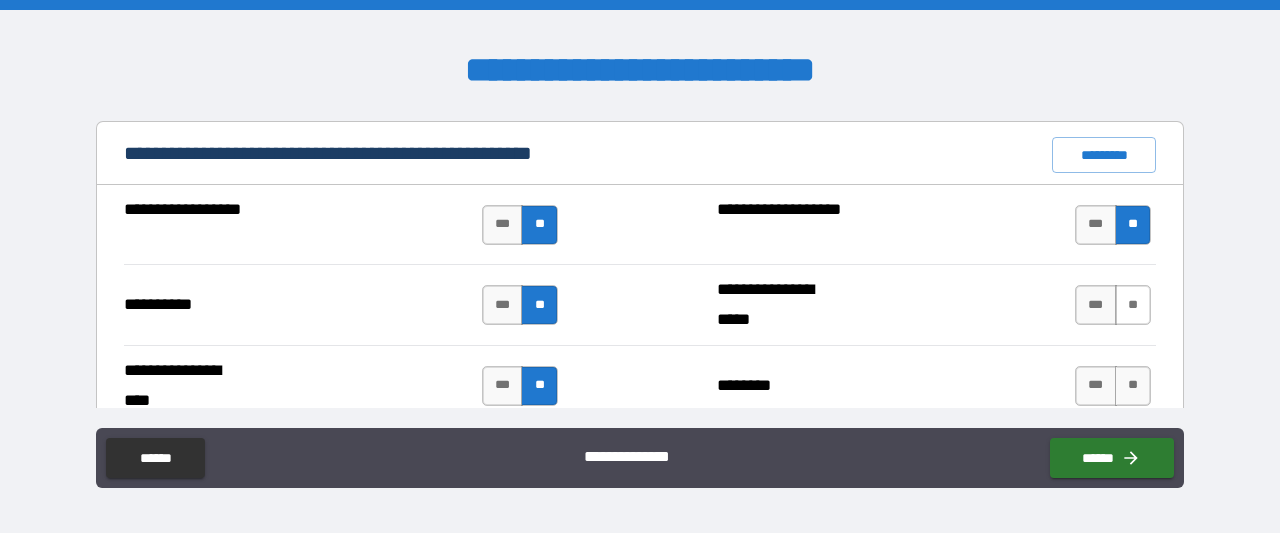 click on "**" at bounding box center [1133, 305] 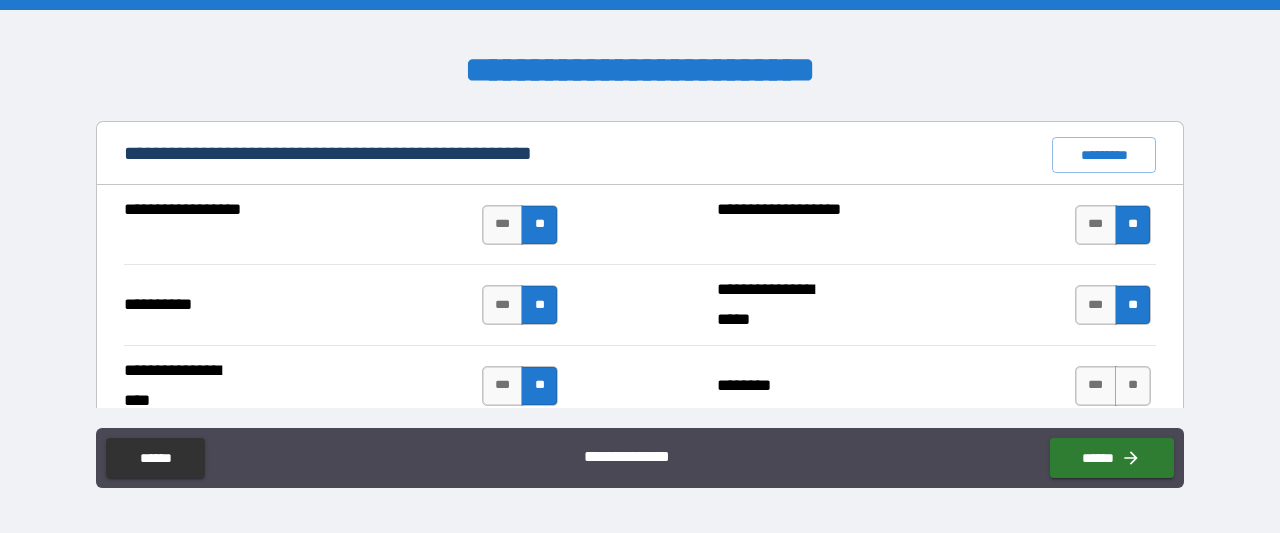 scroll, scrollTop: 2120, scrollLeft: 0, axis: vertical 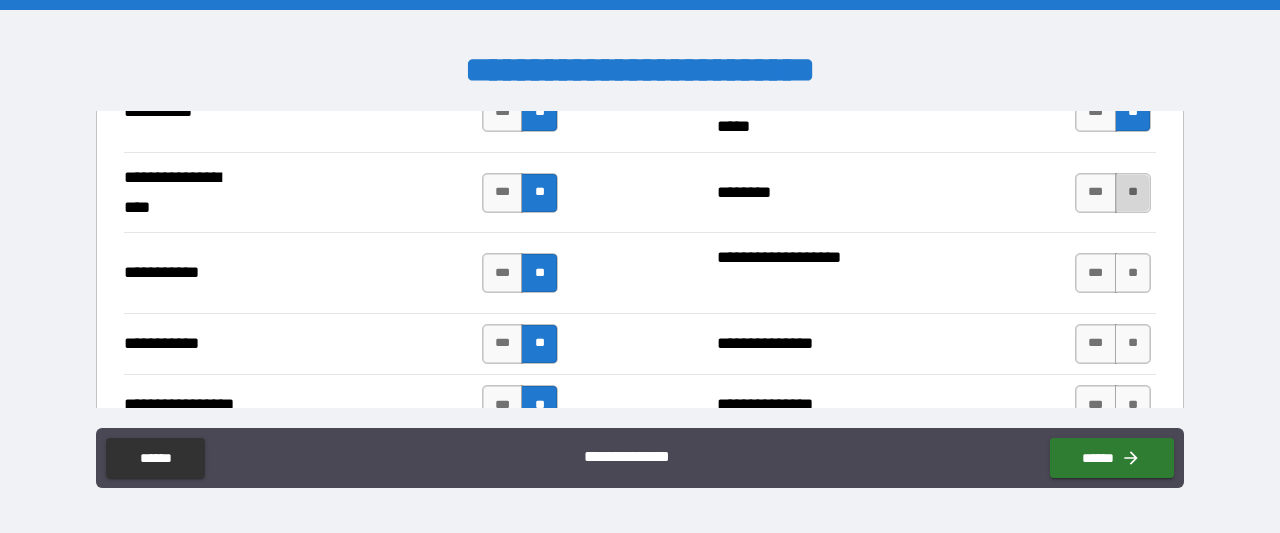 click on "**" at bounding box center (1133, 193) 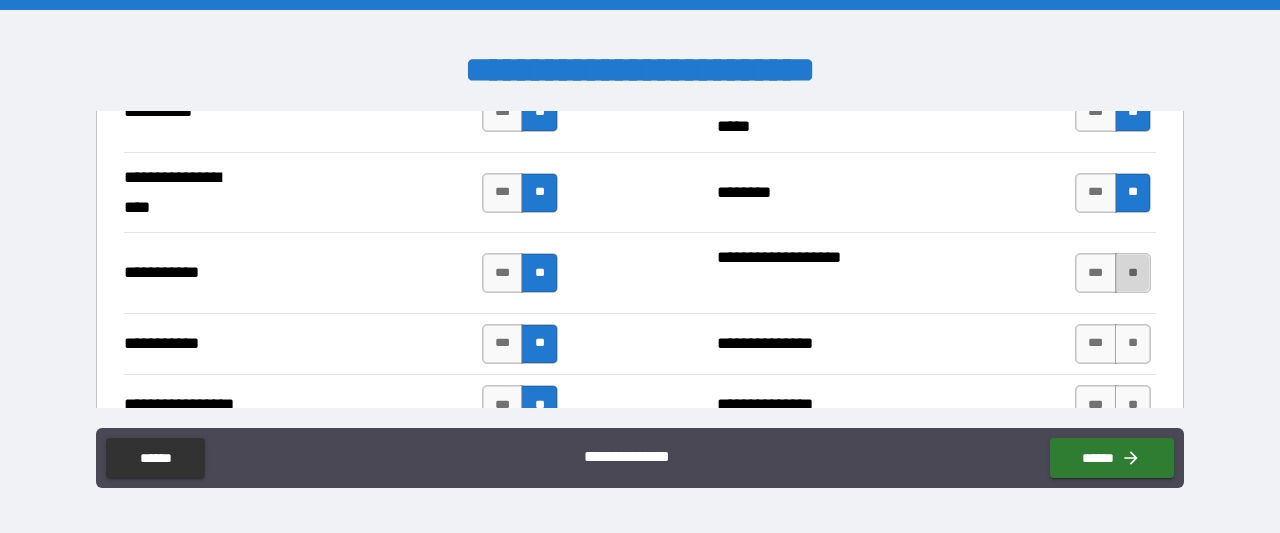 click on "**" at bounding box center (1133, 273) 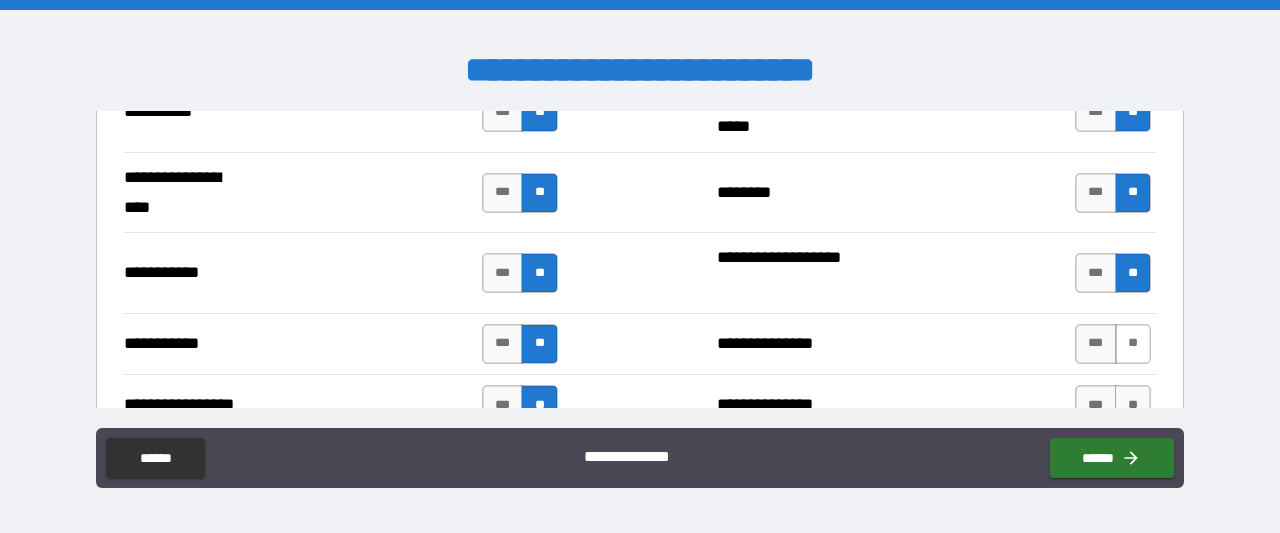 click on "**" at bounding box center (1133, 344) 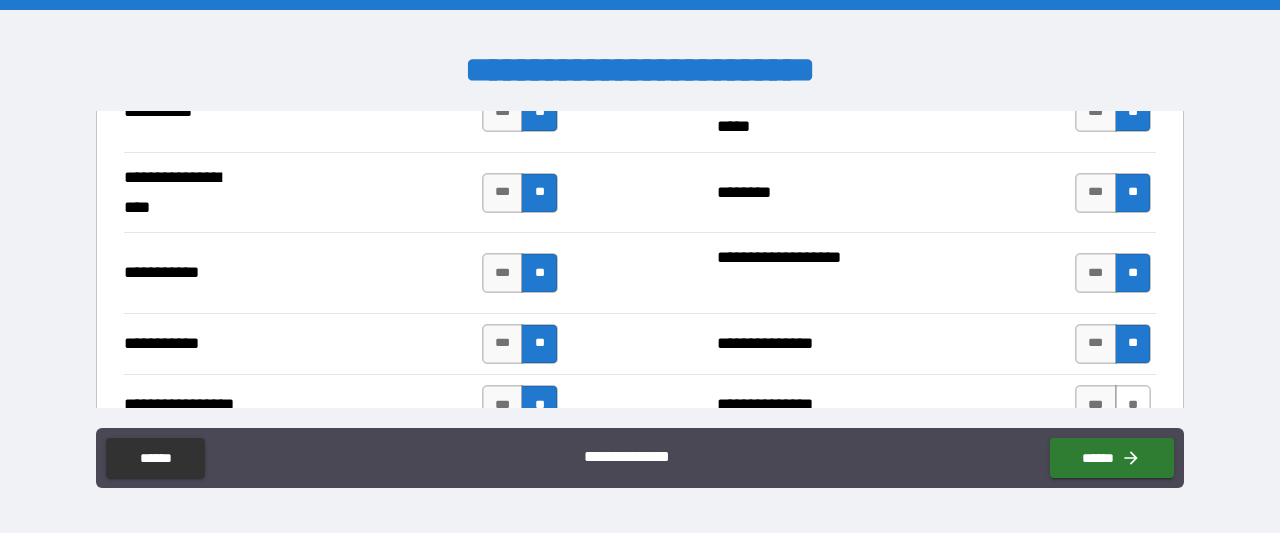 click on "**" at bounding box center (1133, 405) 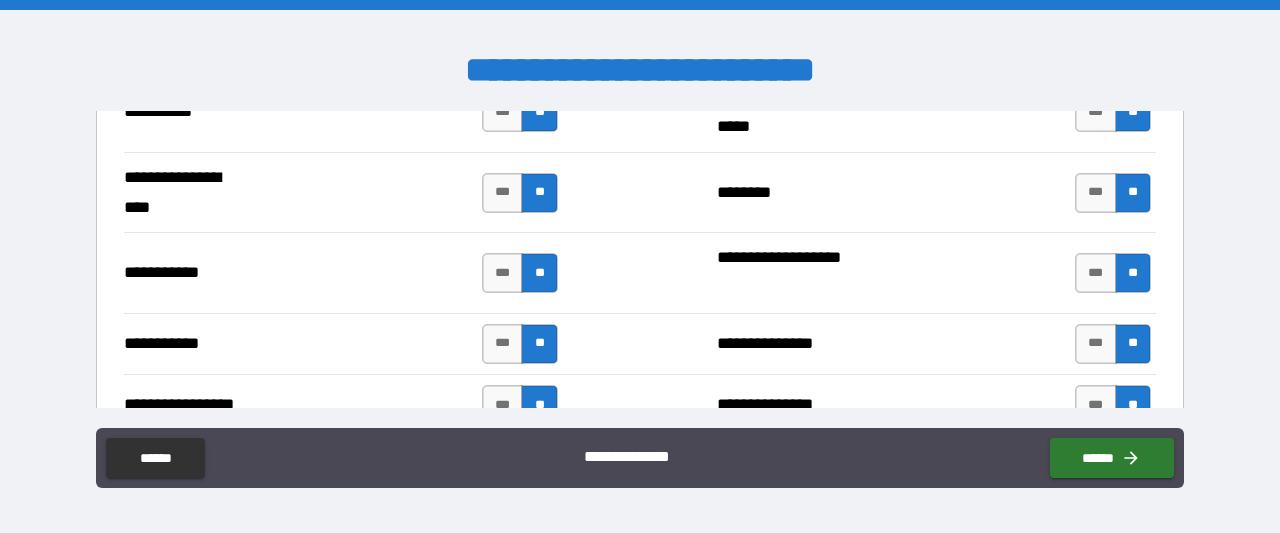 scroll, scrollTop: 2264, scrollLeft: 0, axis: vertical 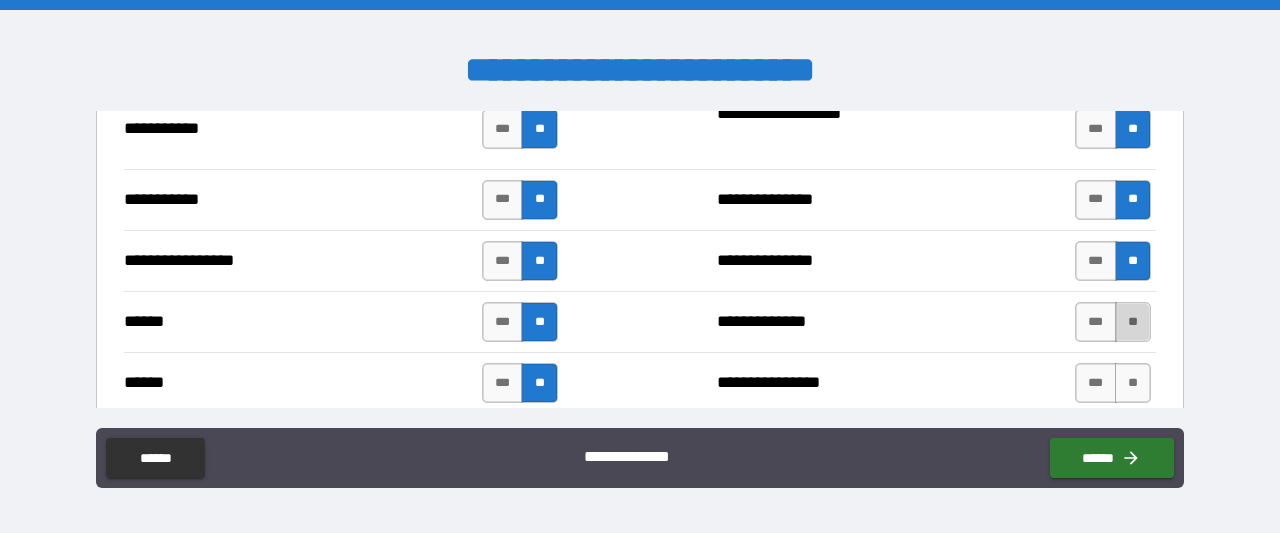 click on "**" at bounding box center [1133, 322] 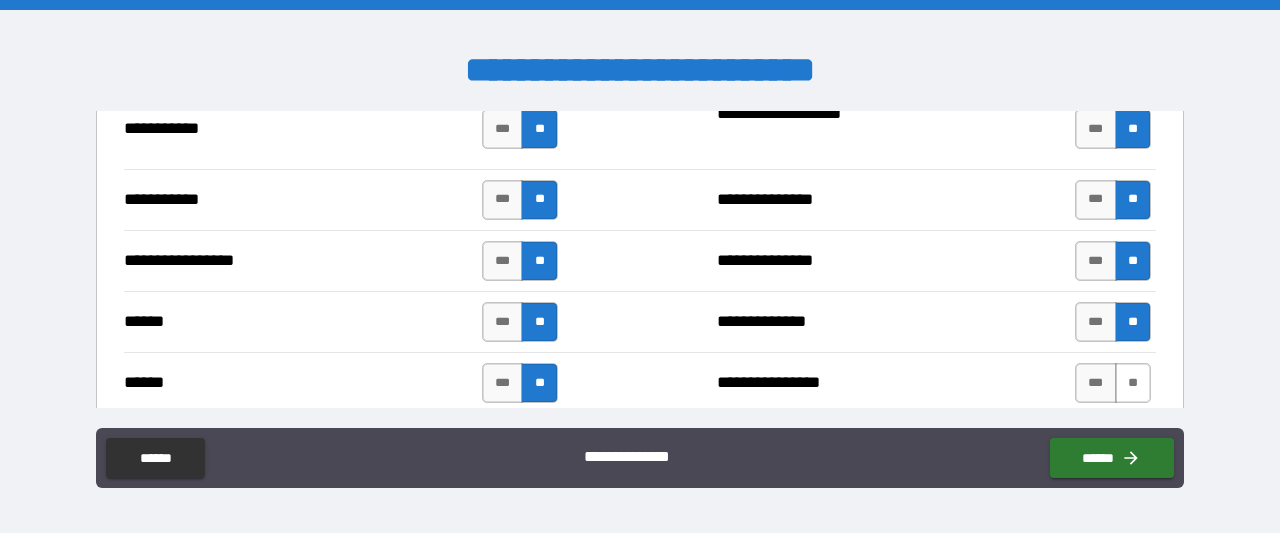 click on "**" at bounding box center (1133, 383) 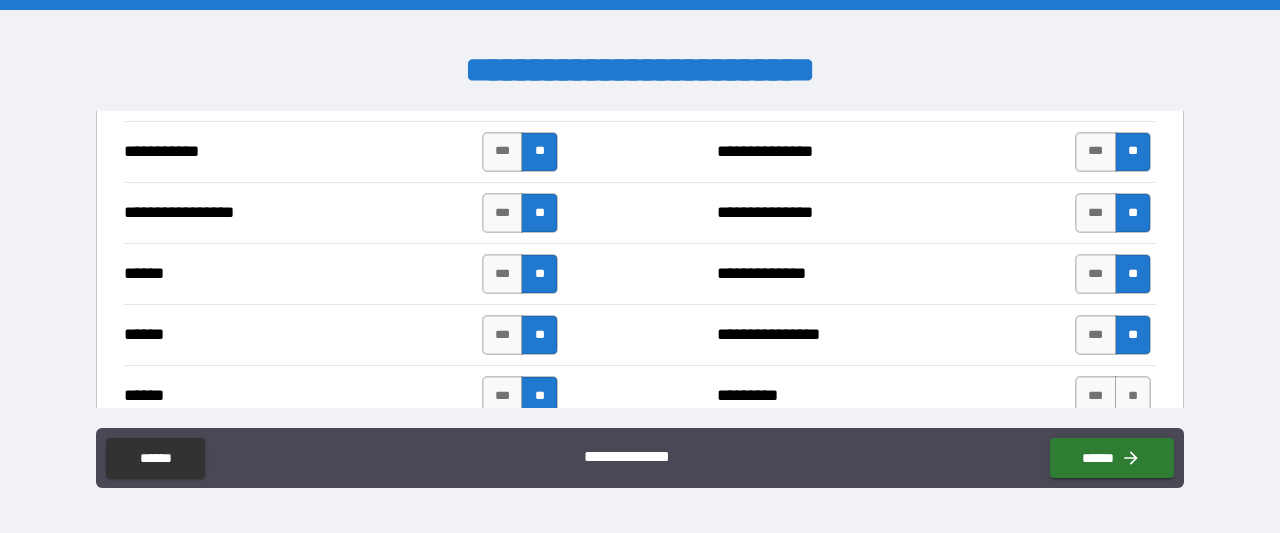 scroll, scrollTop: 2445, scrollLeft: 0, axis: vertical 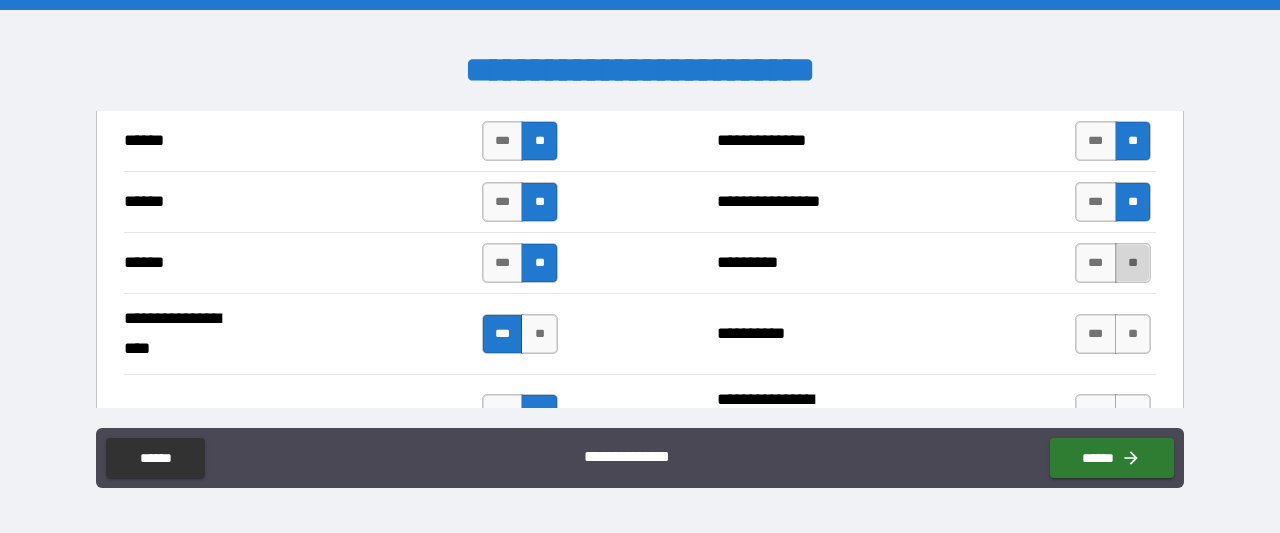 click on "**" at bounding box center [1133, 263] 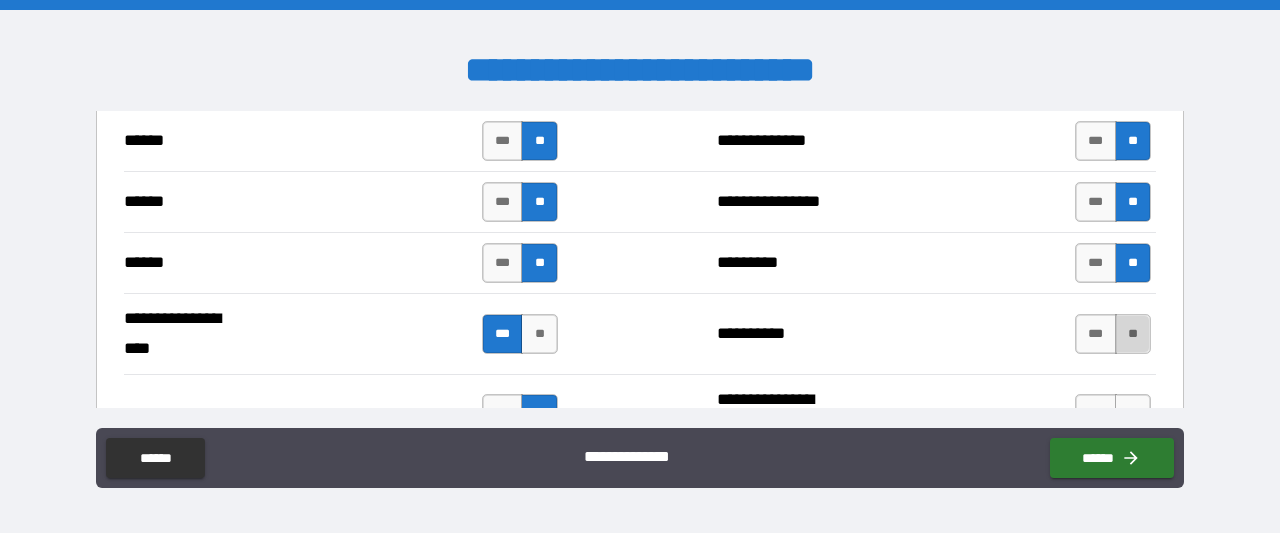 click on "**" at bounding box center (1133, 334) 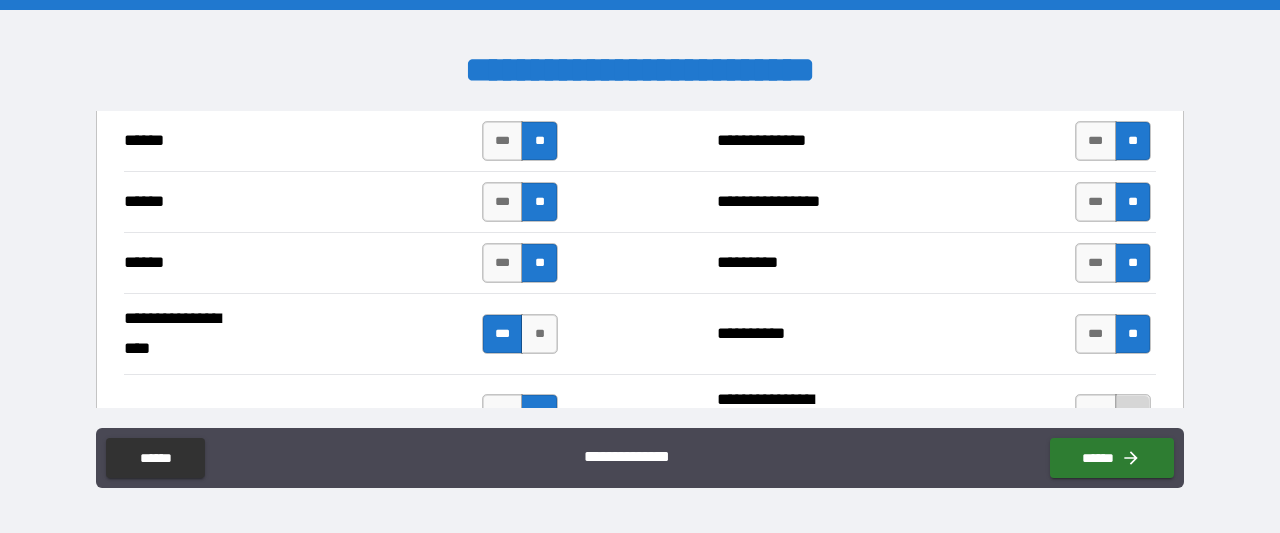 click on "**" at bounding box center [1133, 414] 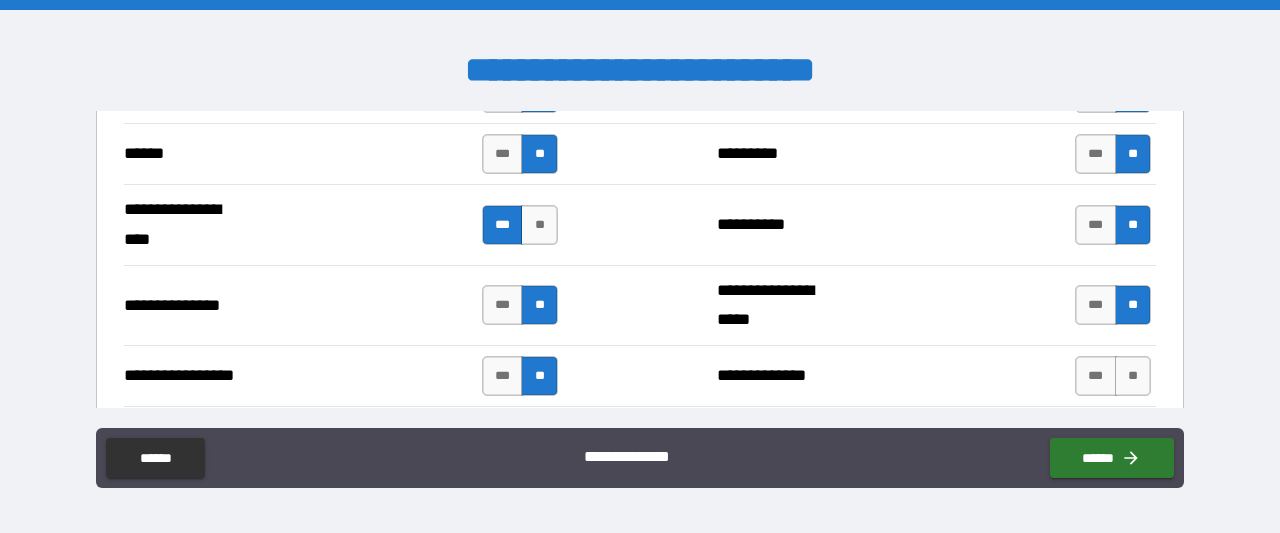scroll, scrollTop: 2614, scrollLeft: 0, axis: vertical 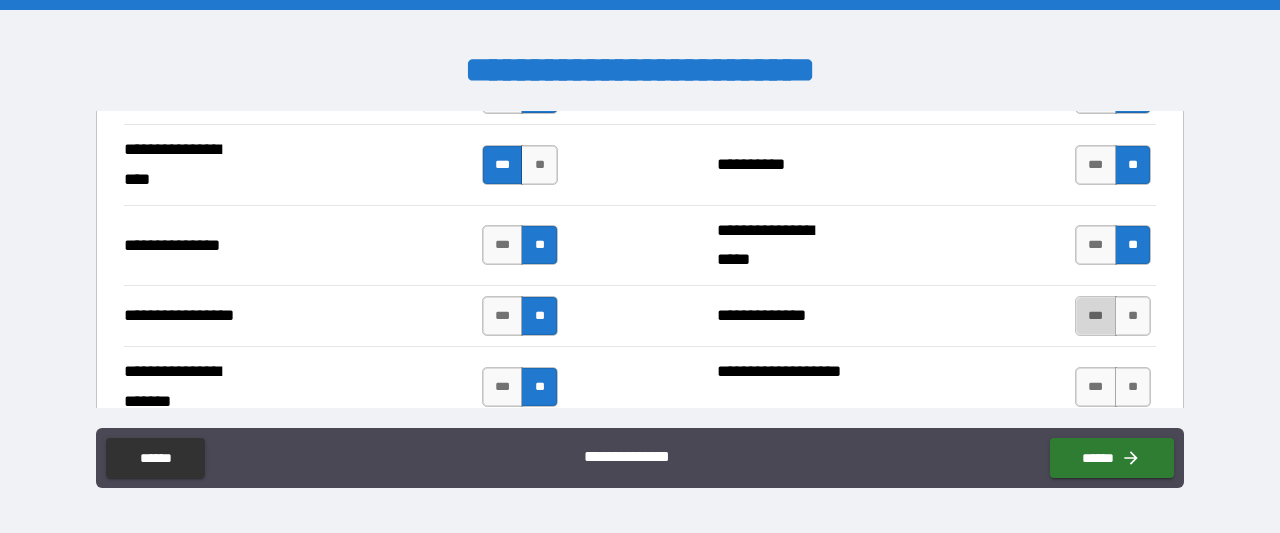 click on "***" at bounding box center (1096, 316) 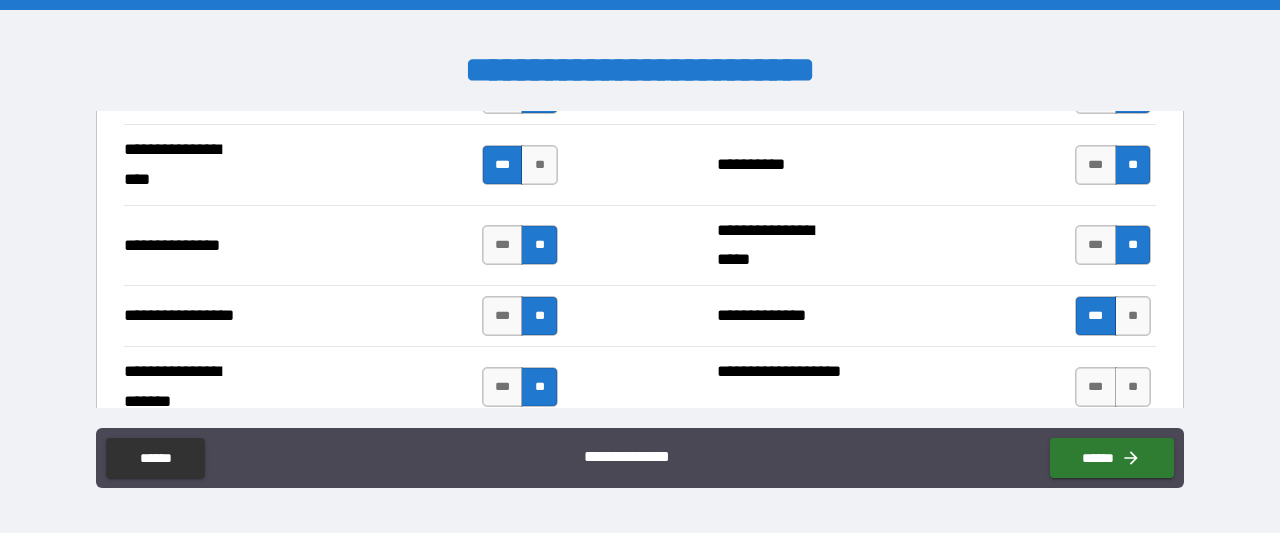 scroll, scrollTop: 2758, scrollLeft: 0, axis: vertical 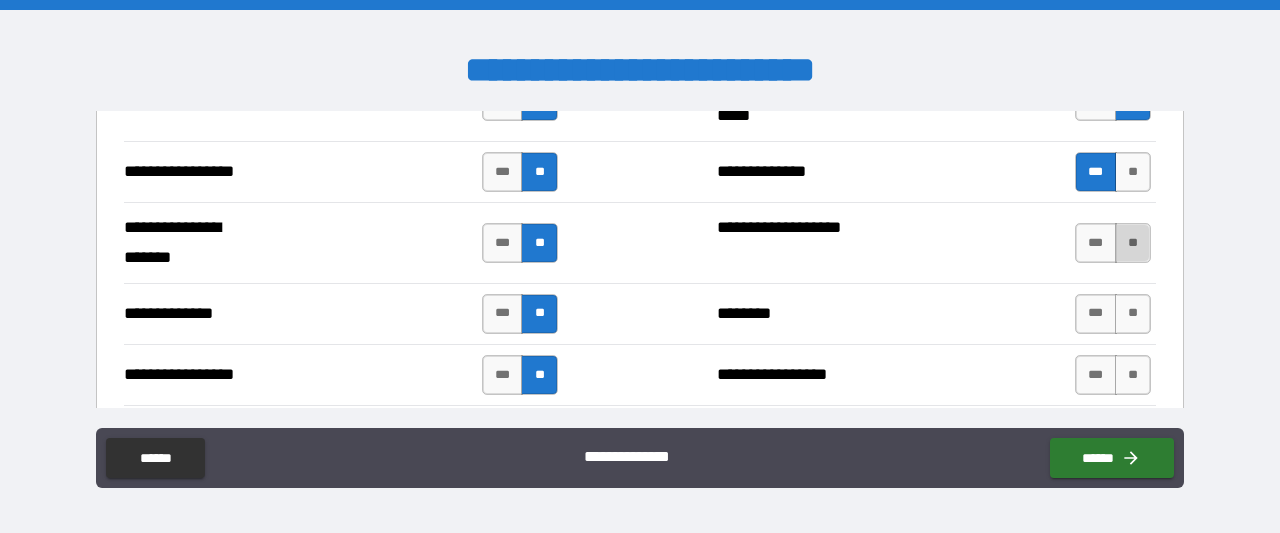 click on "**" at bounding box center (1133, 243) 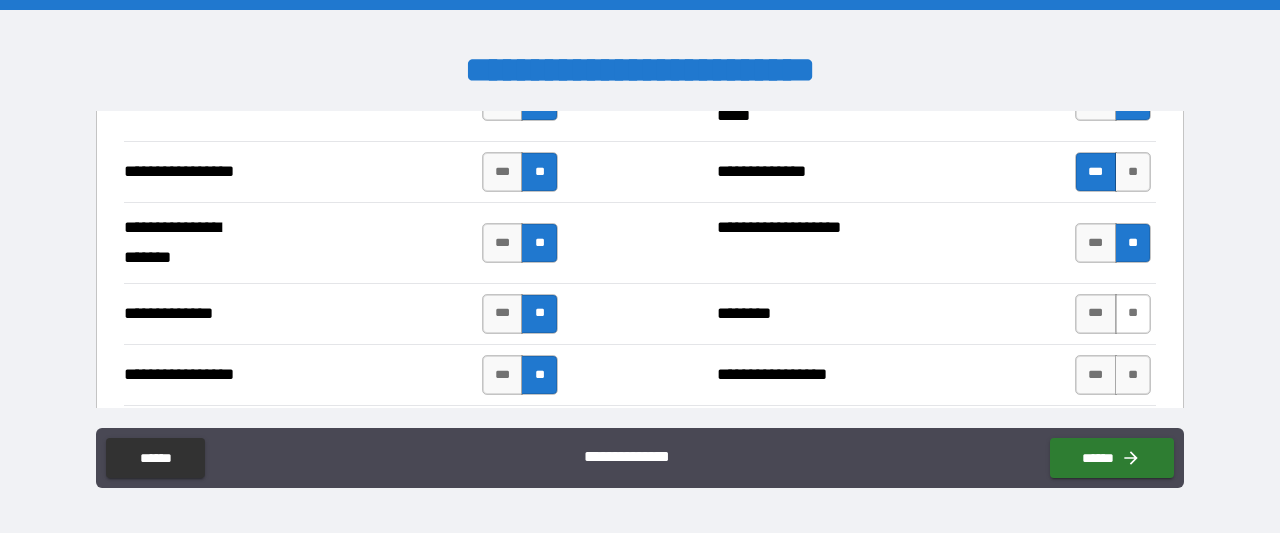 click on "**" at bounding box center [1133, 314] 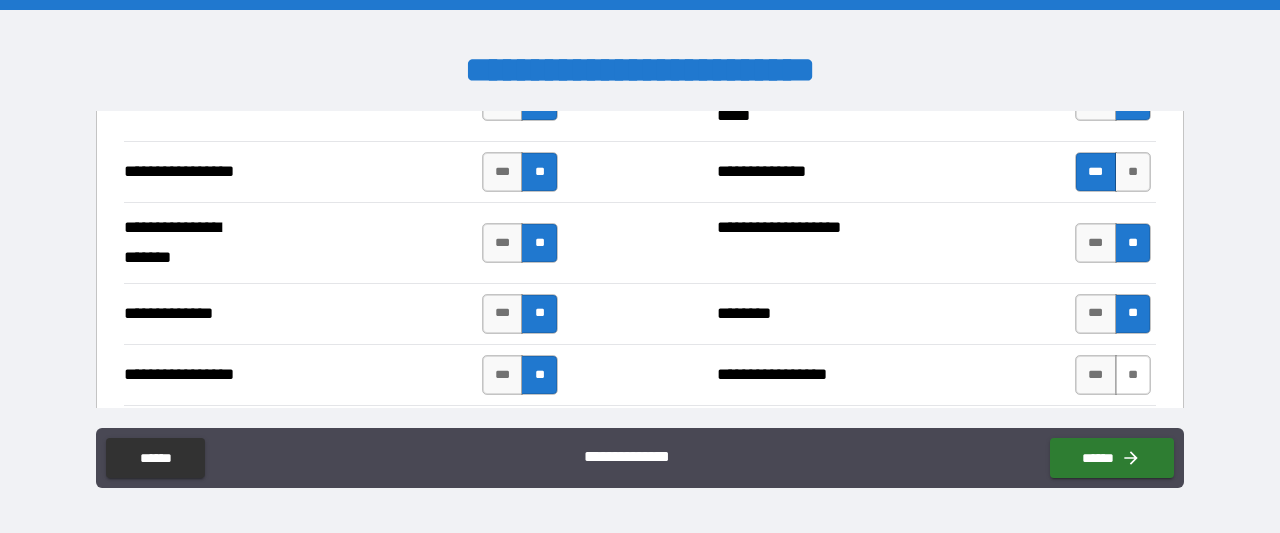 click on "**" at bounding box center (1133, 375) 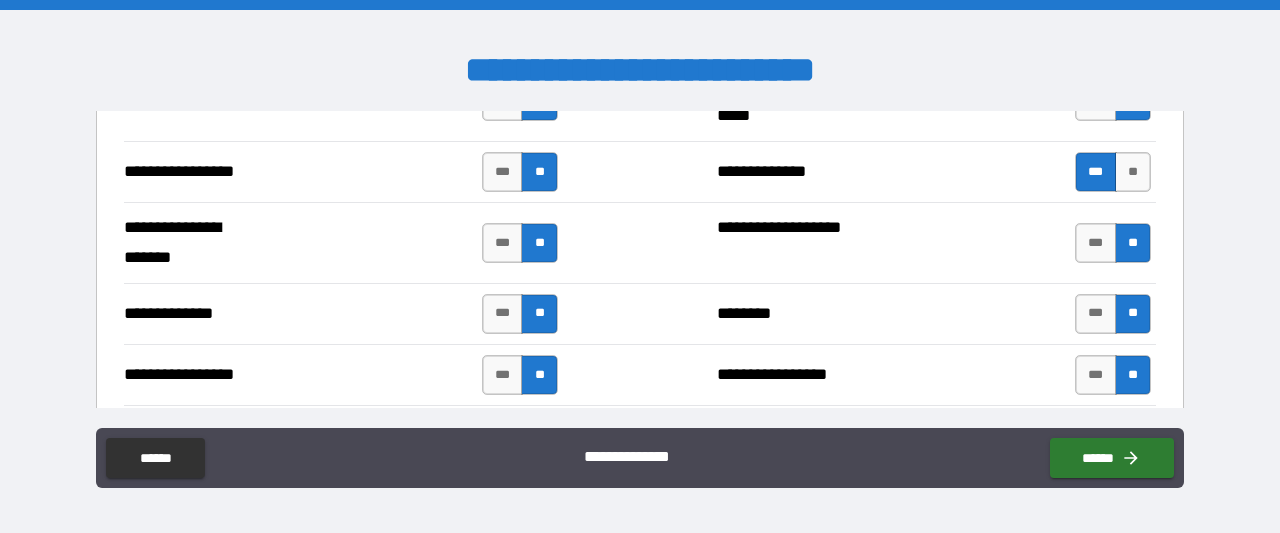 scroll, scrollTop: 2891, scrollLeft: 0, axis: vertical 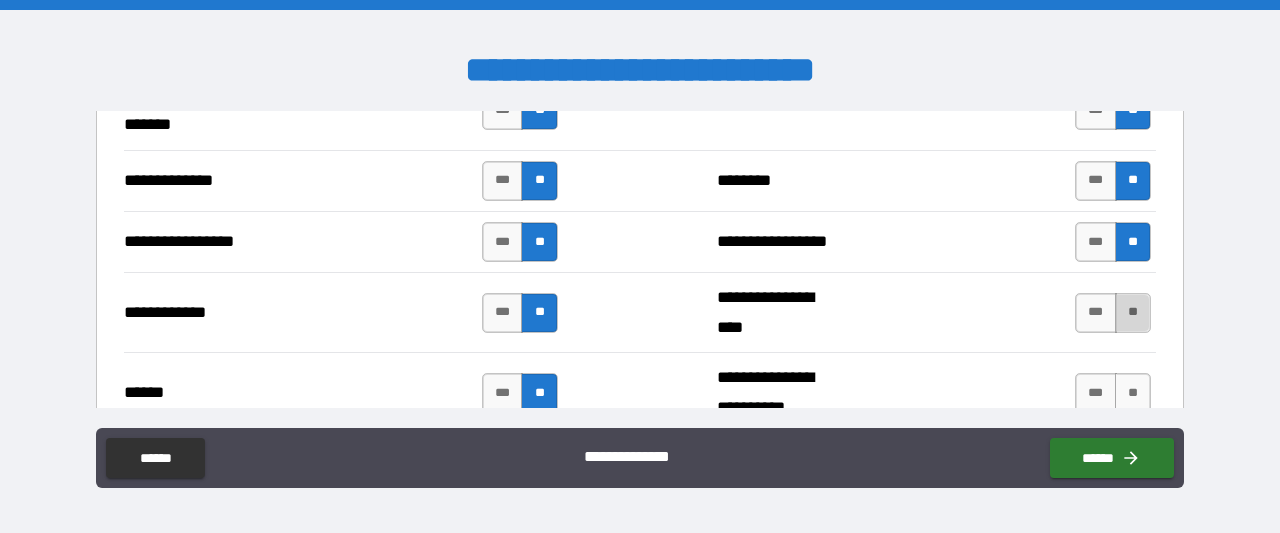 click on "**" at bounding box center (1133, 313) 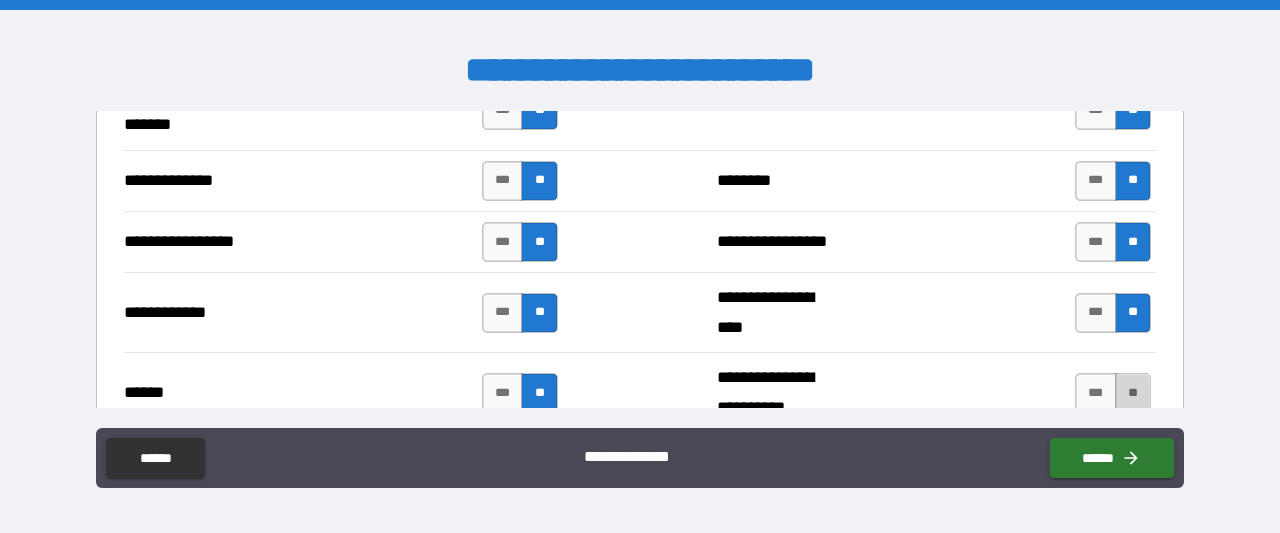 click on "**" at bounding box center (1133, 393) 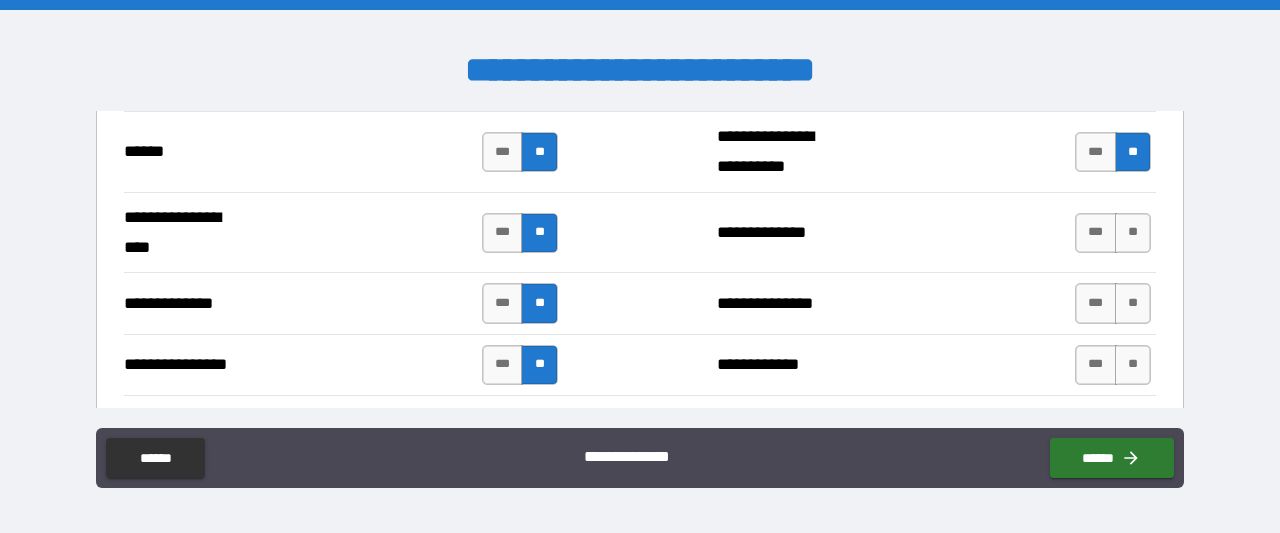 scroll, scrollTop: 3156, scrollLeft: 0, axis: vertical 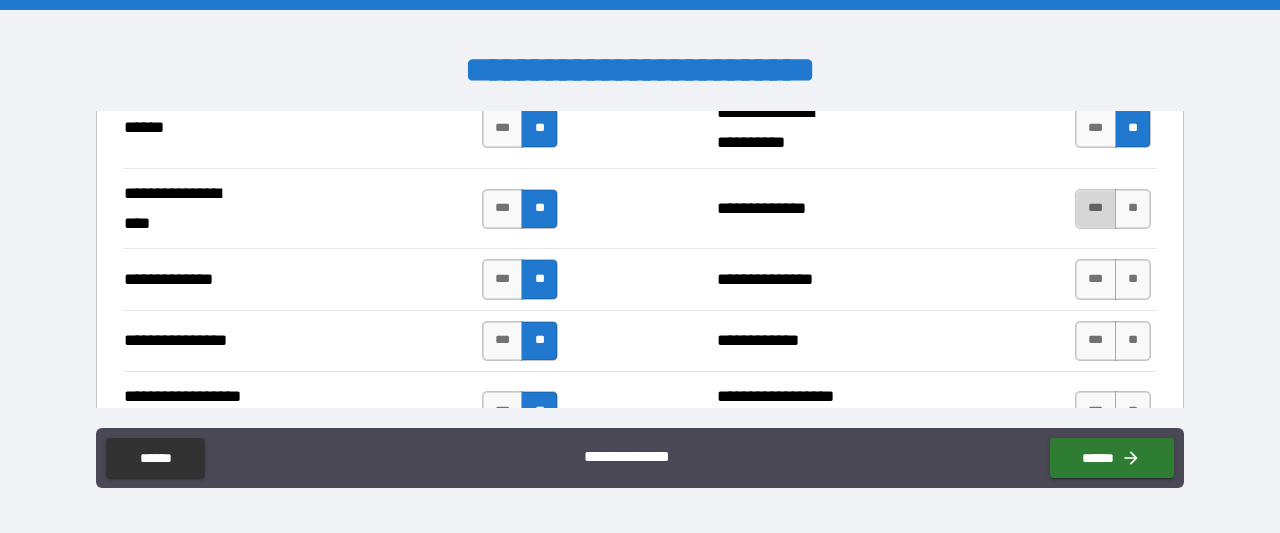 click on "***" at bounding box center (1096, 209) 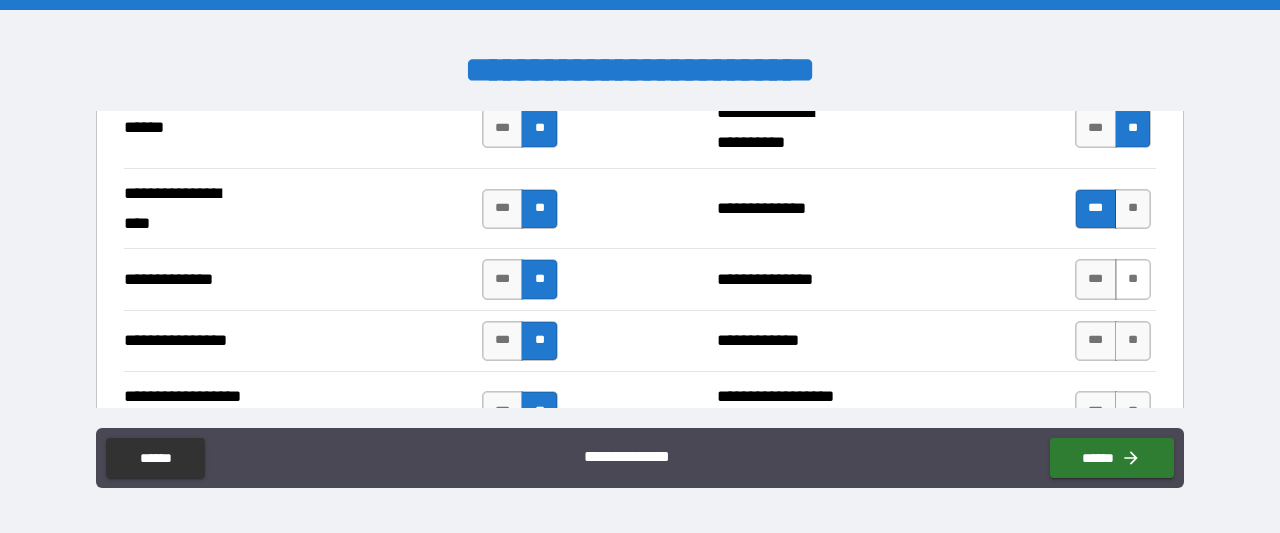 click on "**" at bounding box center (1133, 279) 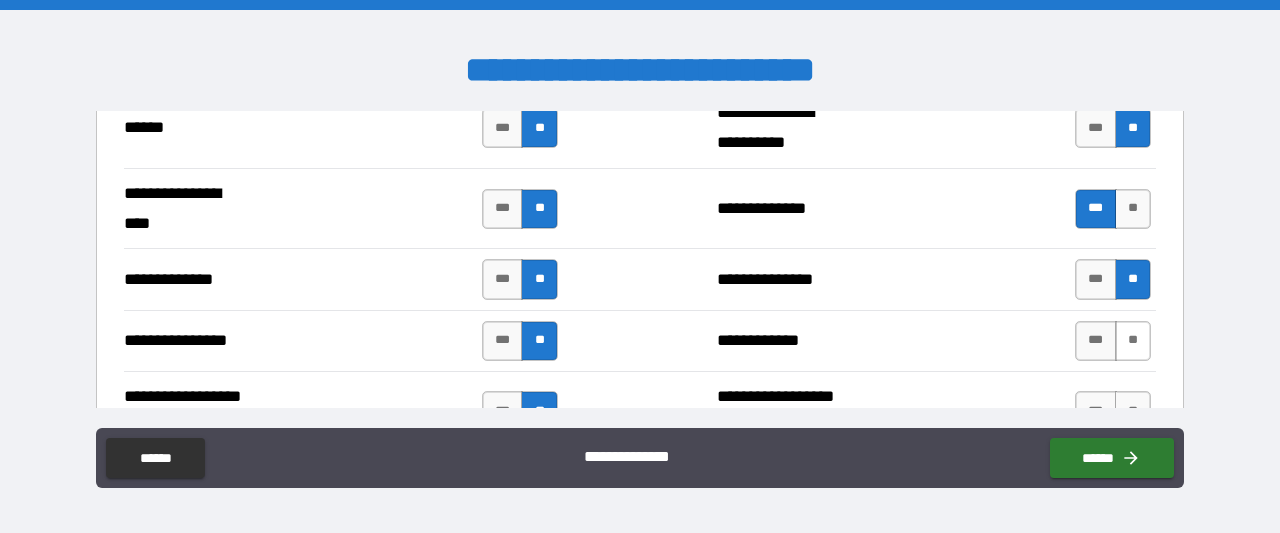 click on "**" at bounding box center (1133, 341) 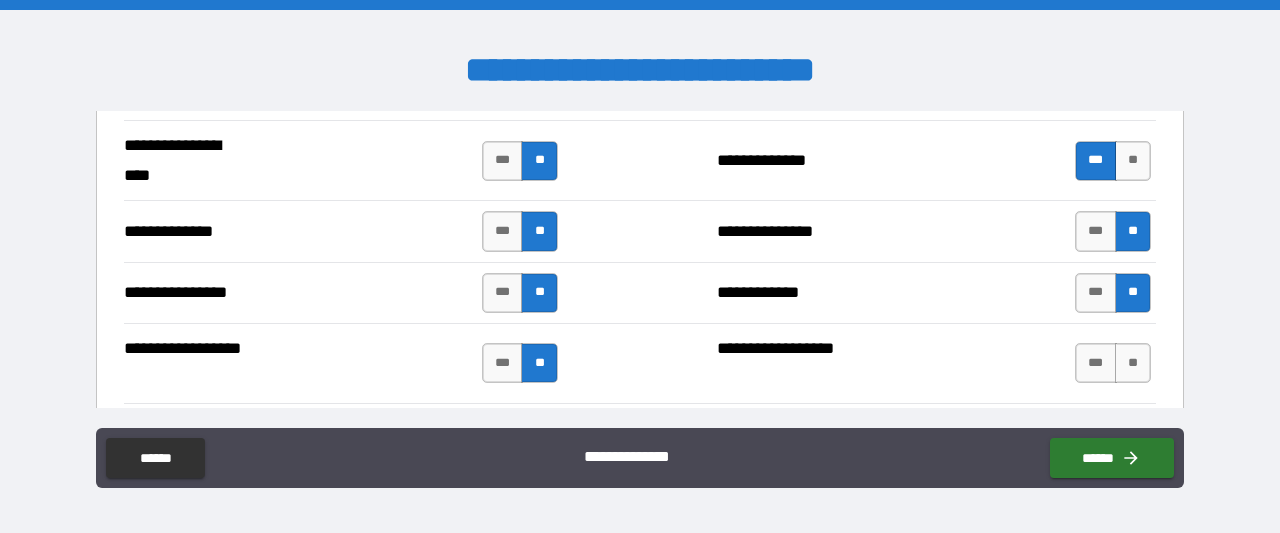 scroll, scrollTop: 3288, scrollLeft: 0, axis: vertical 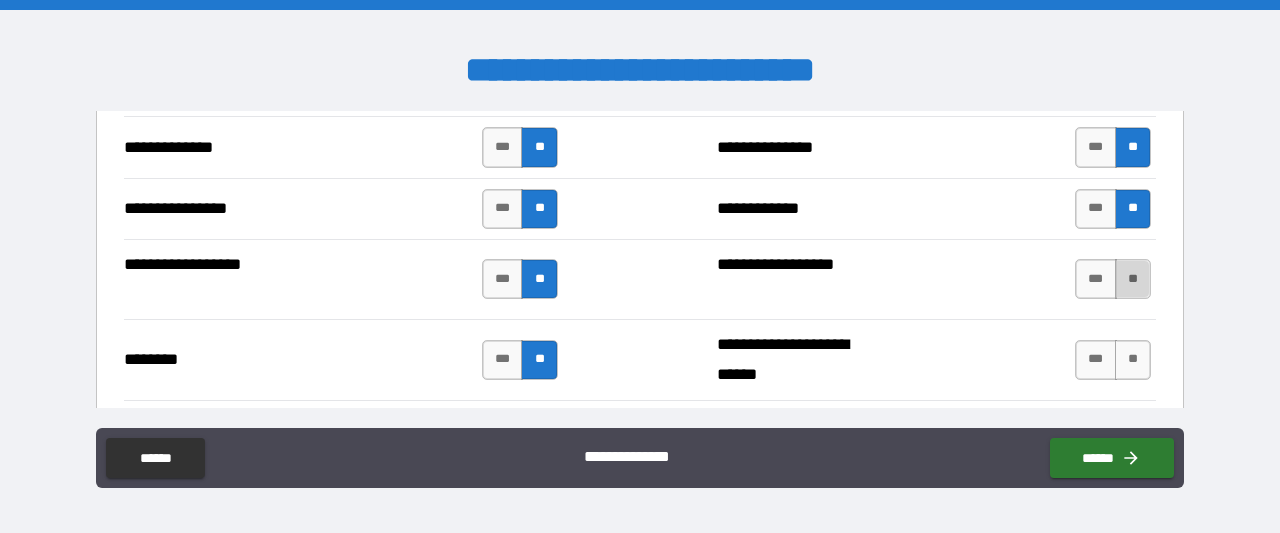 click on "**" at bounding box center [1133, 279] 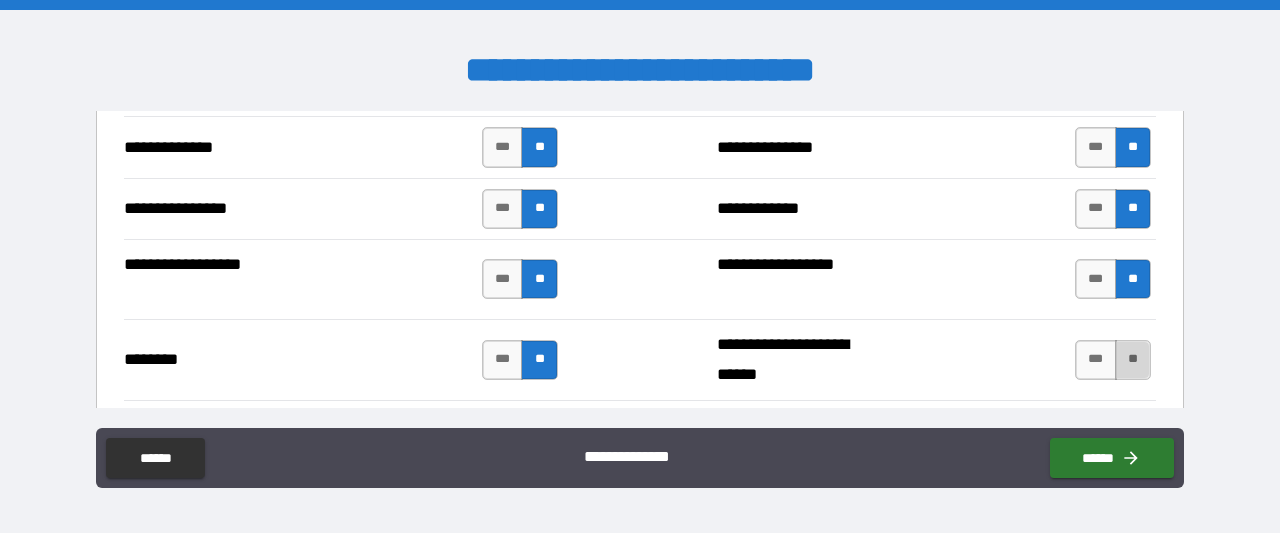 click on "**" at bounding box center (1133, 360) 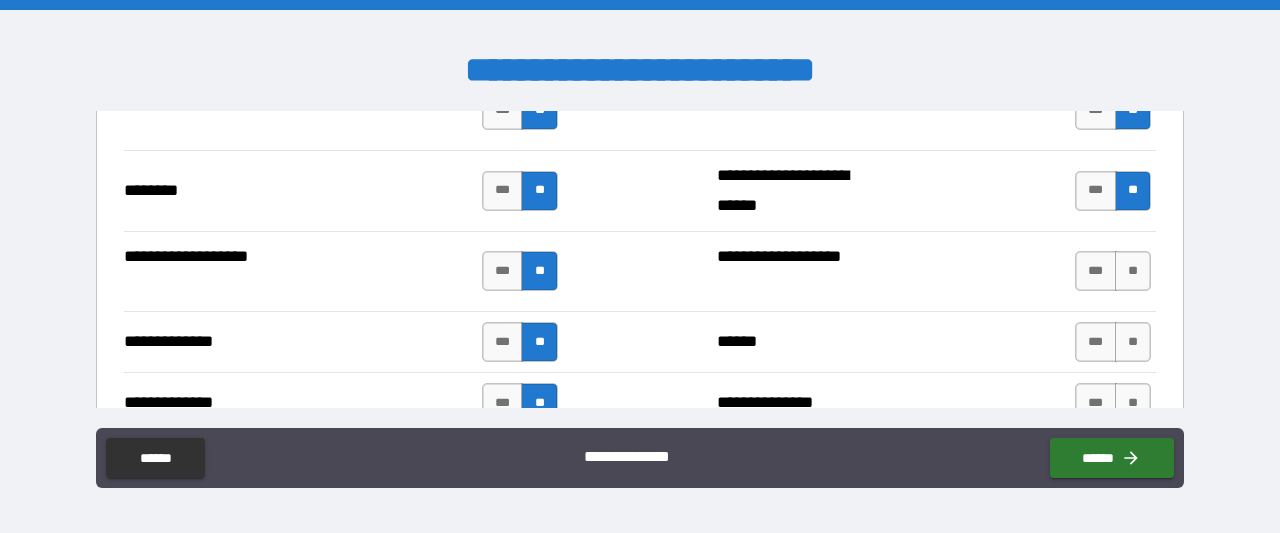 scroll, scrollTop: 3468, scrollLeft: 0, axis: vertical 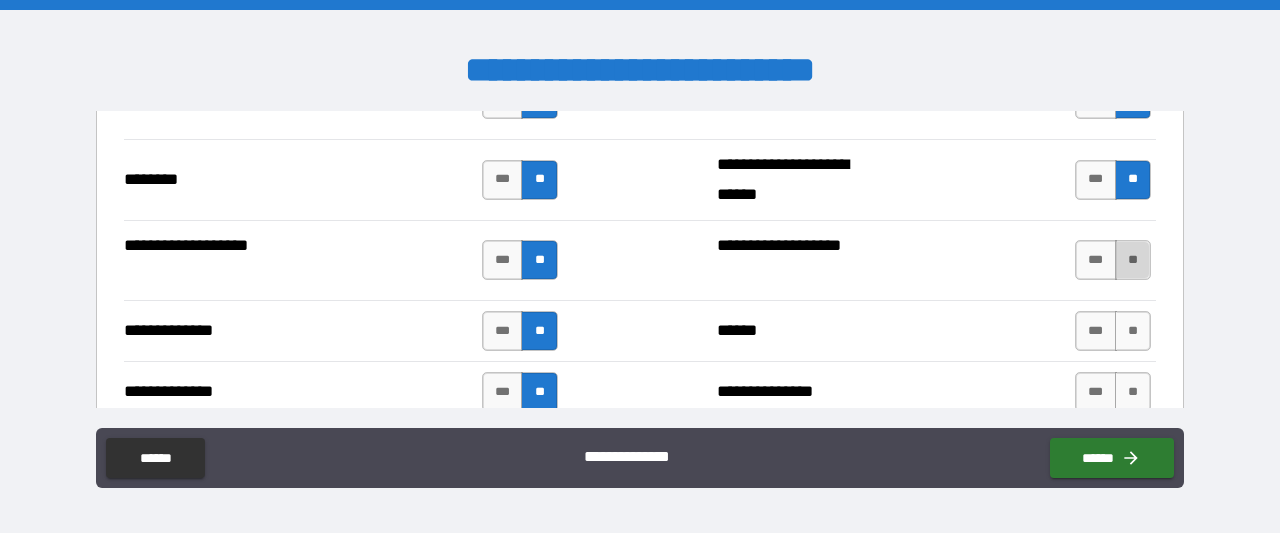 click on "**" at bounding box center [1133, 260] 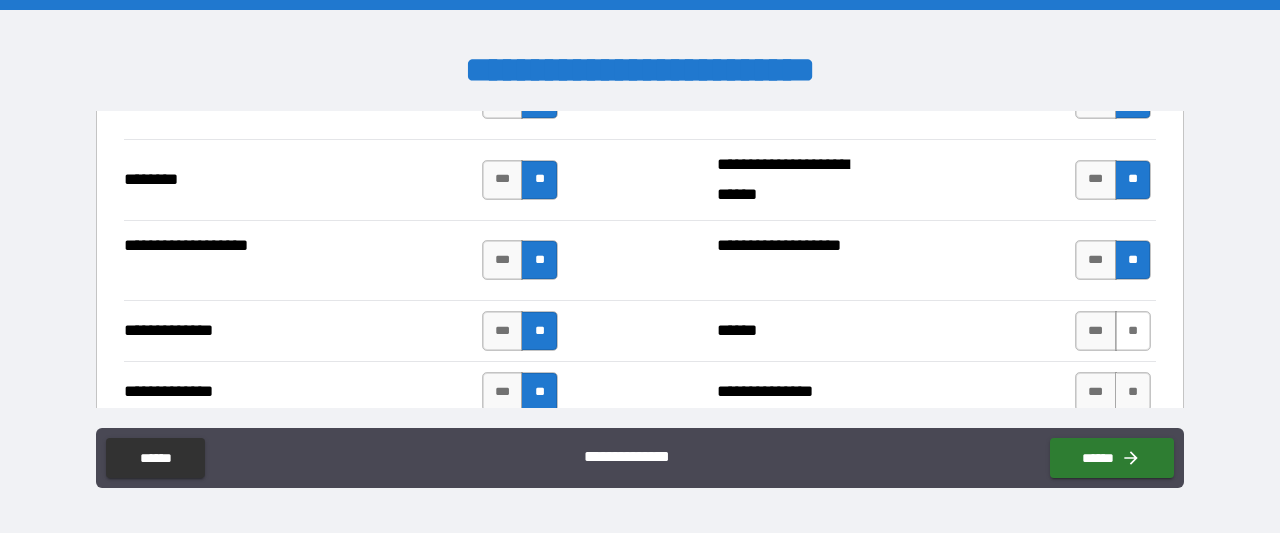 click on "**" at bounding box center [1133, 331] 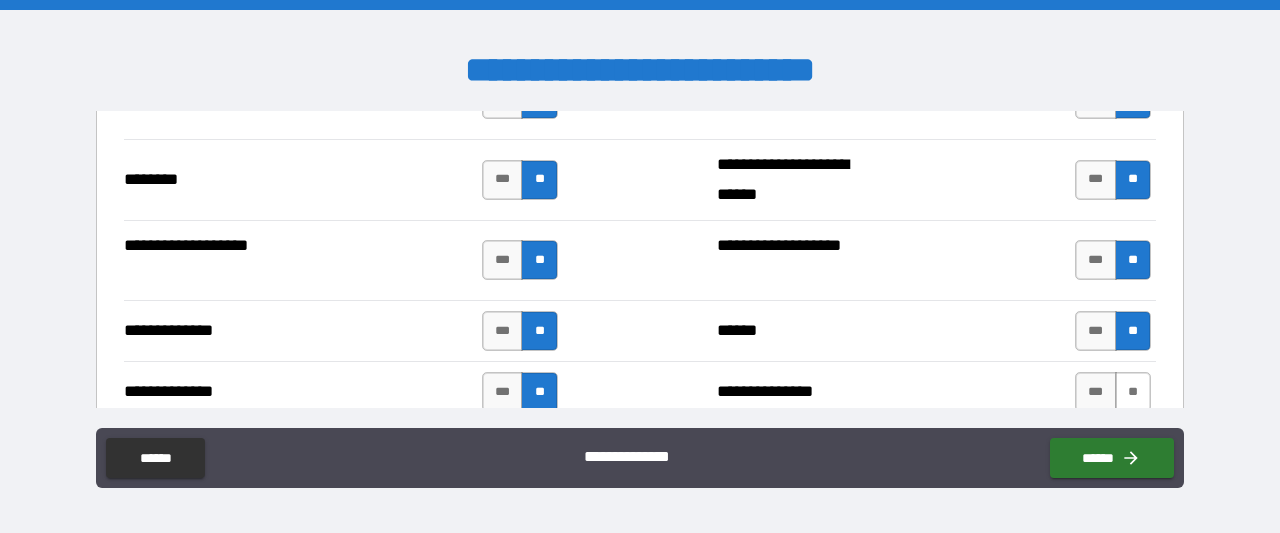 click on "**" at bounding box center (1133, 392) 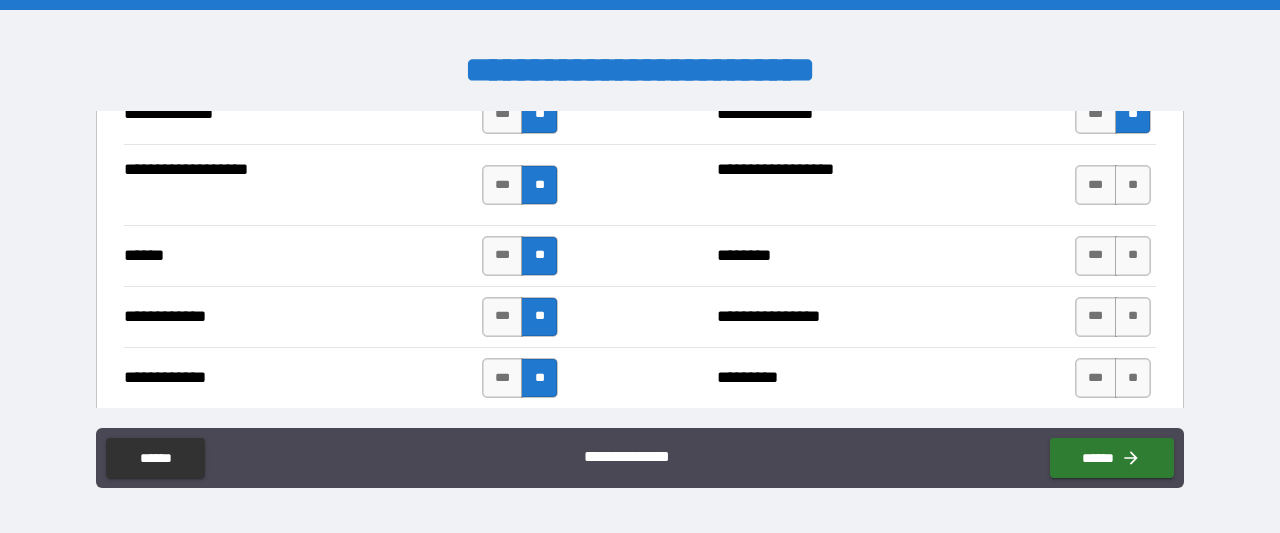 scroll, scrollTop: 3758, scrollLeft: 0, axis: vertical 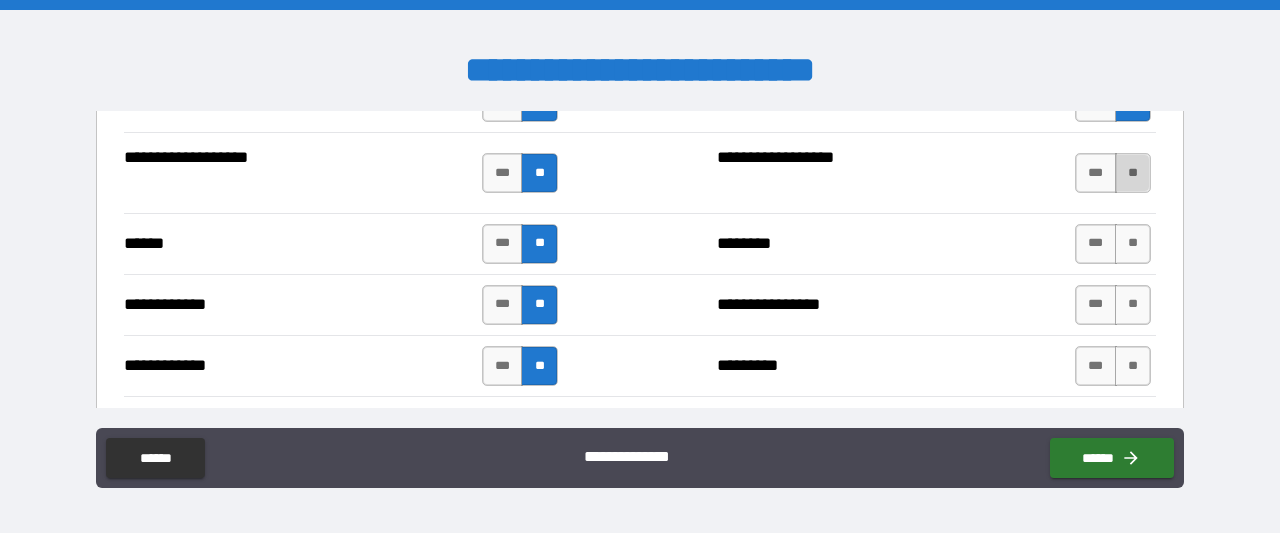 click on "**" at bounding box center (1133, 173) 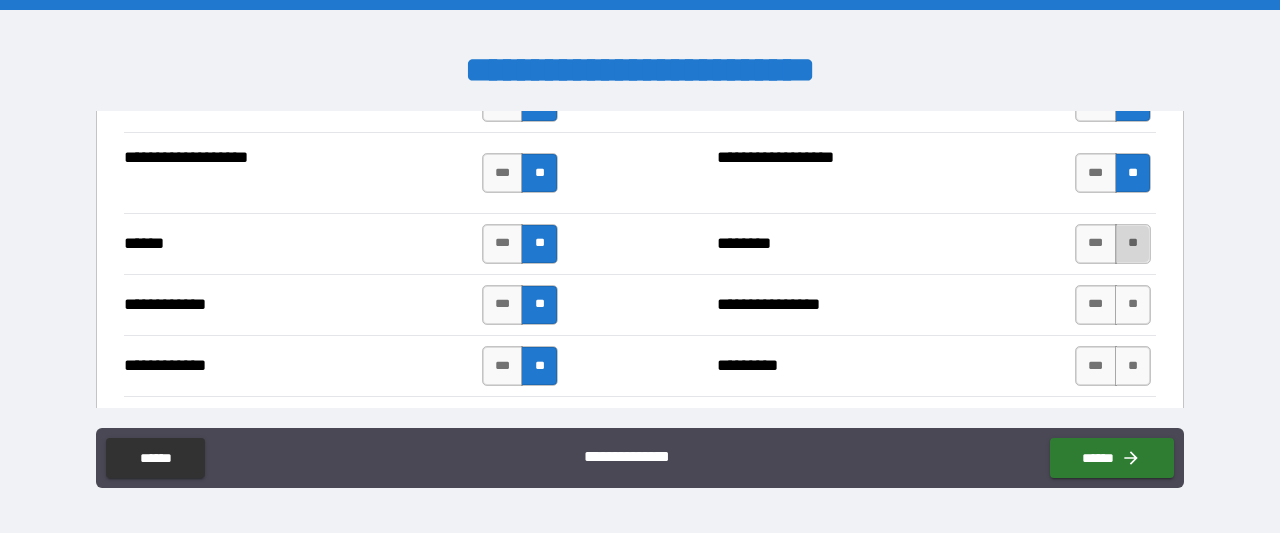 click on "**" at bounding box center [1133, 244] 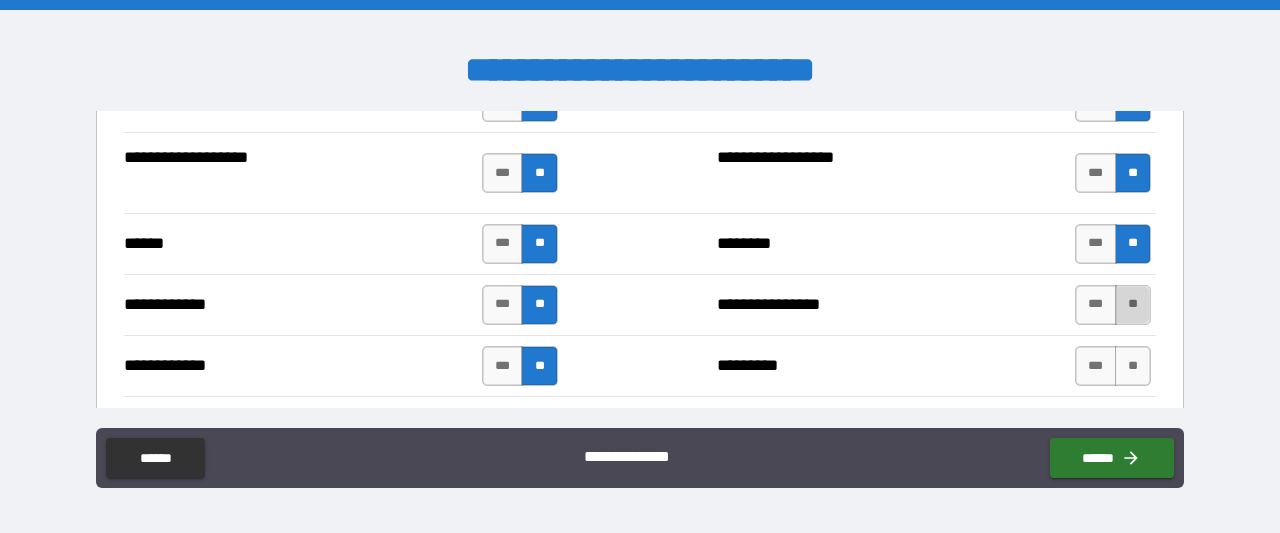 click on "**" at bounding box center [1133, 305] 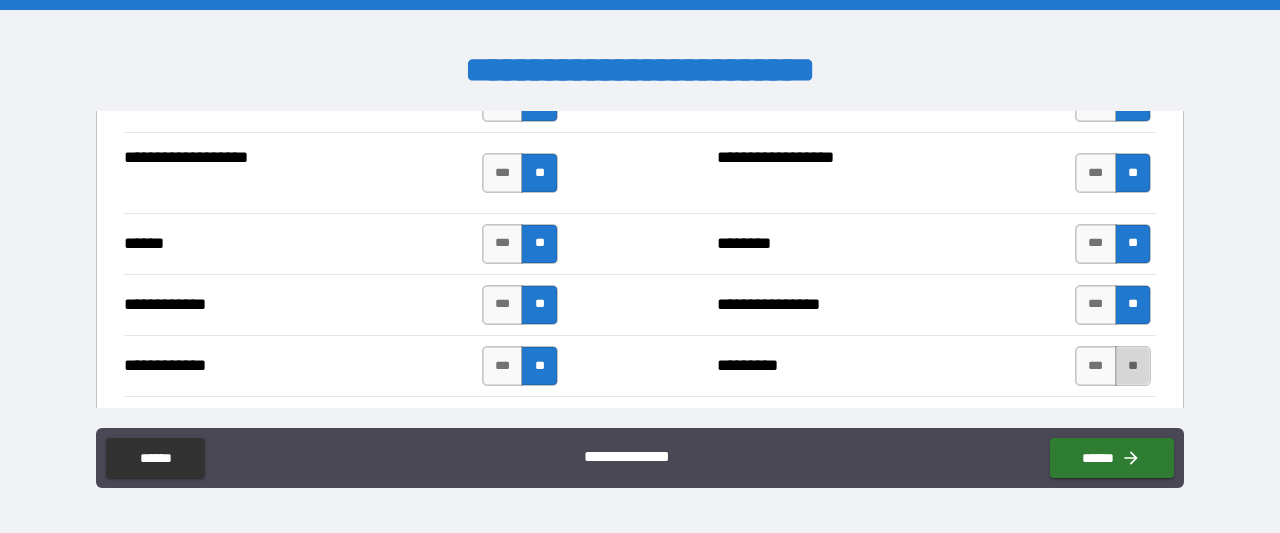 click on "**" at bounding box center [1133, 366] 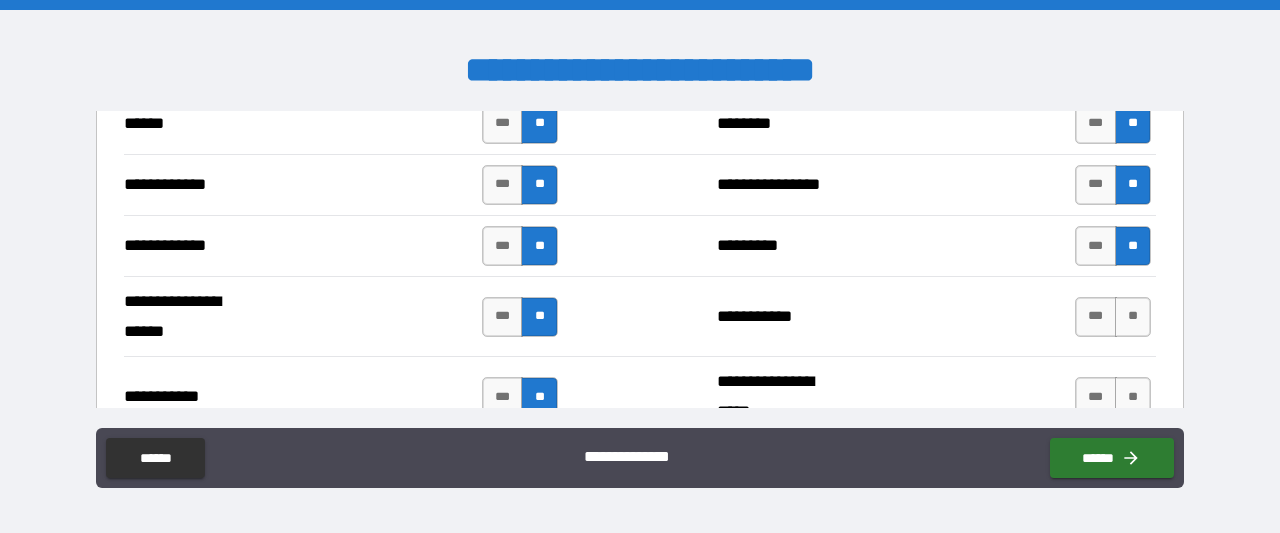 scroll, scrollTop: 3903, scrollLeft: 0, axis: vertical 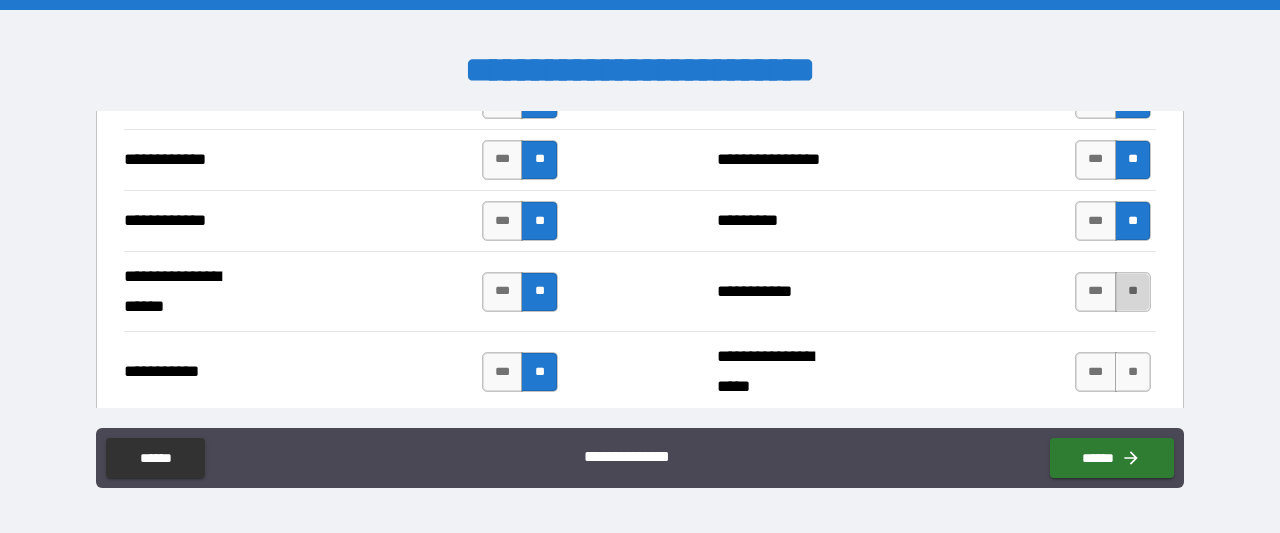click on "**" at bounding box center (1133, 292) 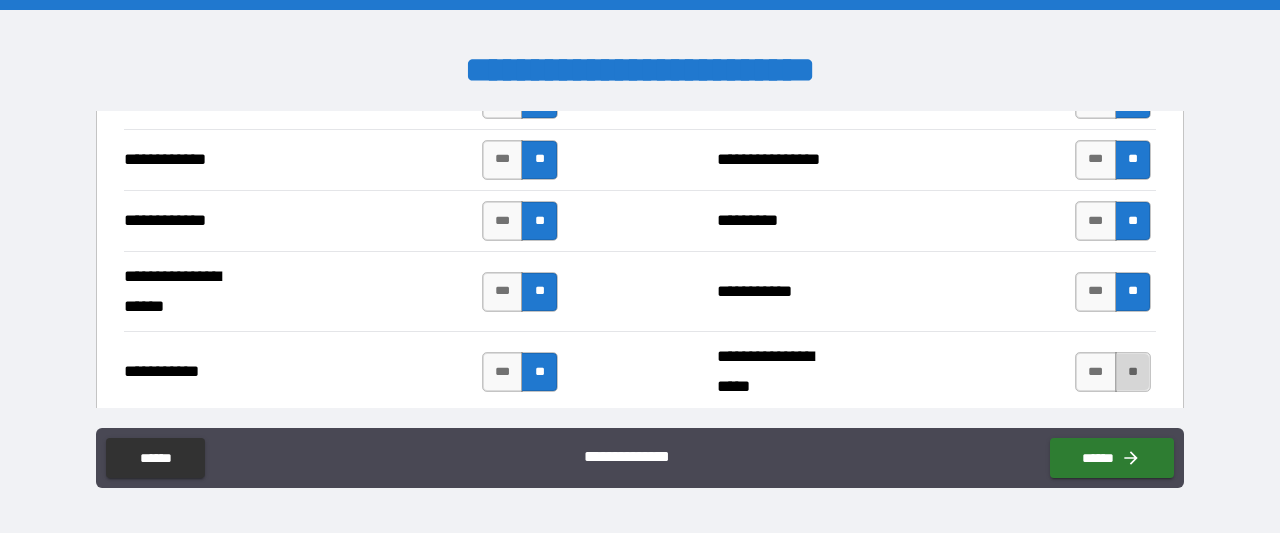 click on "**" at bounding box center (1133, 372) 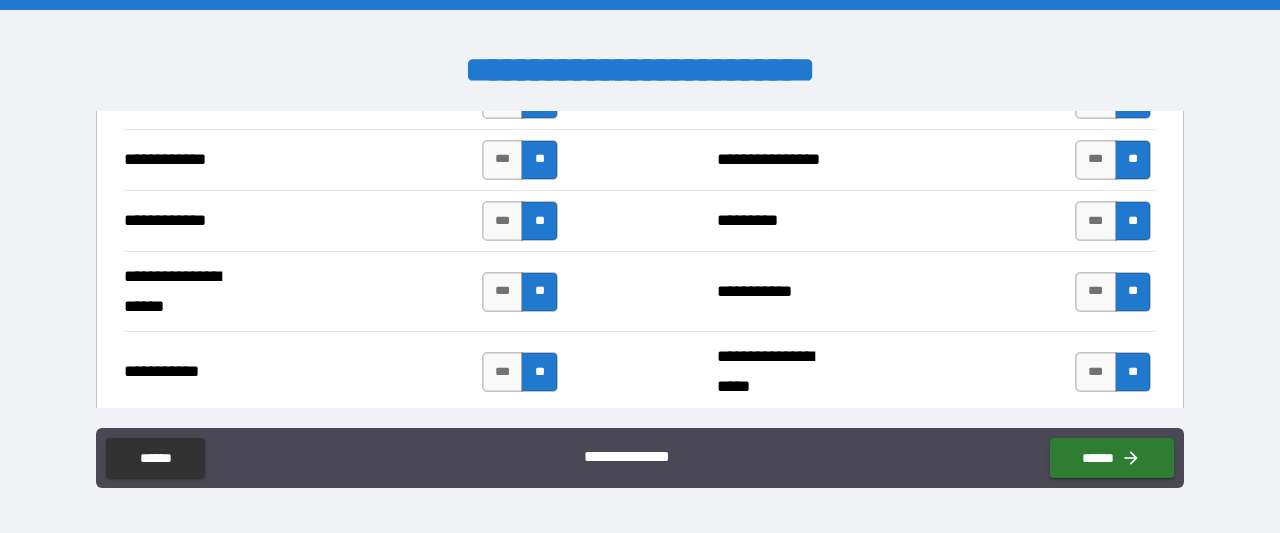scroll, scrollTop: 3975, scrollLeft: 0, axis: vertical 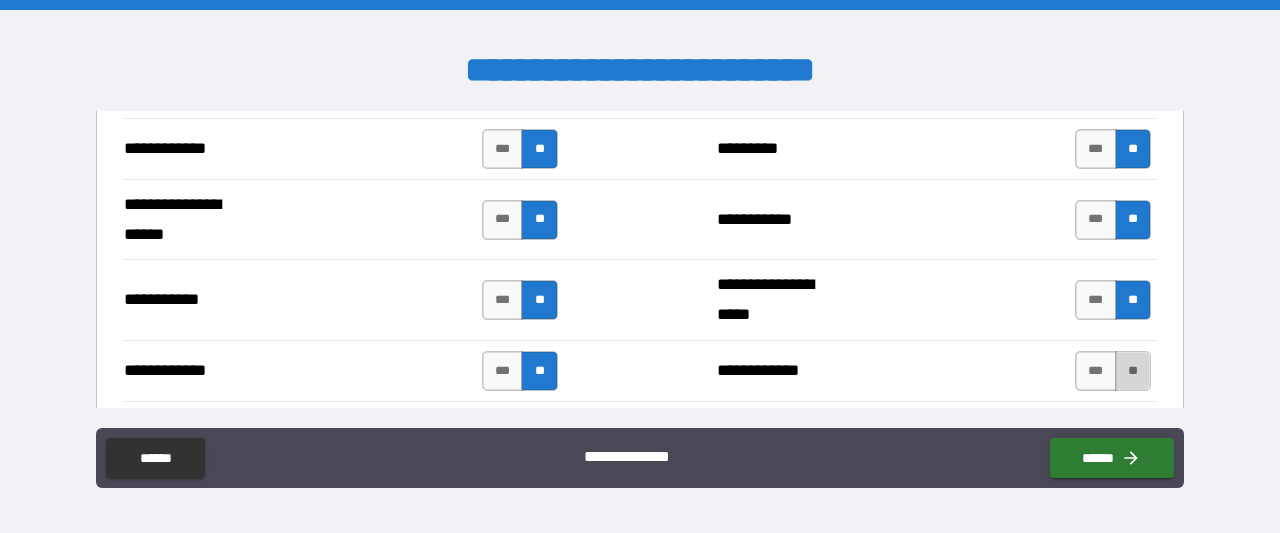 click on "**" at bounding box center [1133, 371] 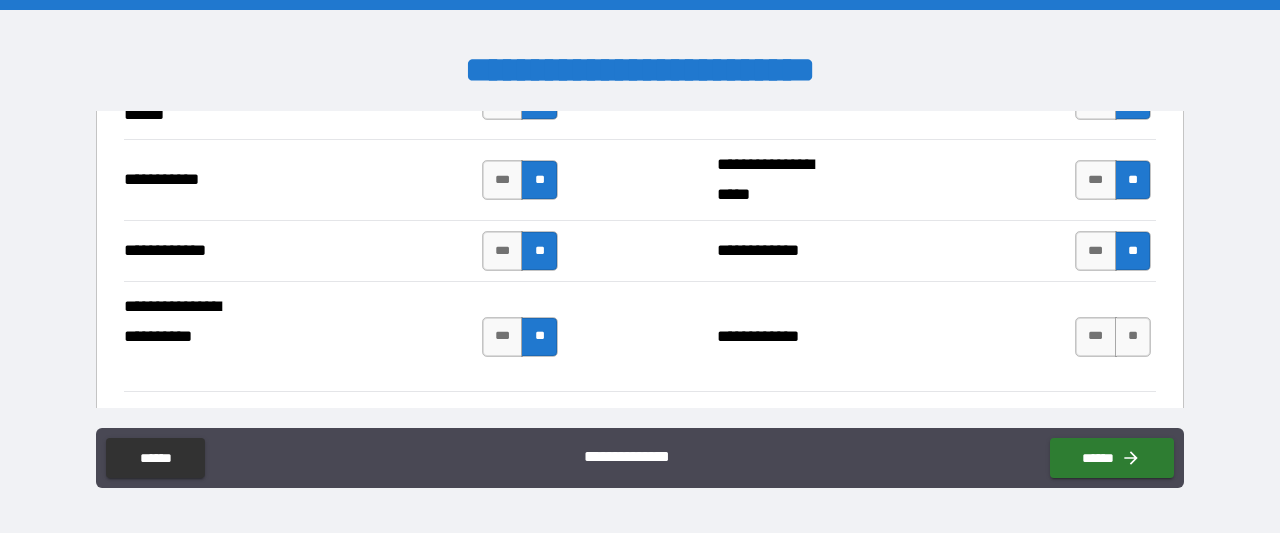 scroll, scrollTop: 4144, scrollLeft: 0, axis: vertical 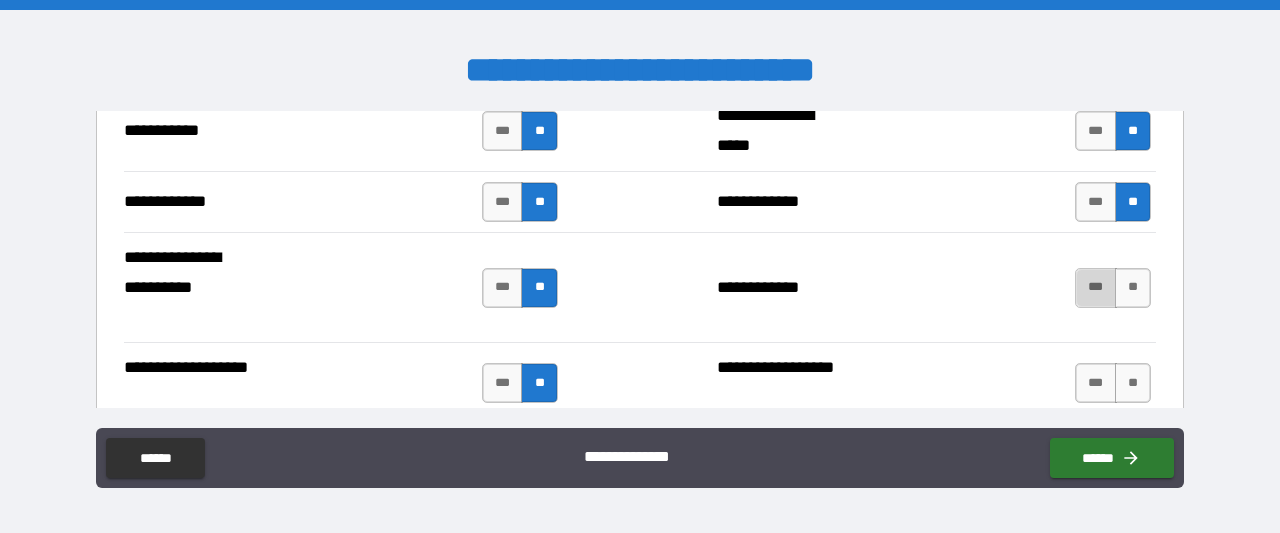 click on "***" at bounding box center [1096, 288] 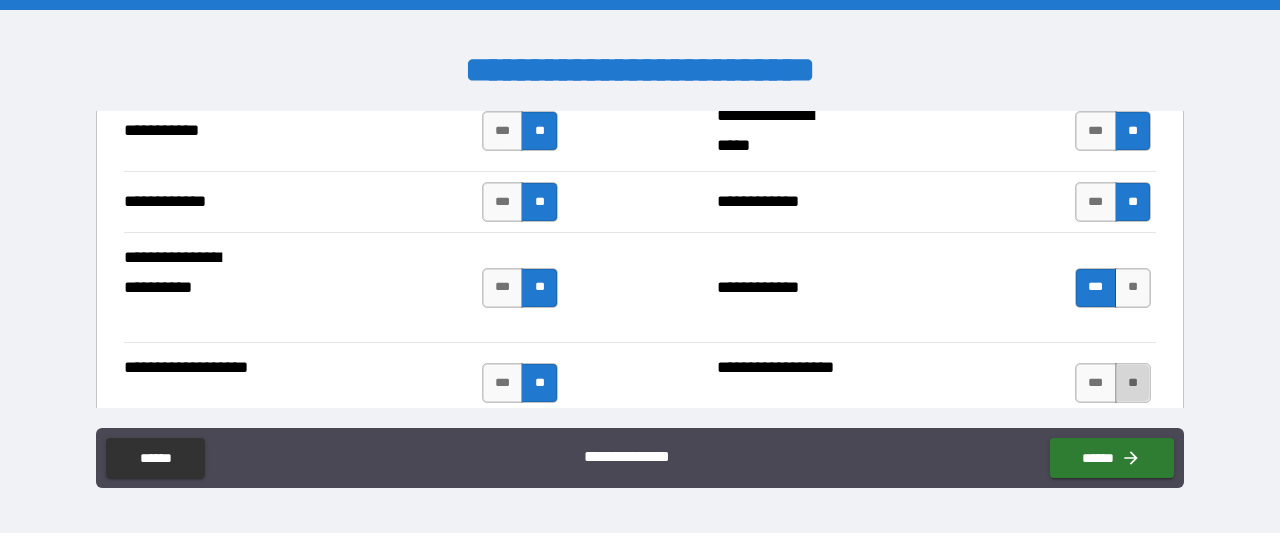click on "**" at bounding box center [1133, 383] 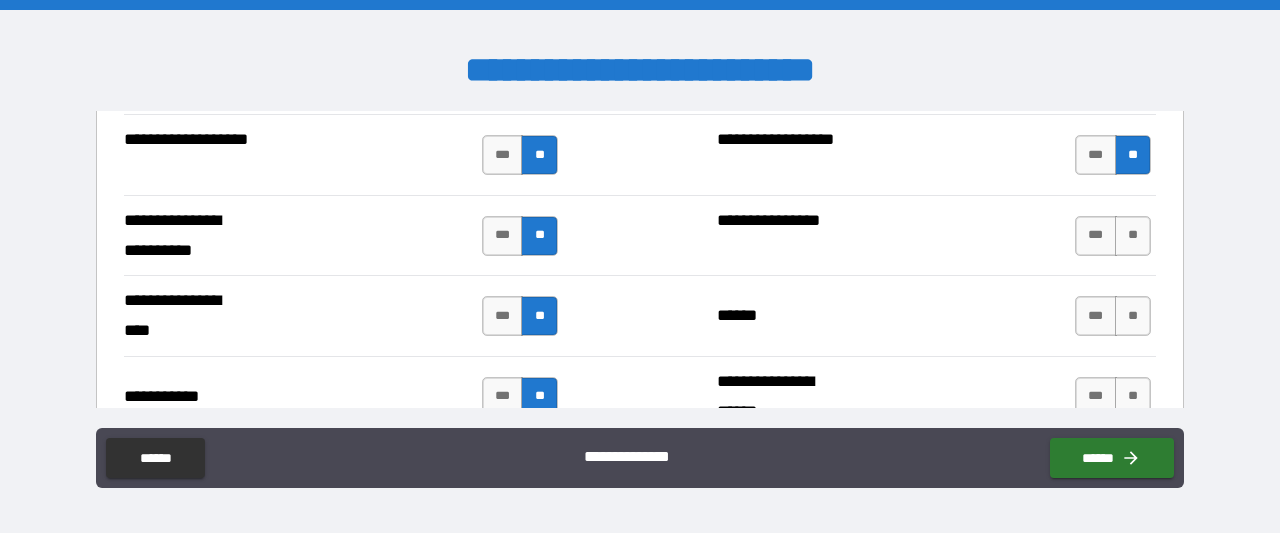 scroll, scrollTop: 4420, scrollLeft: 0, axis: vertical 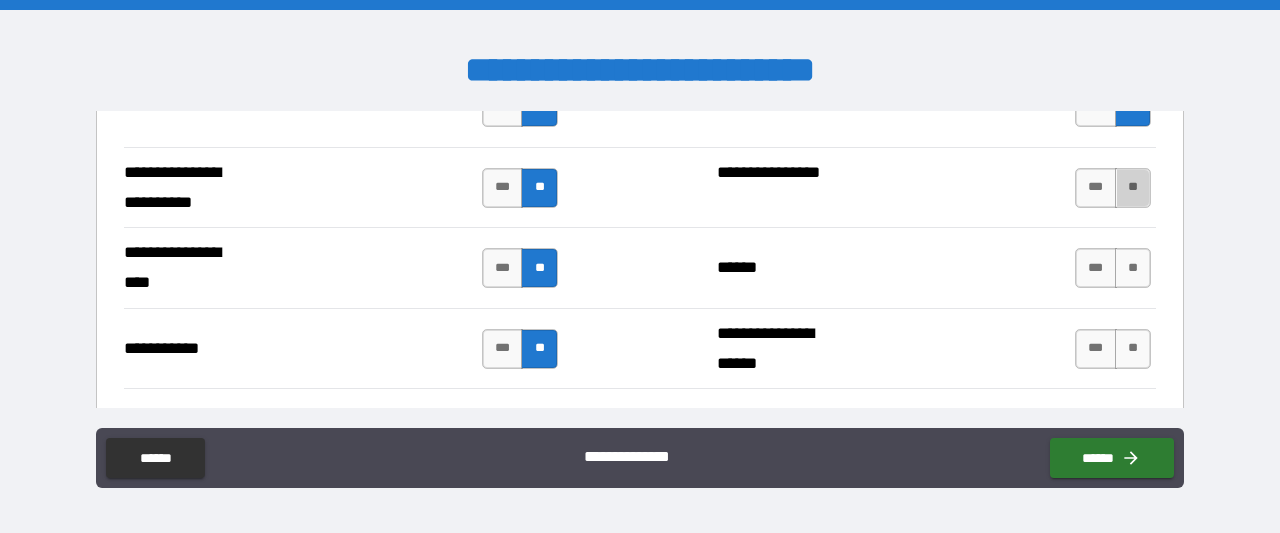 drag, startPoint x: 1124, startPoint y: 157, endPoint x: 1124, endPoint y: 217, distance: 60 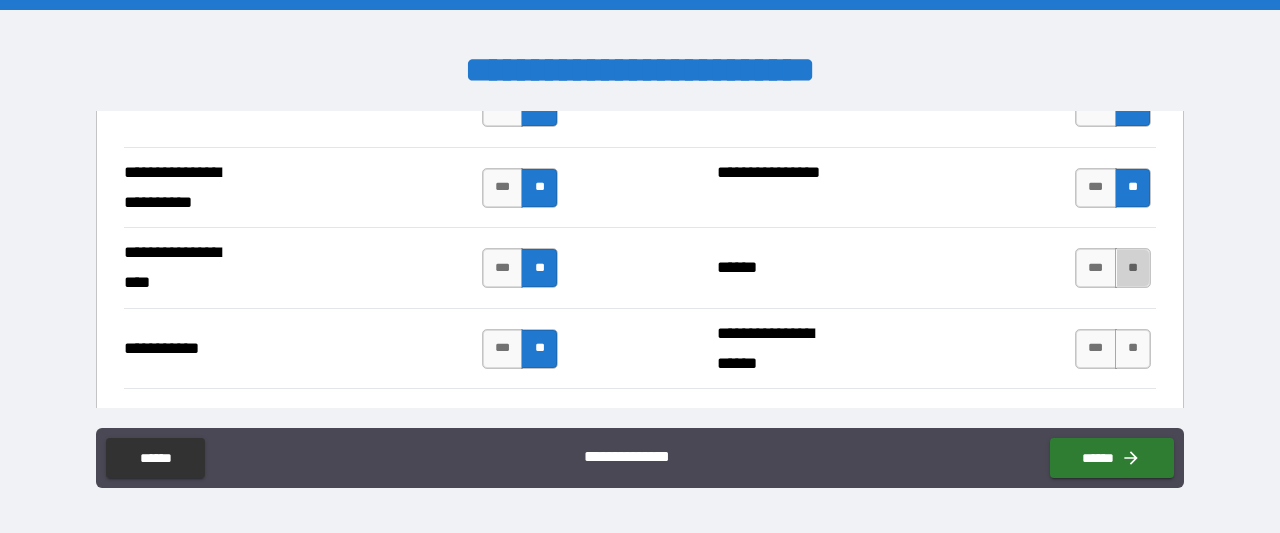 drag, startPoint x: 1124, startPoint y: 242, endPoint x: 1183, endPoint y: 7, distance: 242.29321 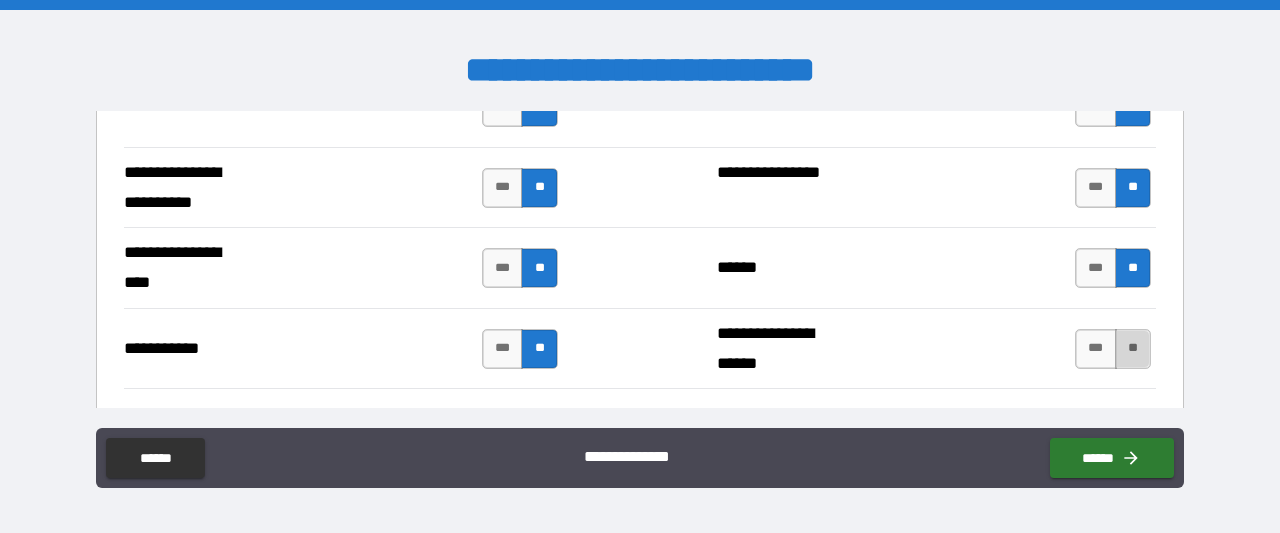 click on "**" at bounding box center [1133, 349] 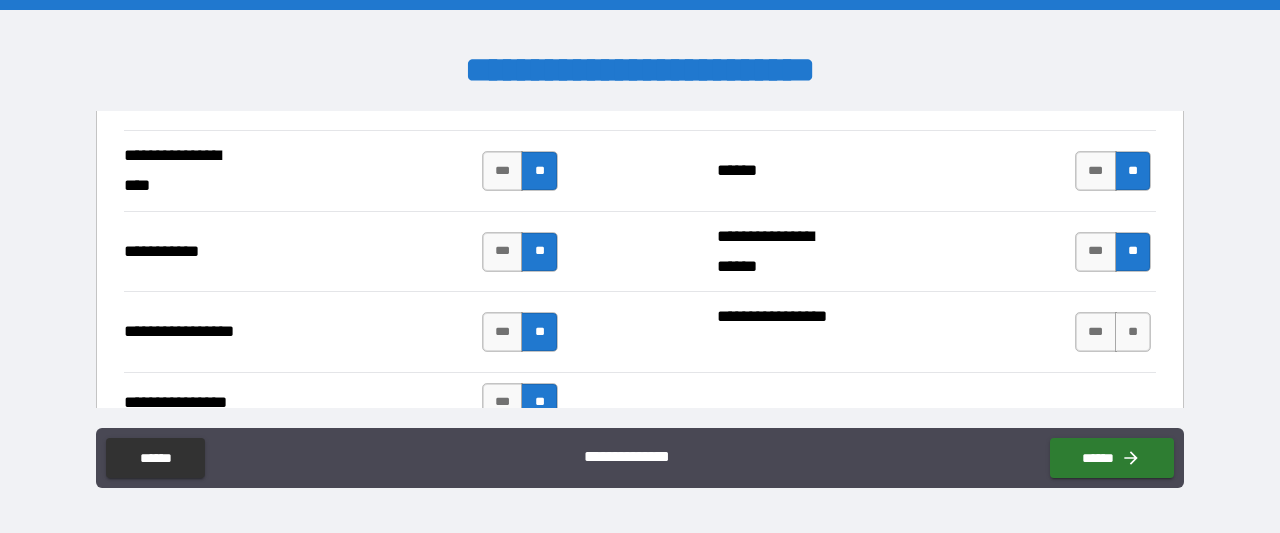 scroll, scrollTop: 4589, scrollLeft: 0, axis: vertical 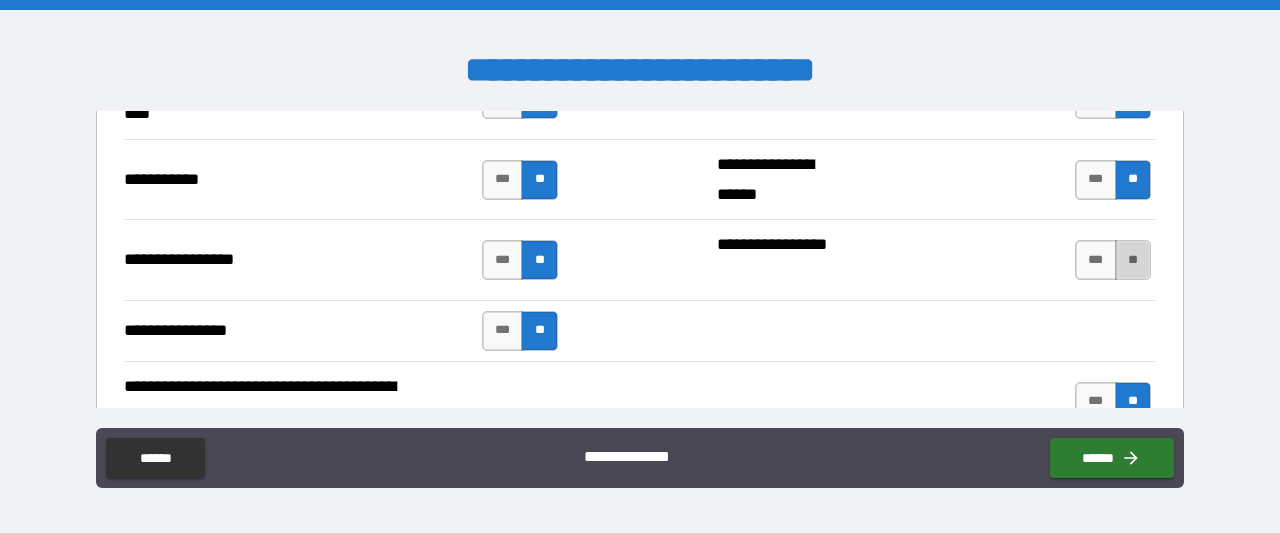 click on "**" at bounding box center (1133, 260) 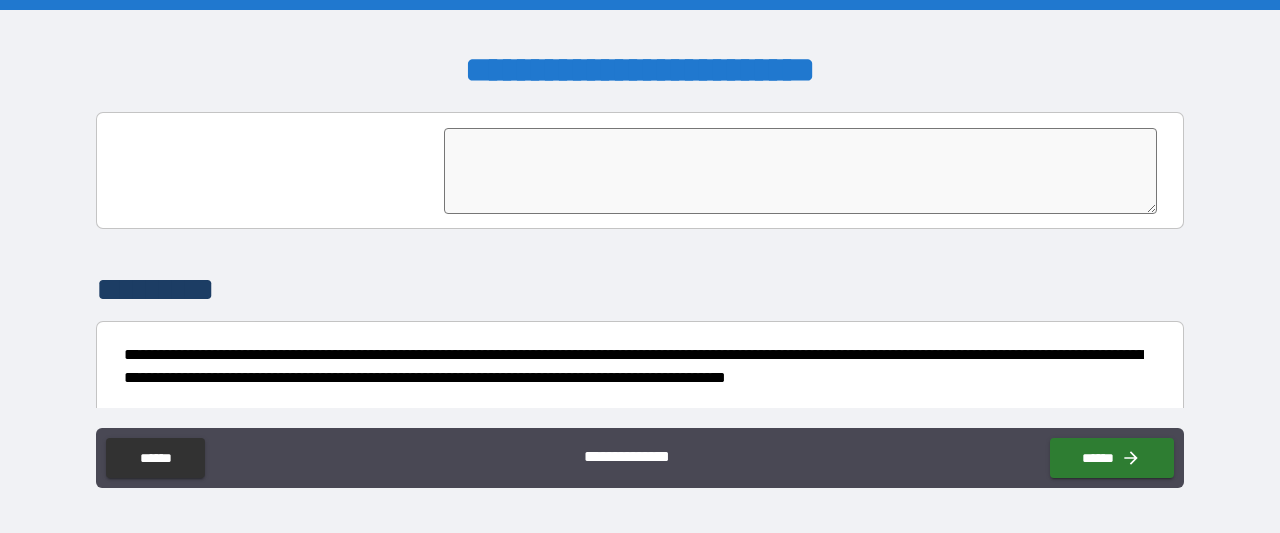 scroll, scrollTop: 5059, scrollLeft: 0, axis: vertical 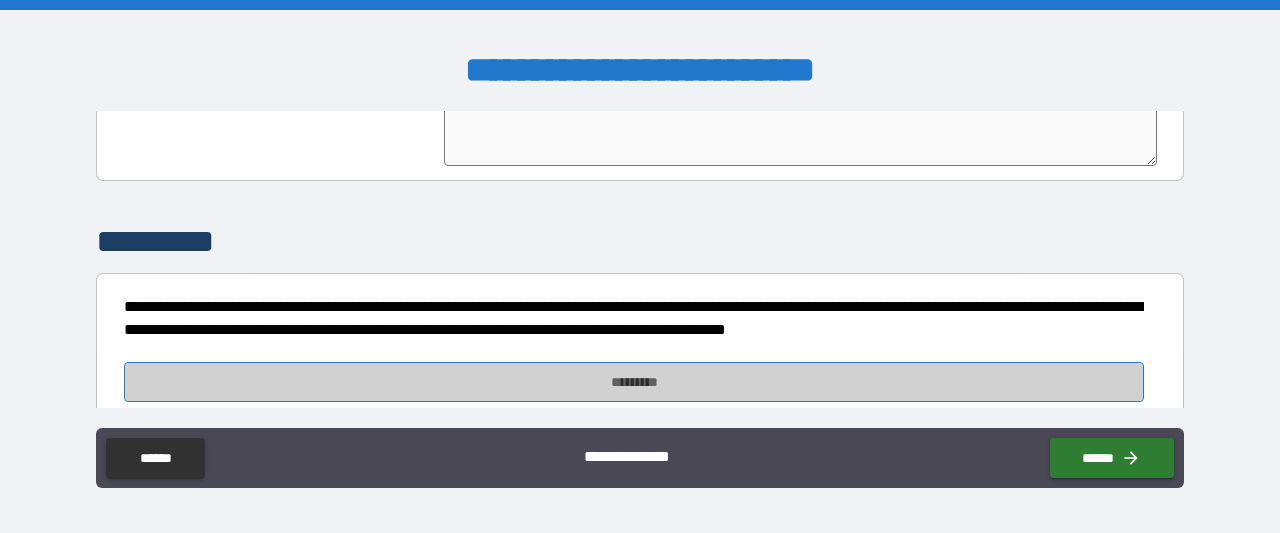 click on "*********" at bounding box center [634, 382] 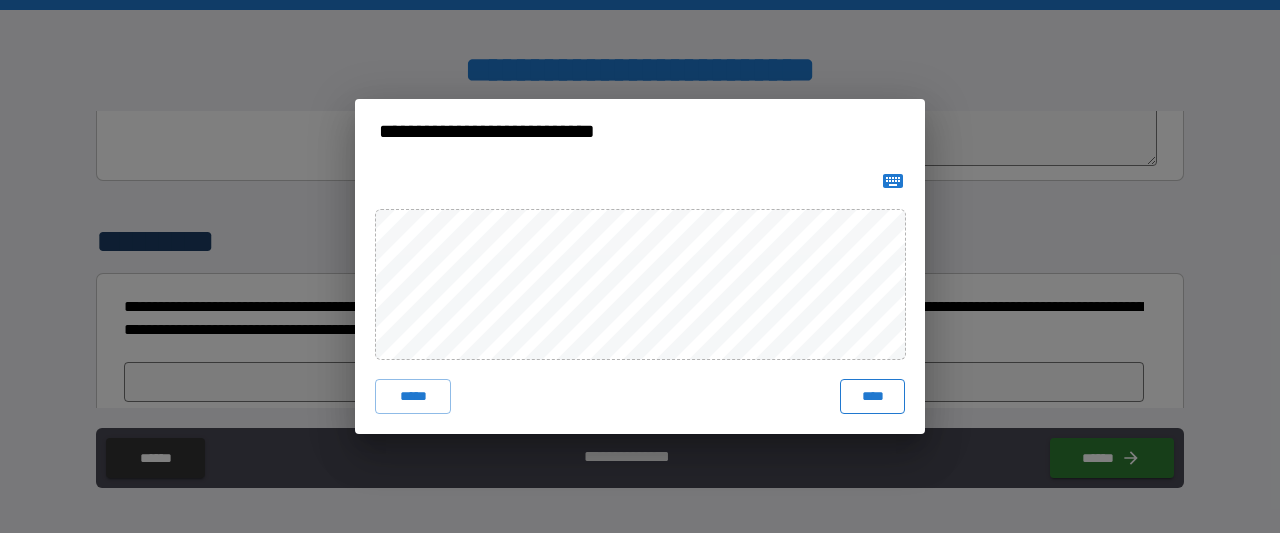click on "****" at bounding box center (872, 397) 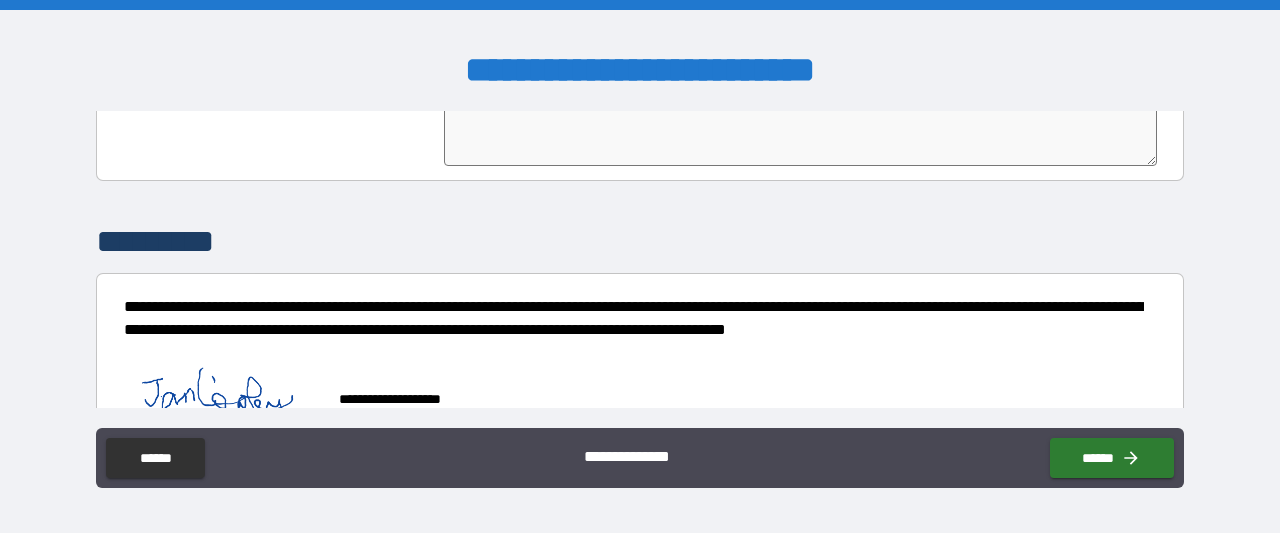 scroll, scrollTop: 5040, scrollLeft: 0, axis: vertical 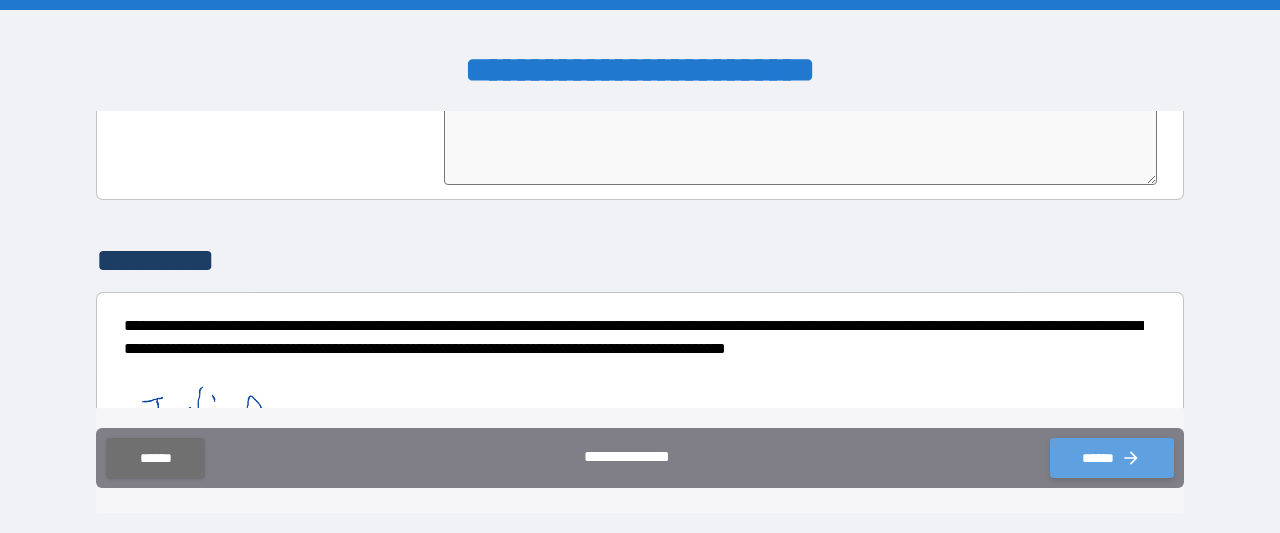 click on "******" at bounding box center [1112, 458] 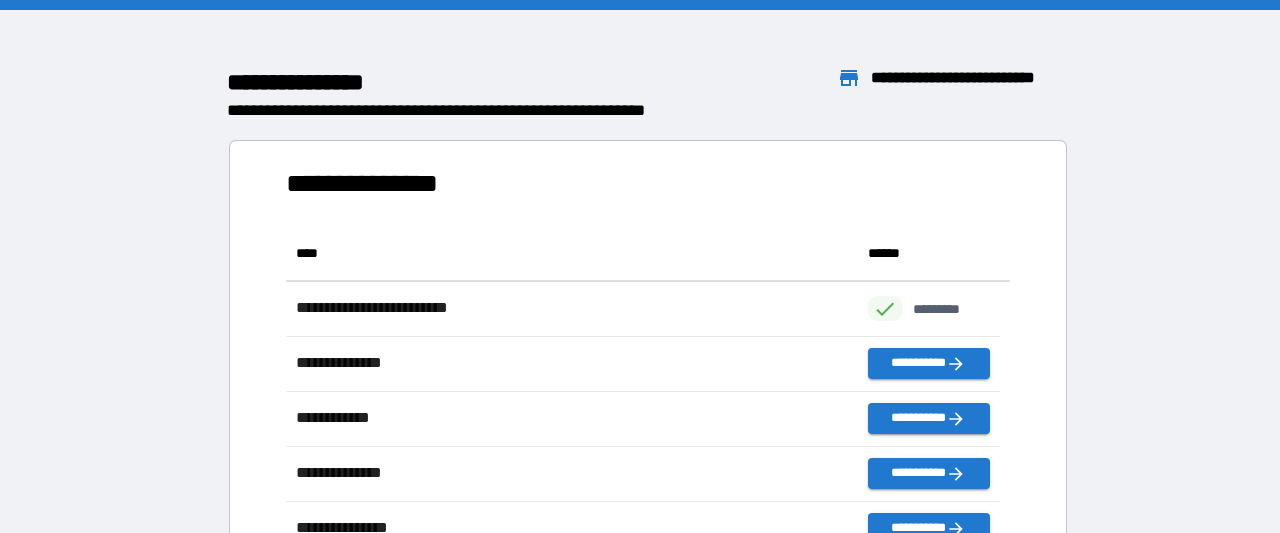 scroll, scrollTop: 16, scrollLeft: 16, axis: both 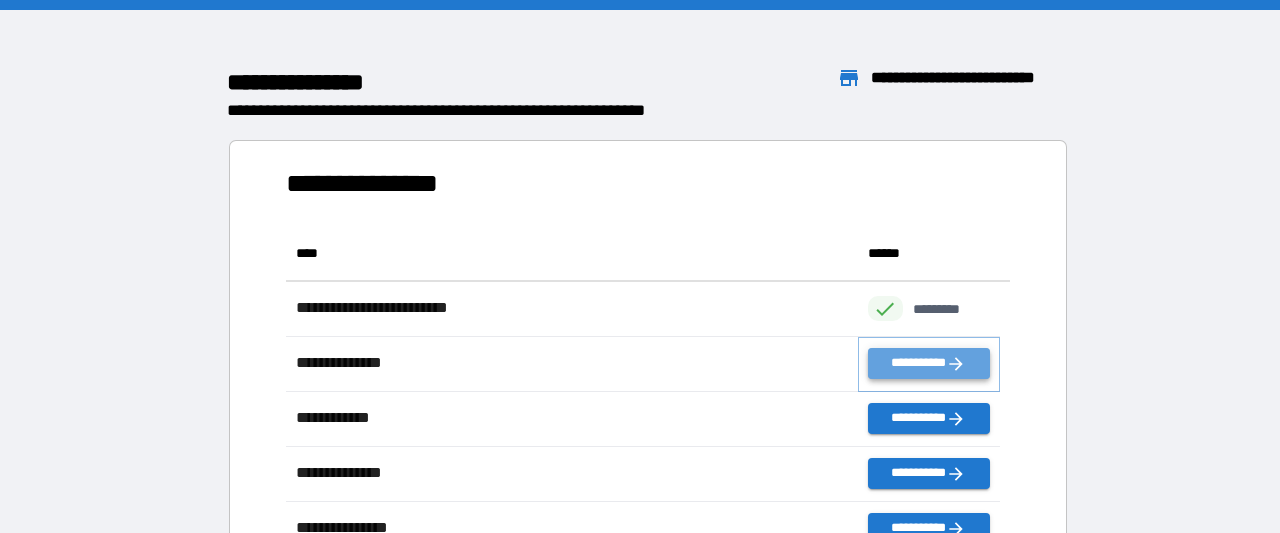 click on "**********" at bounding box center [929, 363] 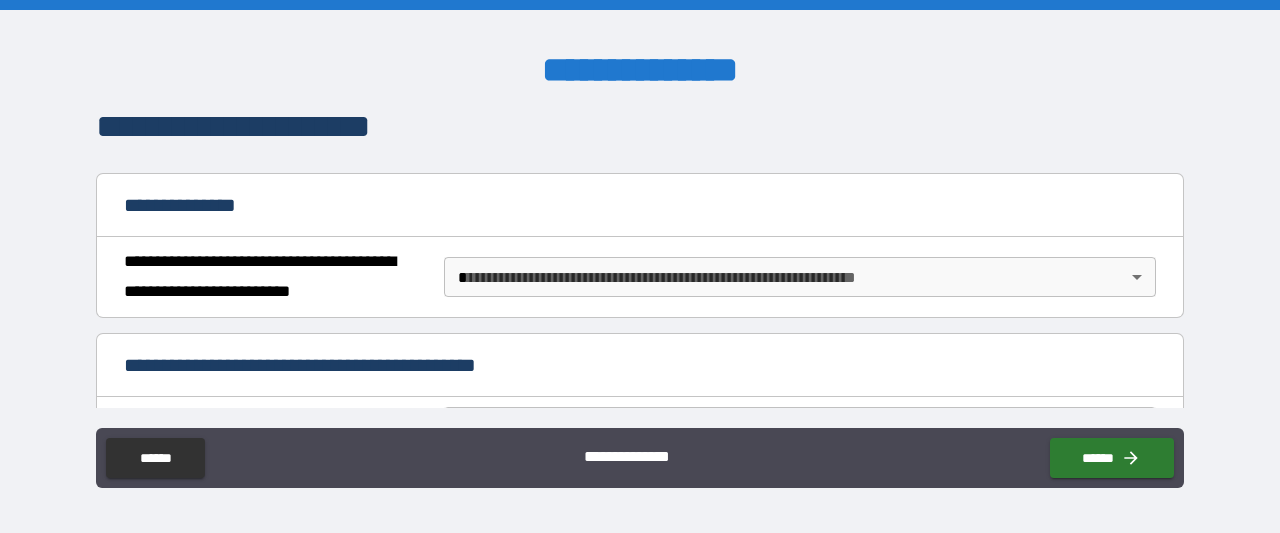 scroll, scrollTop: 191, scrollLeft: 0, axis: vertical 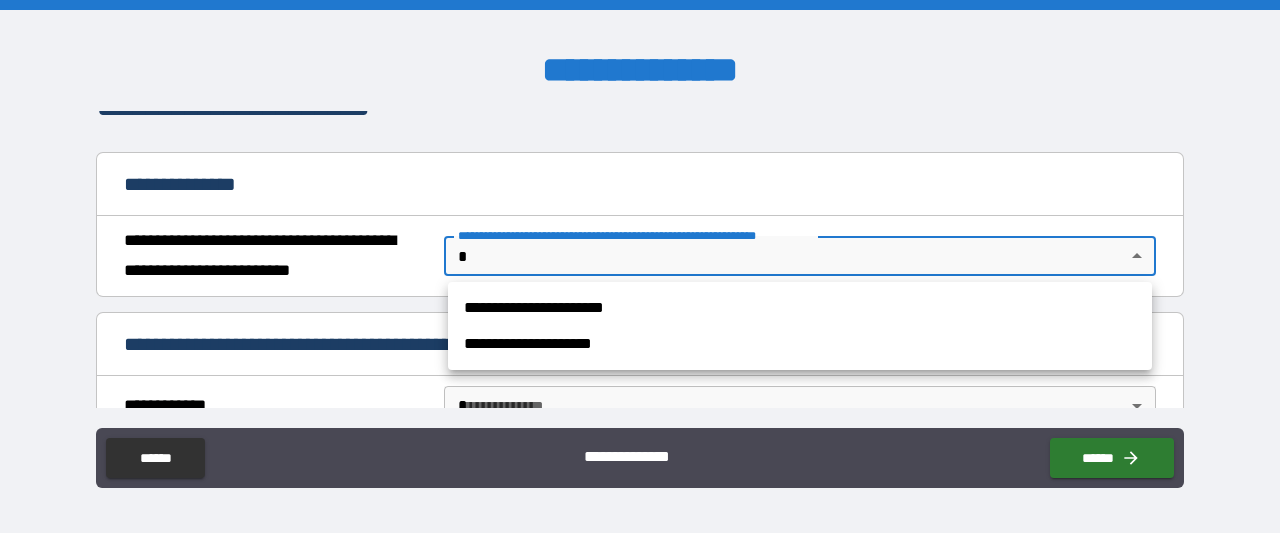 click on "**********" at bounding box center [640, 266] 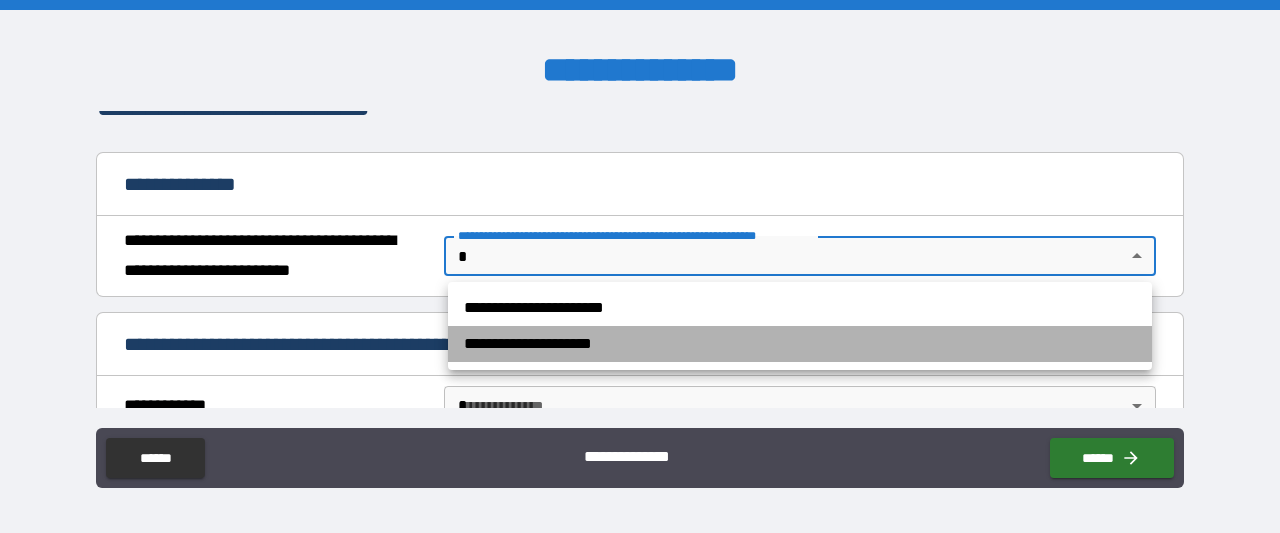 click on "**********" at bounding box center [800, 344] 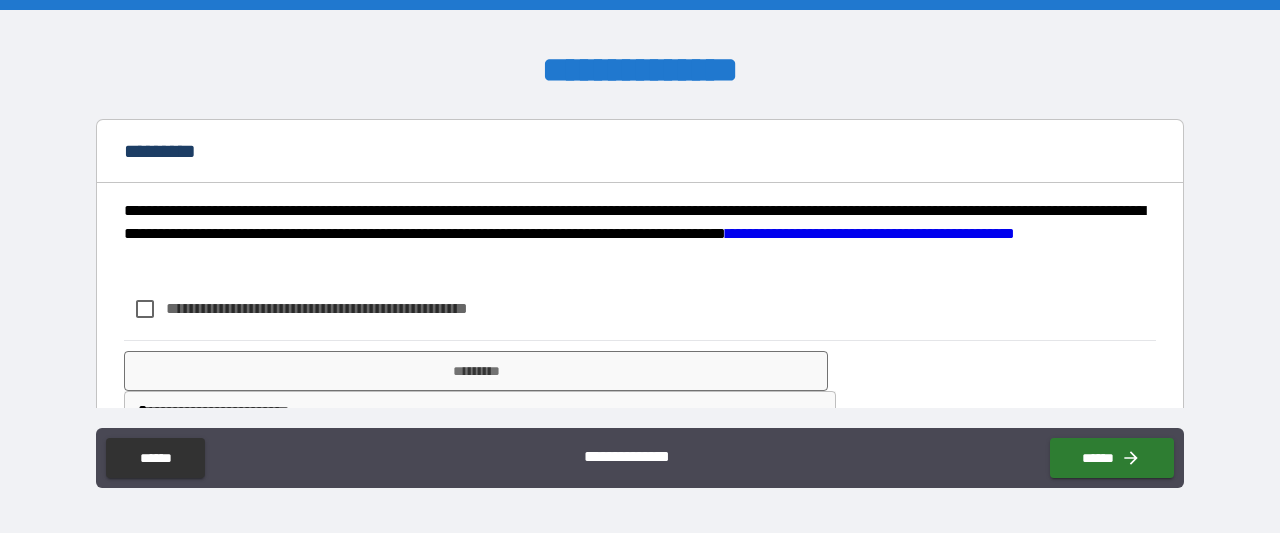 scroll, scrollTop: 398, scrollLeft: 0, axis: vertical 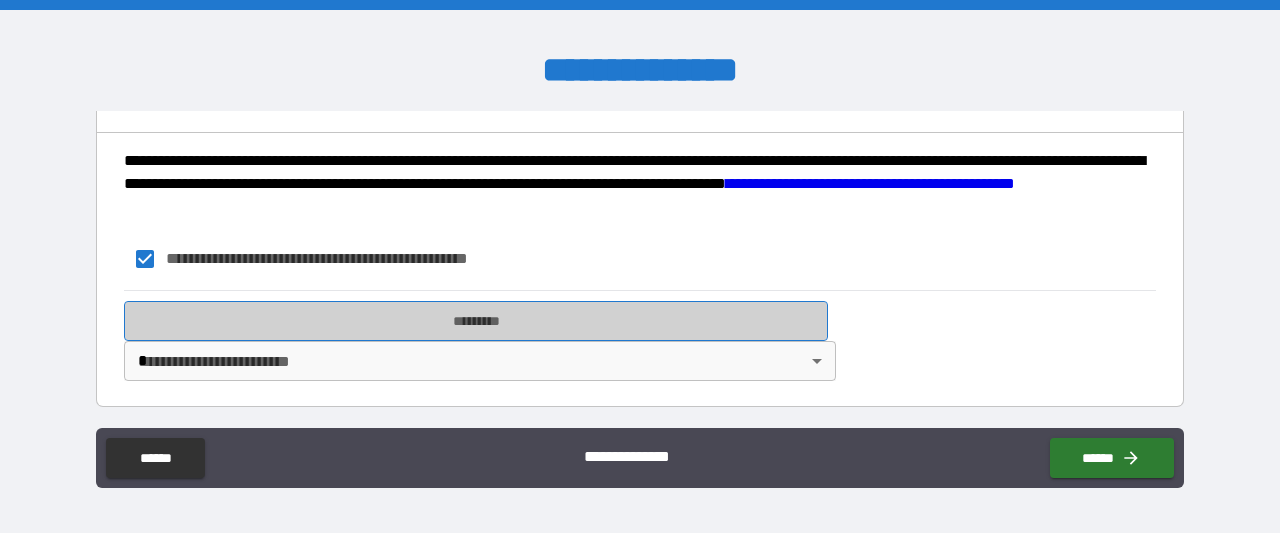click on "*********" at bounding box center [476, 321] 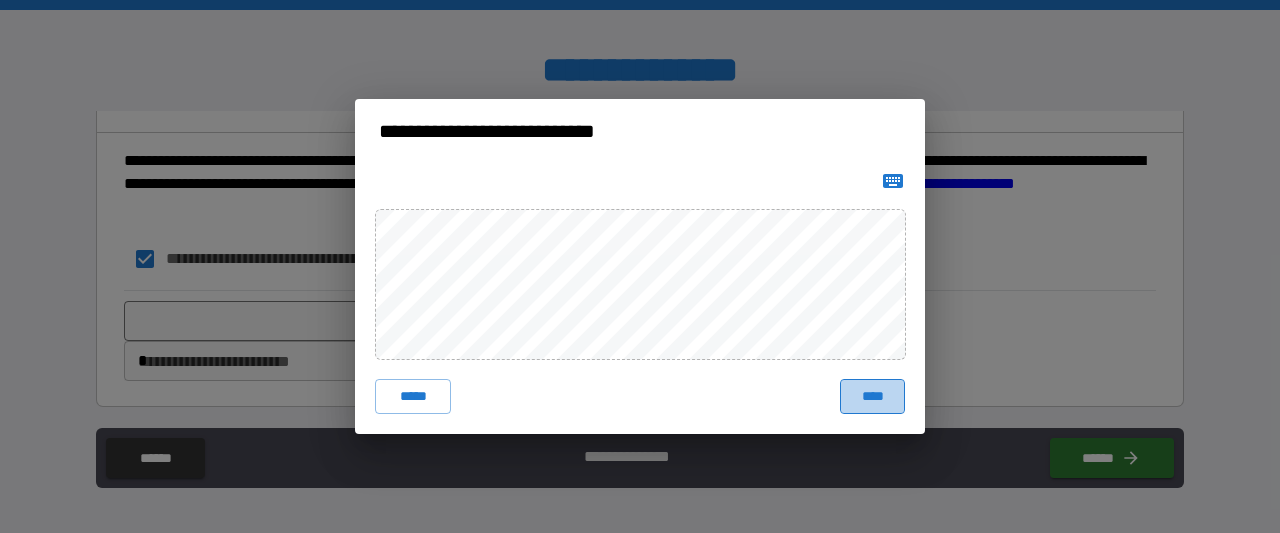 click on "****" at bounding box center [872, 397] 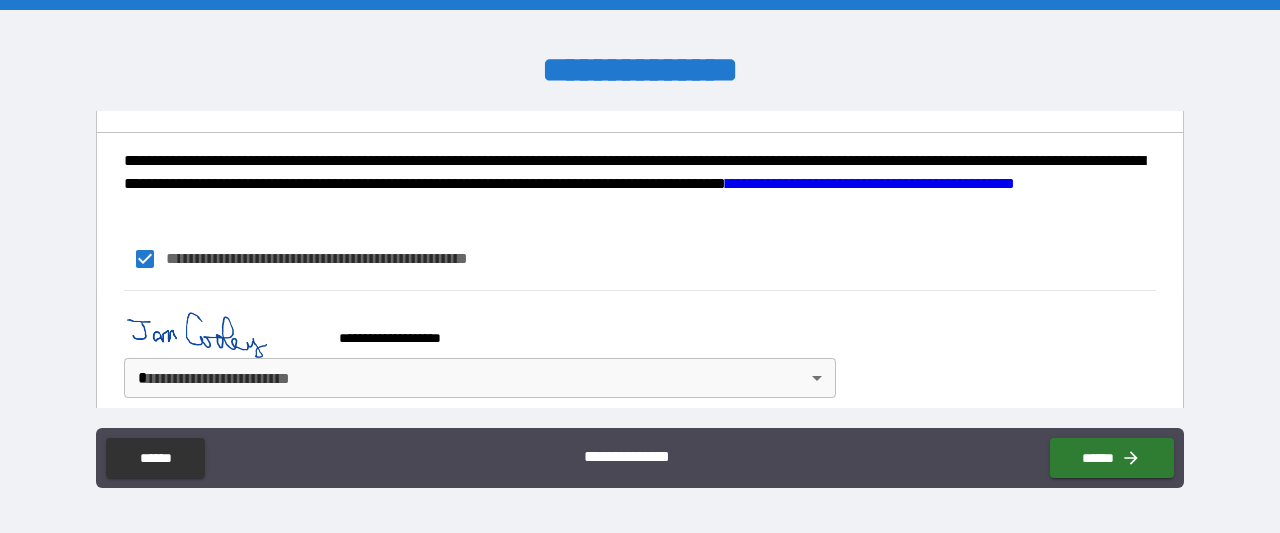 scroll, scrollTop: 451, scrollLeft: 0, axis: vertical 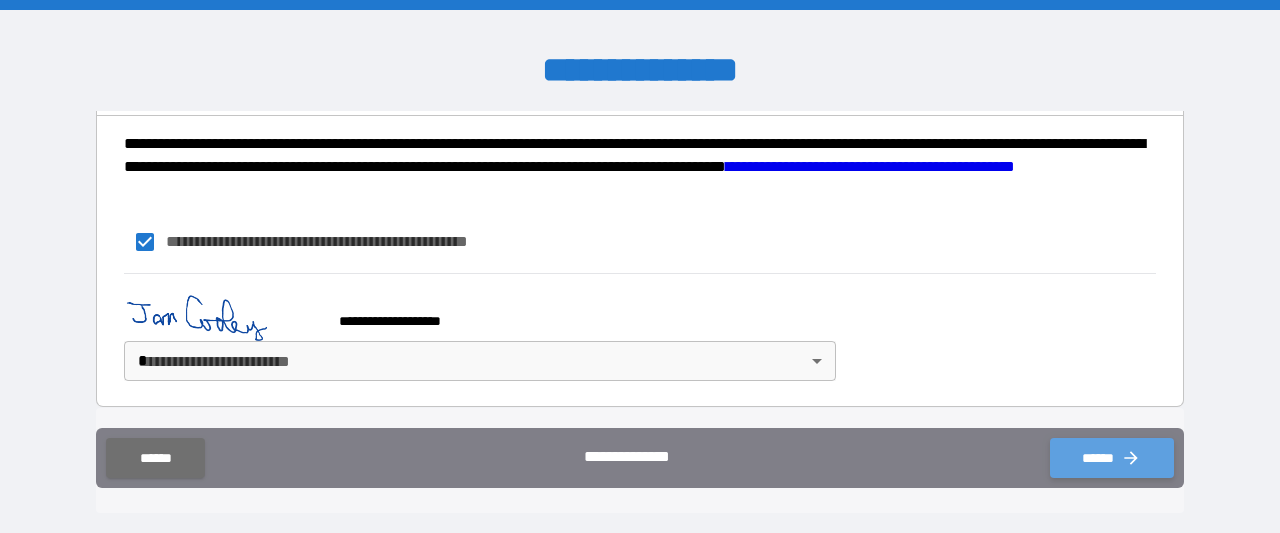 click on "******" at bounding box center (1112, 458) 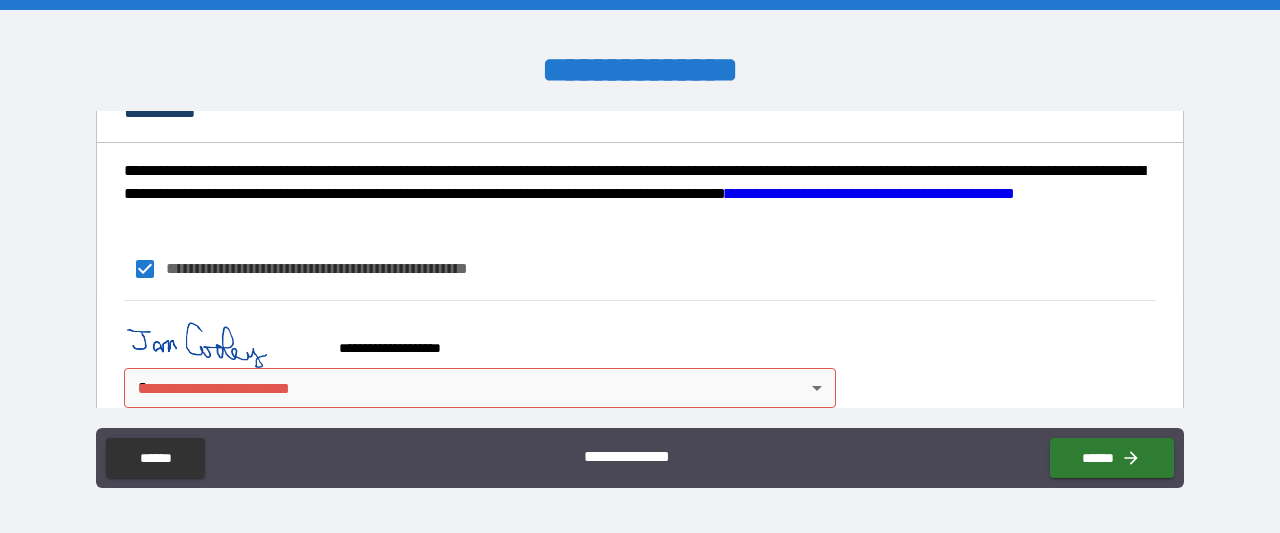 scroll, scrollTop: 451, scrollLeft: 0, axis: vertical 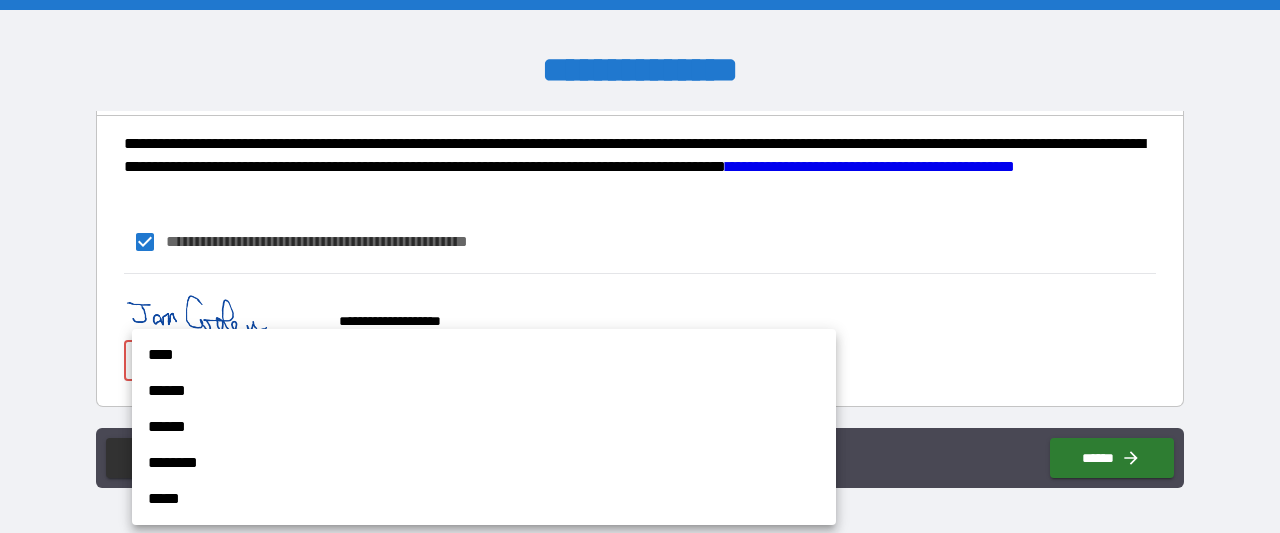 click on "**********" at bounding box center [640, 266] 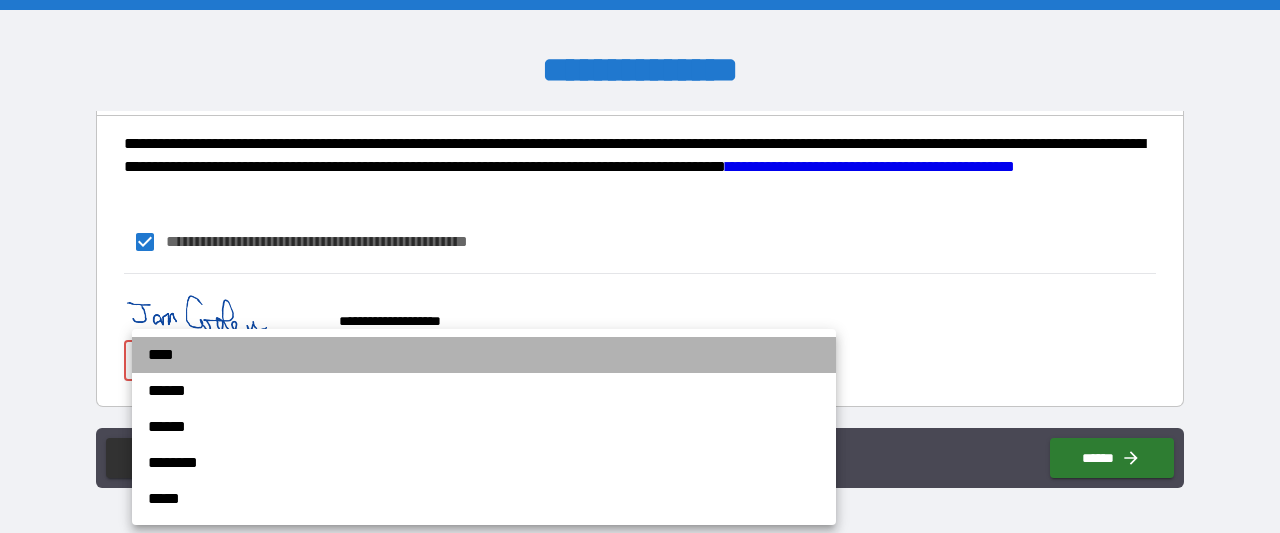 click on "****" at bounding box center (484, 355) 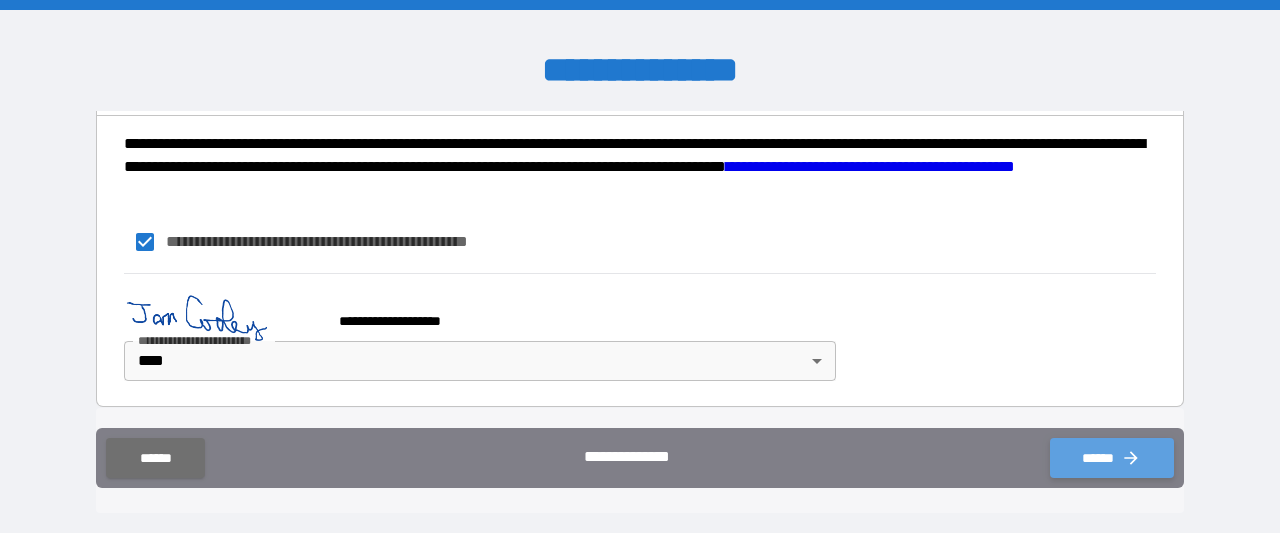 click on "******" at bounding box center (1112, 458) 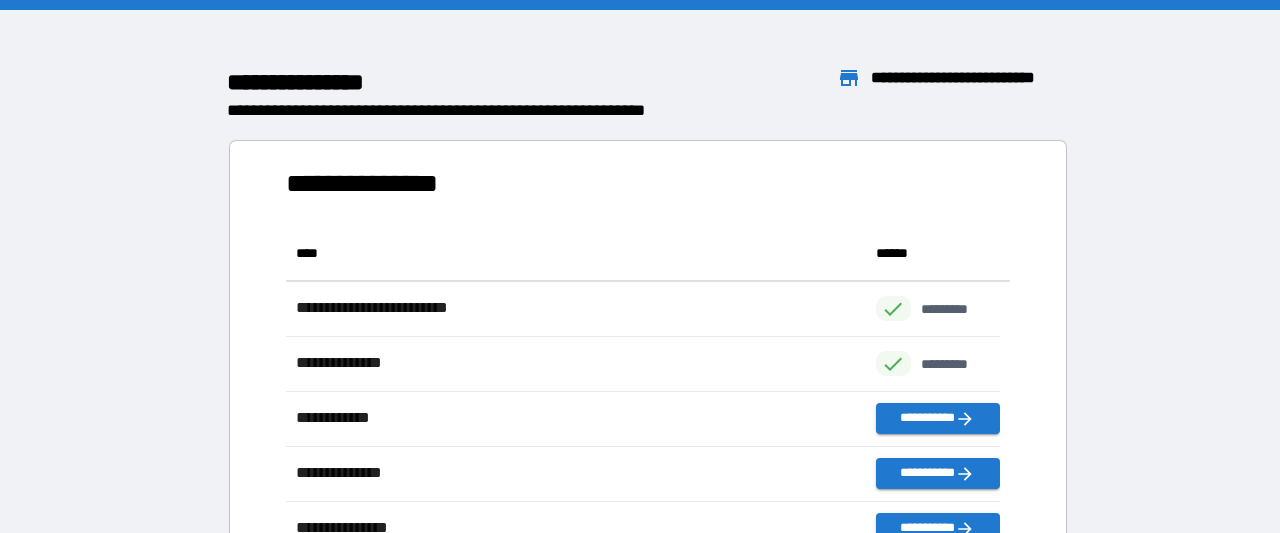 scroll, scrollTop: 16, scrollLeft: 16, axis: both 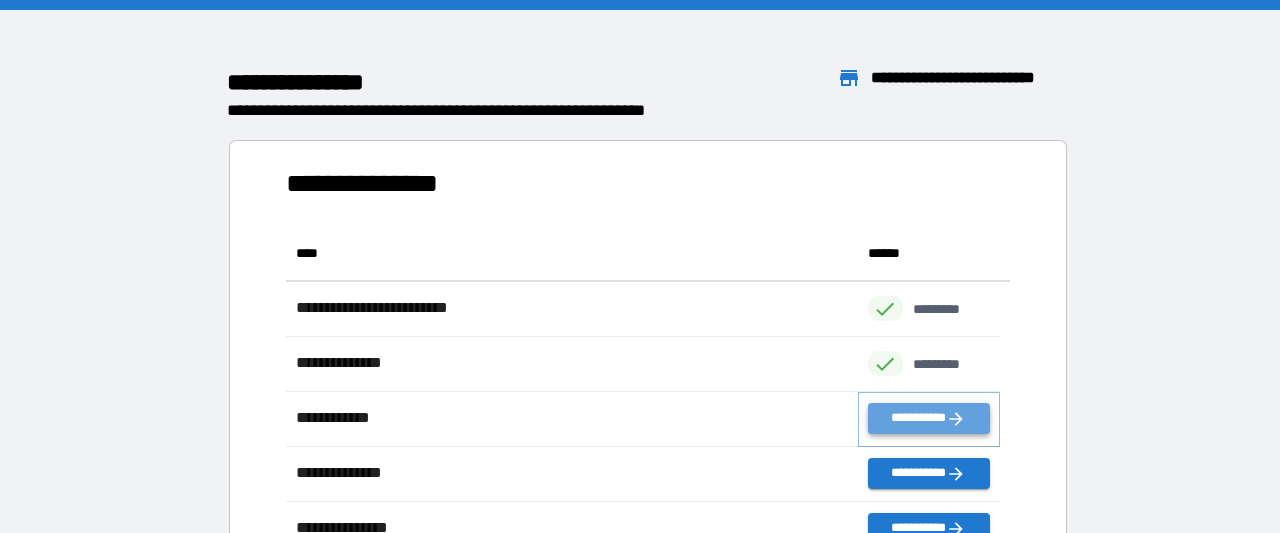 click on "**********" at bounding box center (929, 418) 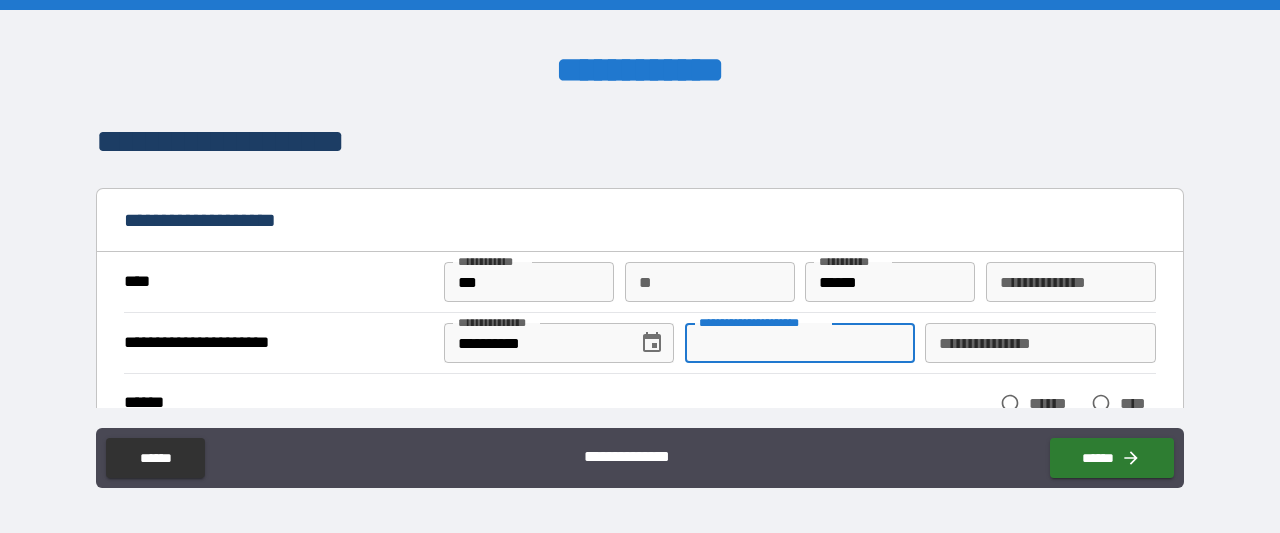 click on "**********" at bounding box center [800, 343] 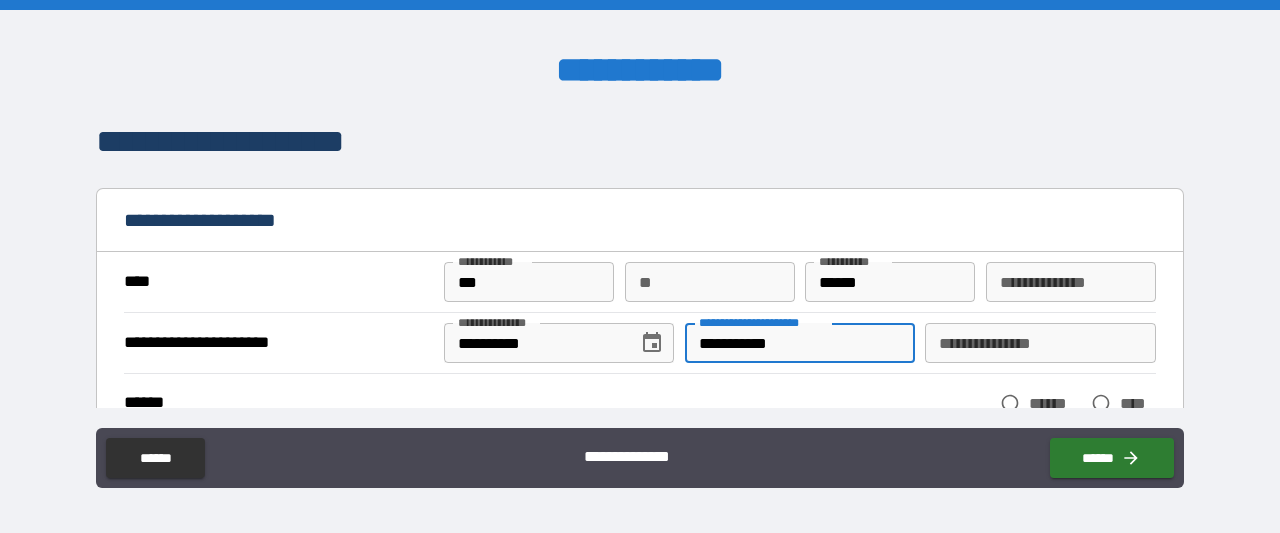 type on "**********" 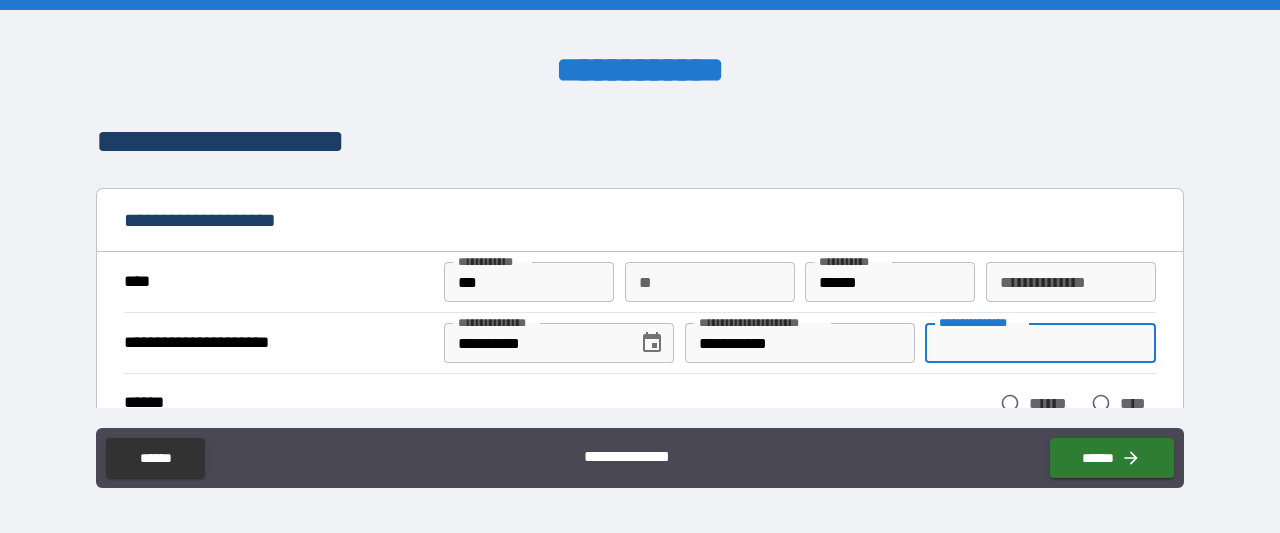 click on "**********" at bounding box center [1040, 343] 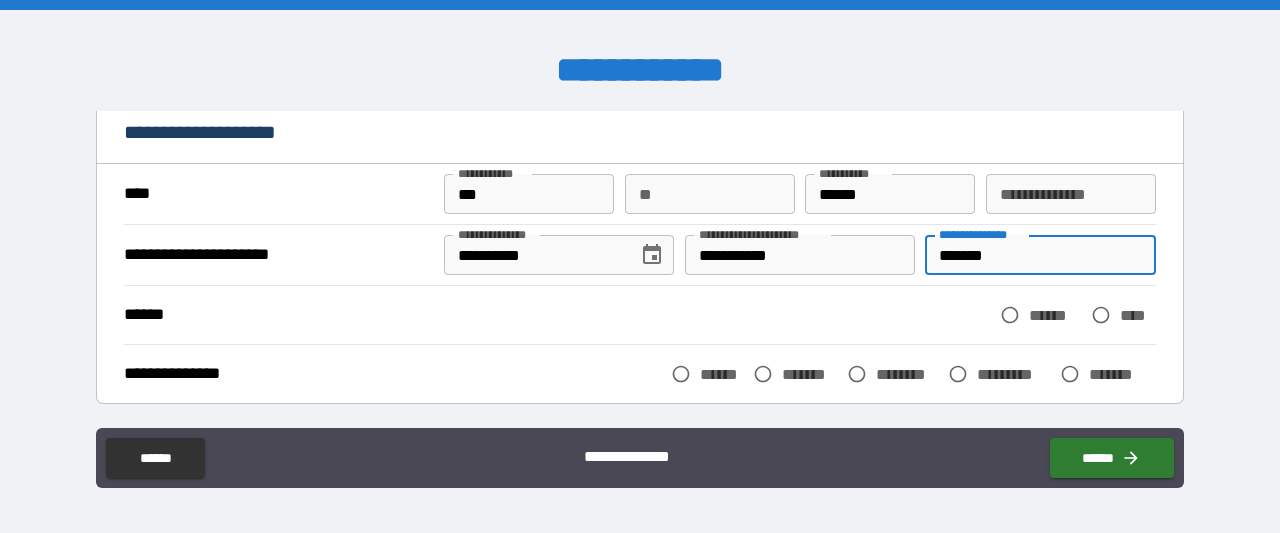 scroll, scrollTop: 191, scrollLeft: 0, axis: vertical 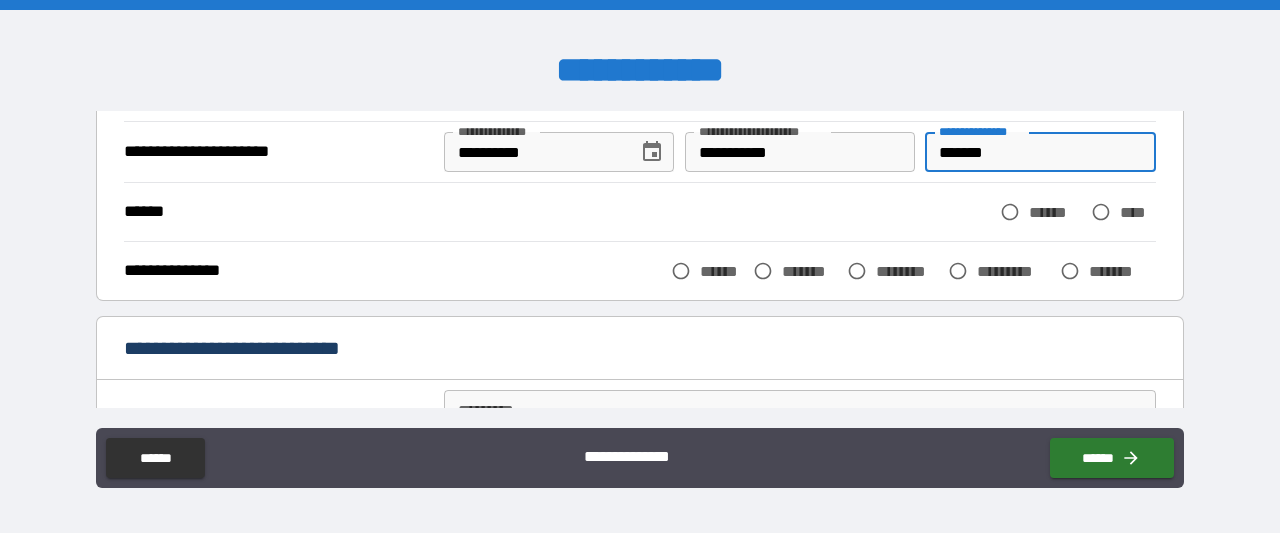 type on "*******" 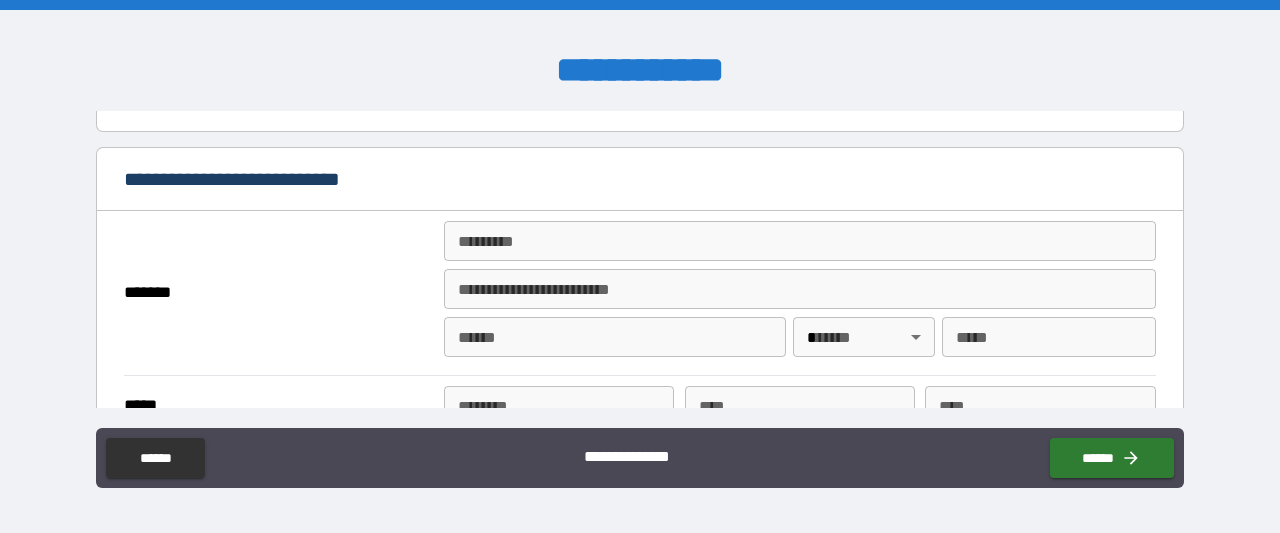 scroll, scrollTop: 366, scrollLeft: 0, axis: vertical 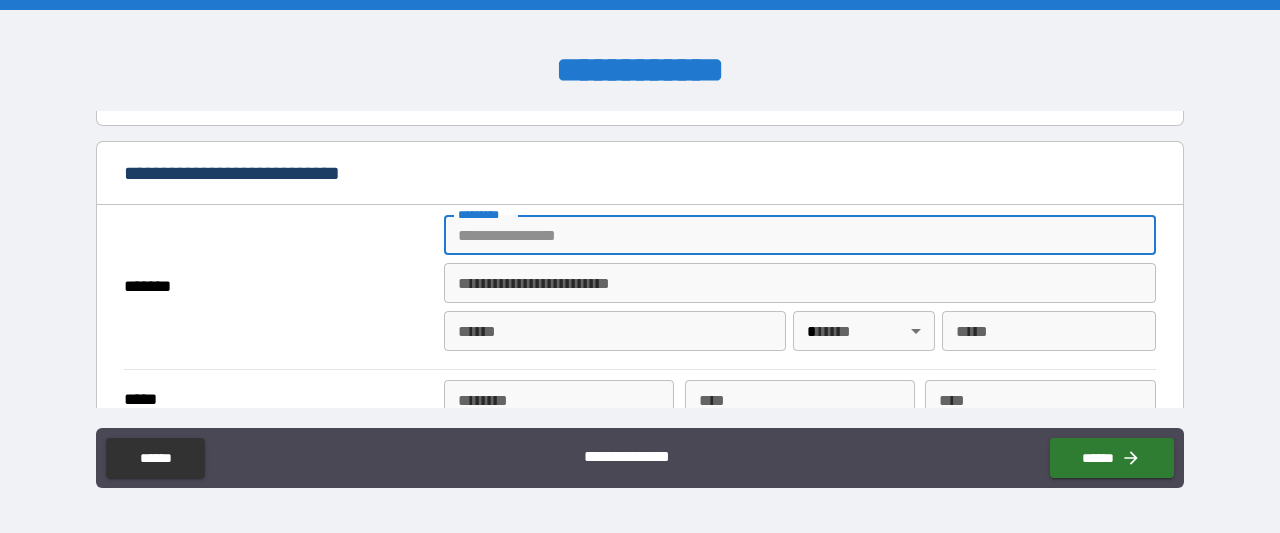 click on "*******   *" at bounding box center (800, 235) 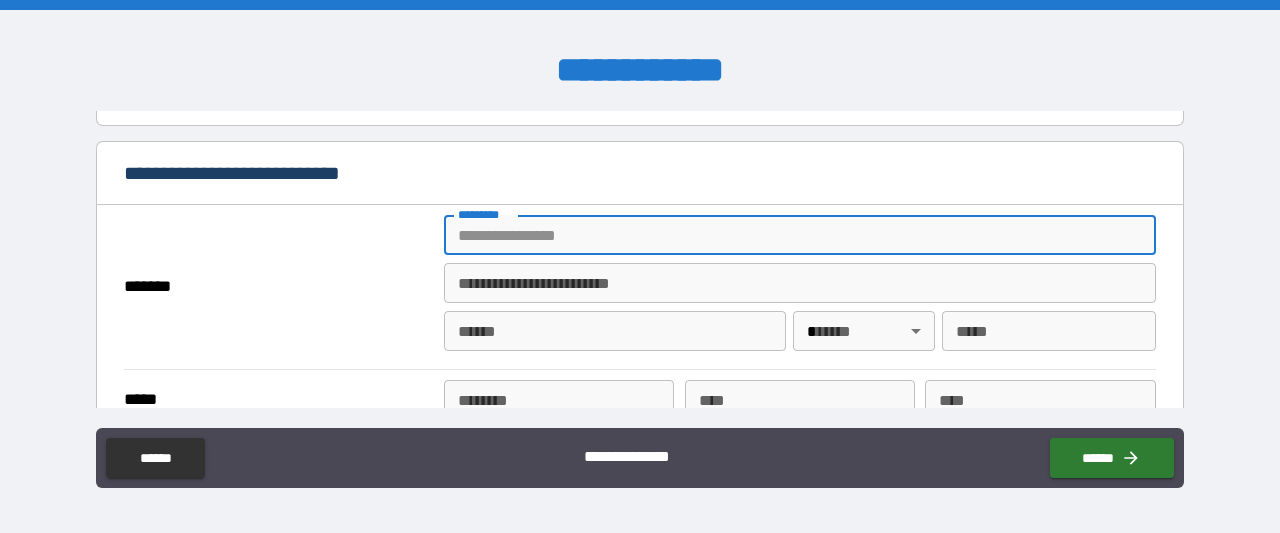 type on "**********" 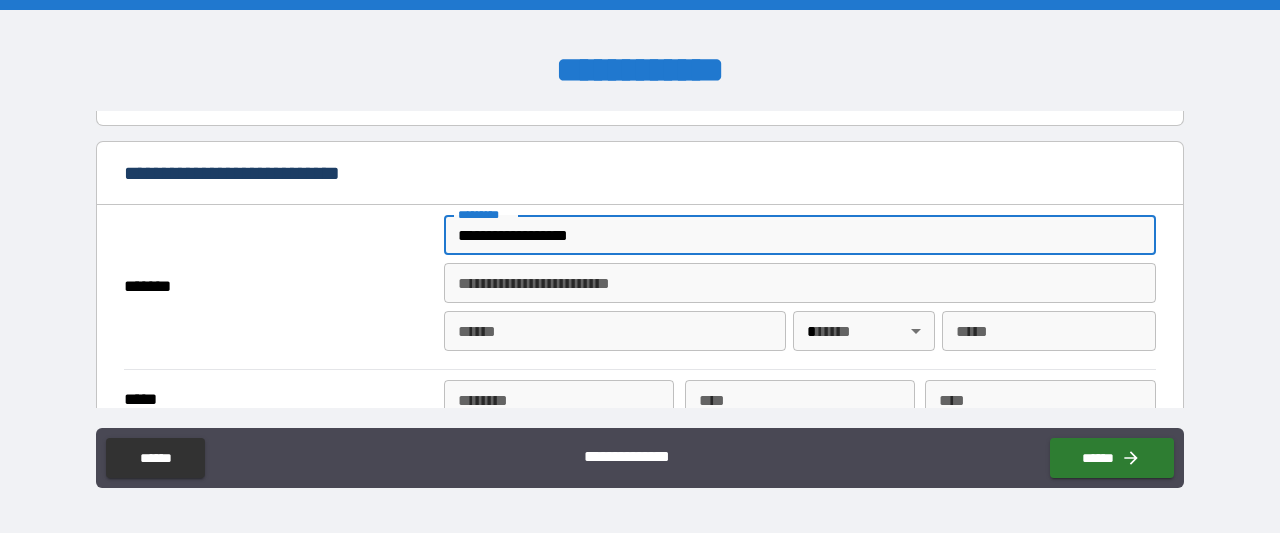 type on "*" 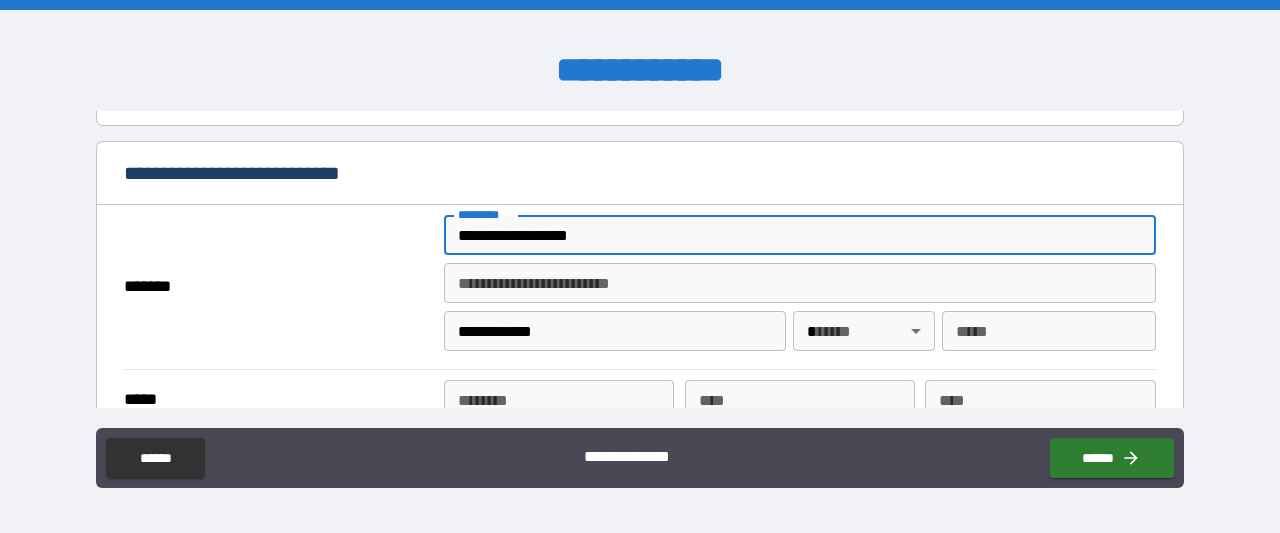 type on "**" 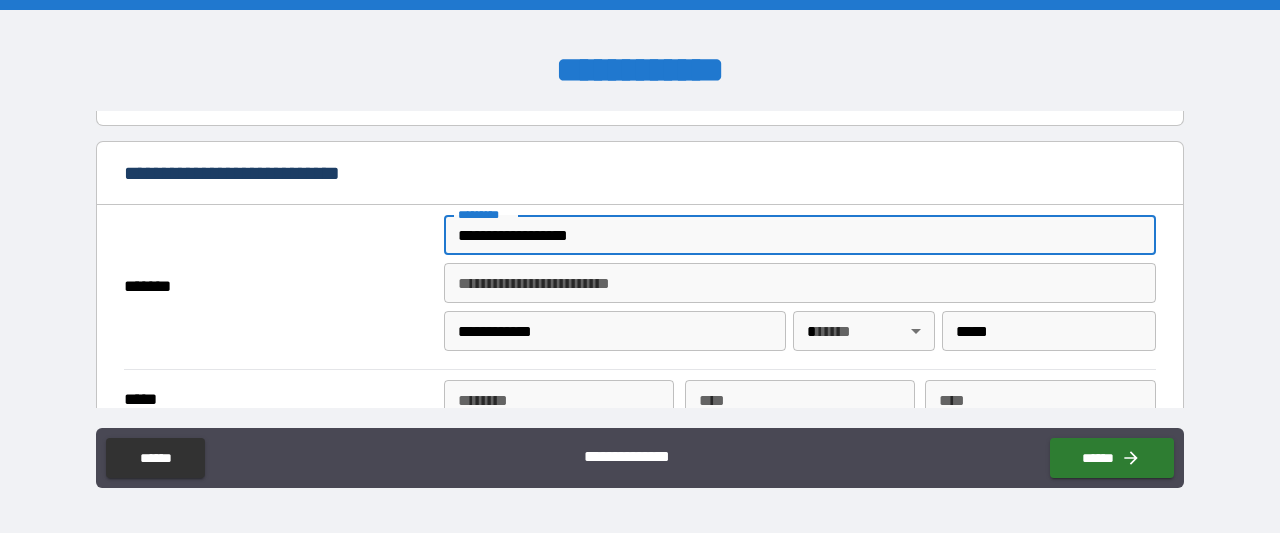 type on "**********" 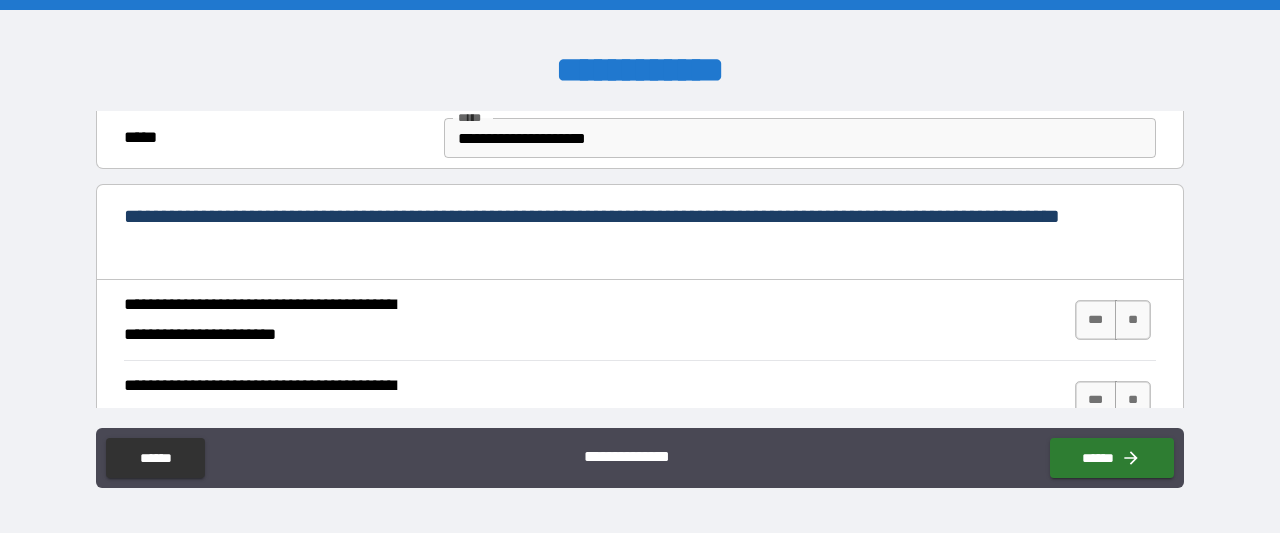scroll, scrollTop: 770, scrollLeft: 0, axis: vertical 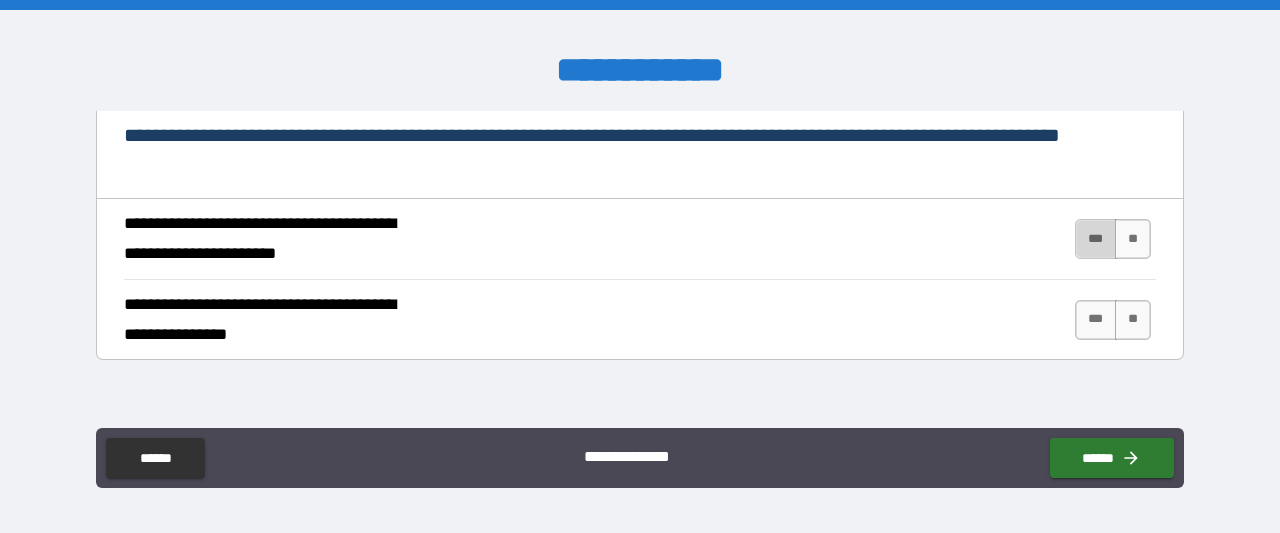 click on "***" at bounding box center [1096, 239] 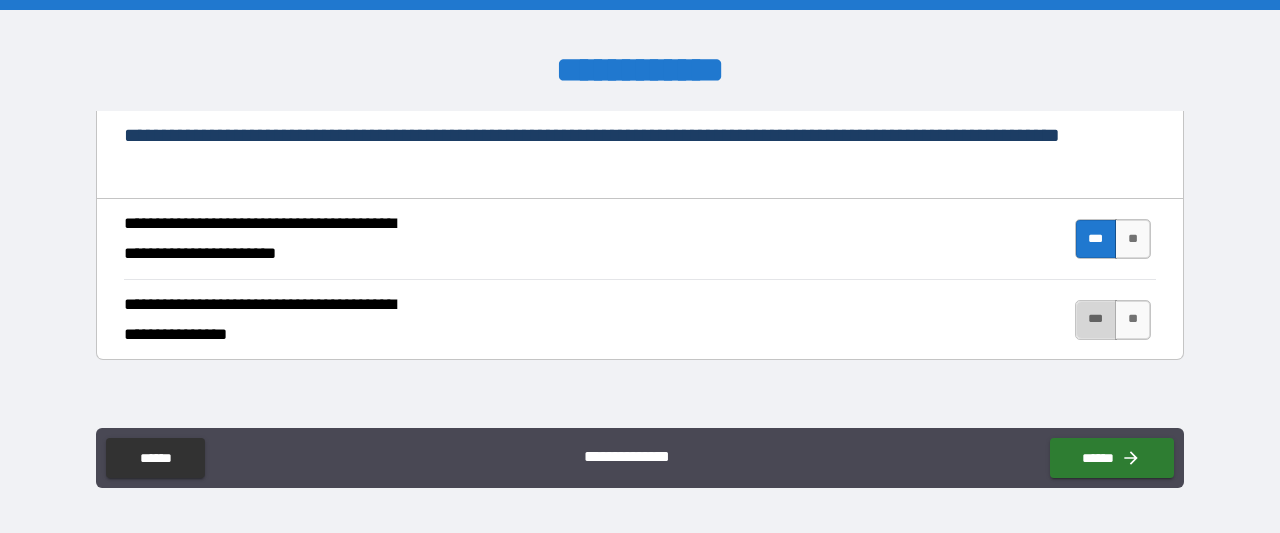 click on "***" at bounding box center [1096, 320] 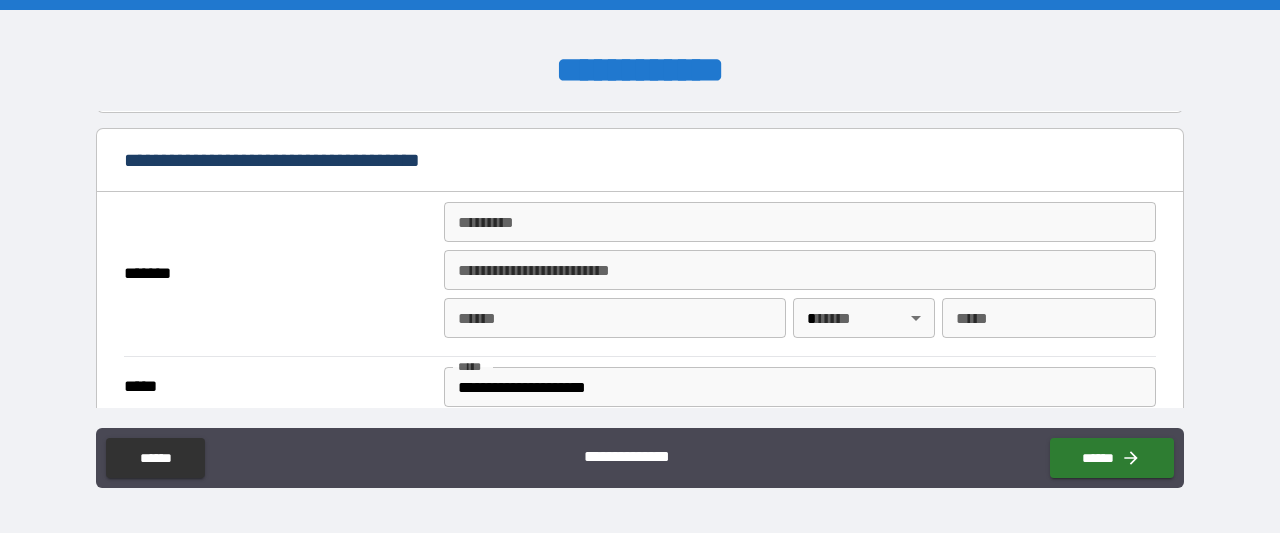 scroll, scrollTop: 1498, scrollLeft: 0, axis: vertical 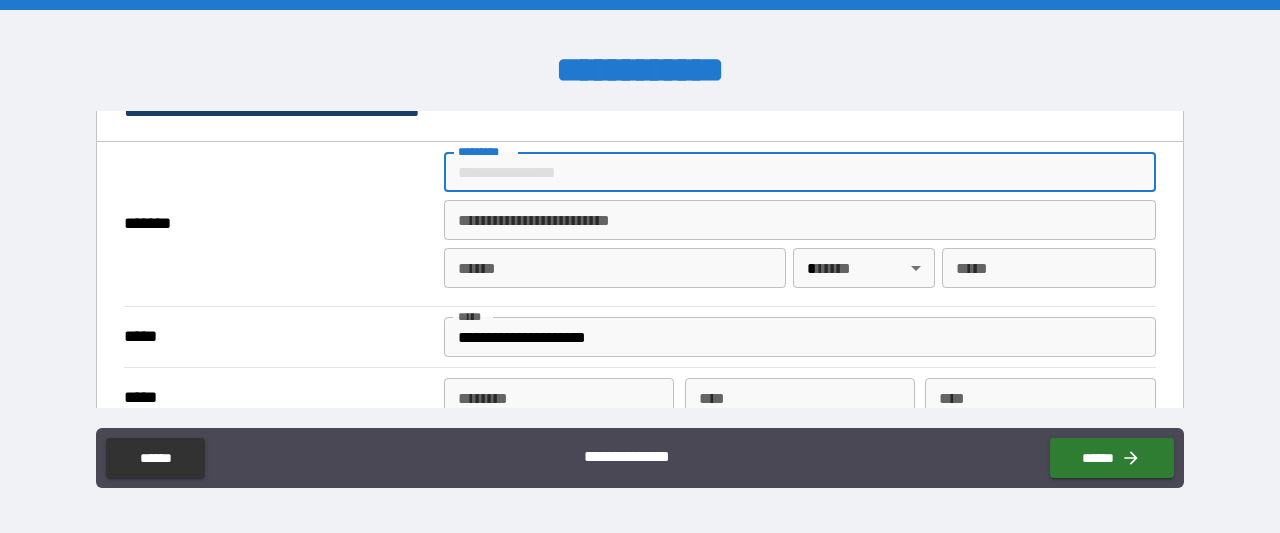 click on "*******   *" at bounding box center (800, 172) 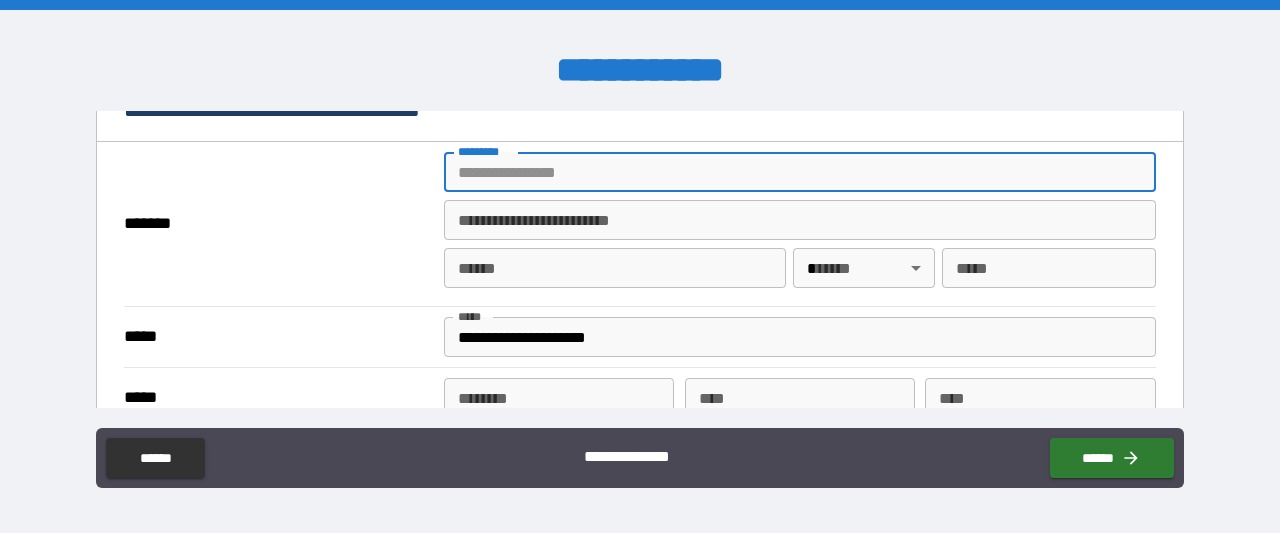 type on "**********" 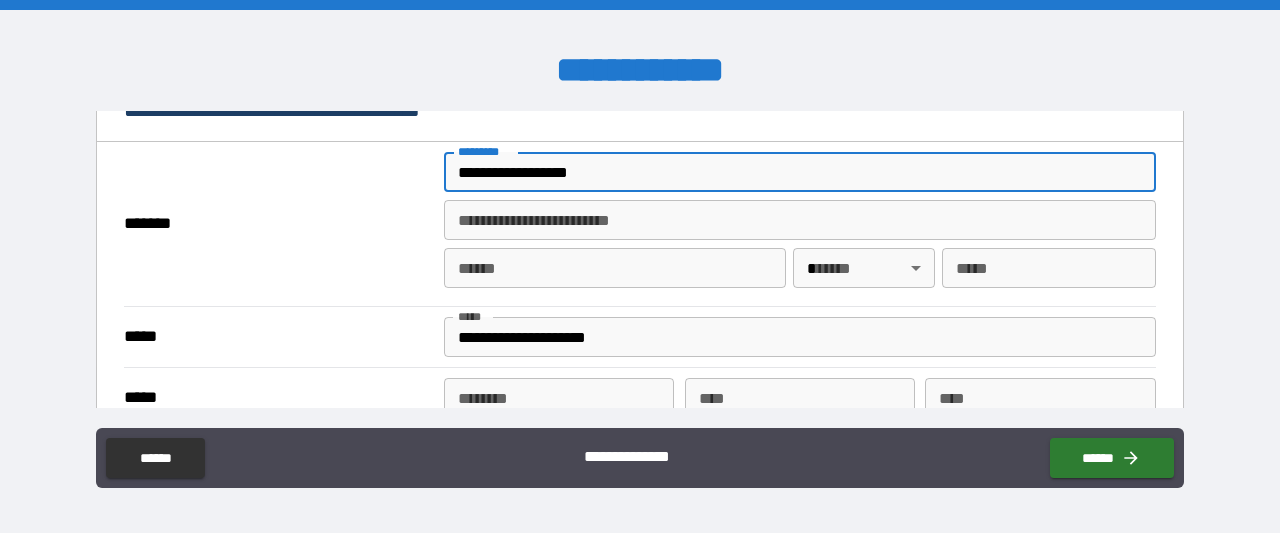 type on "*" 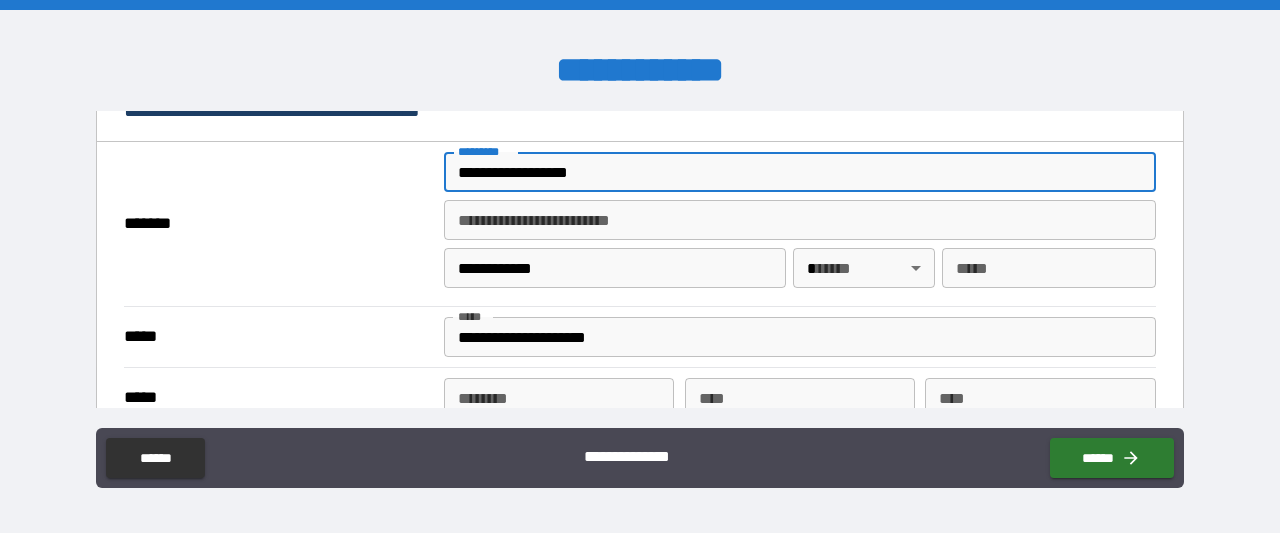 type on "**" 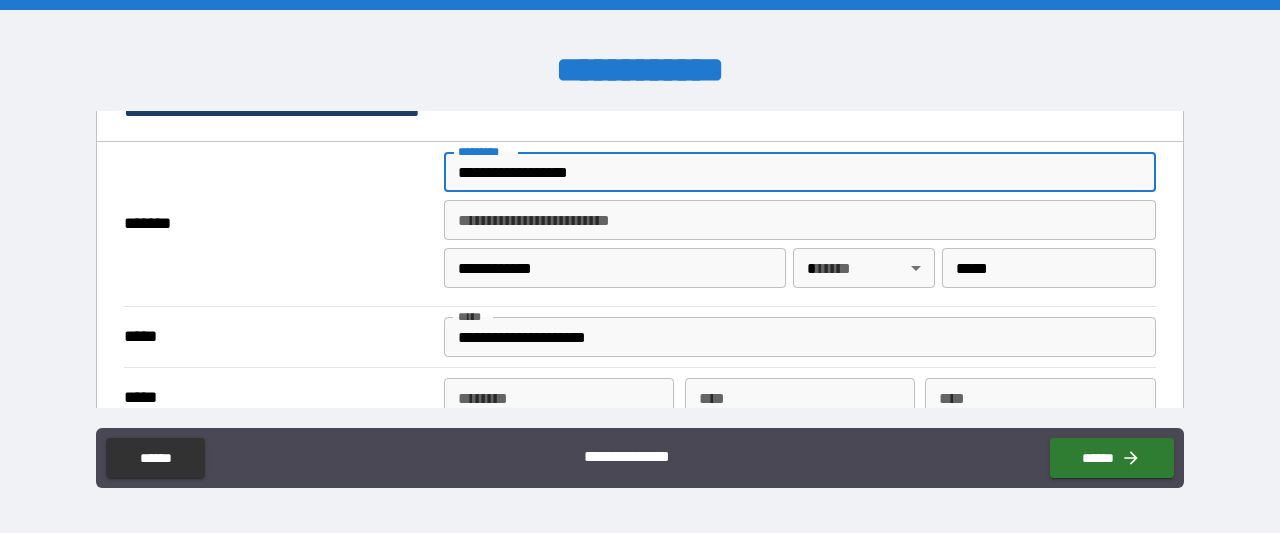 type on "**********" 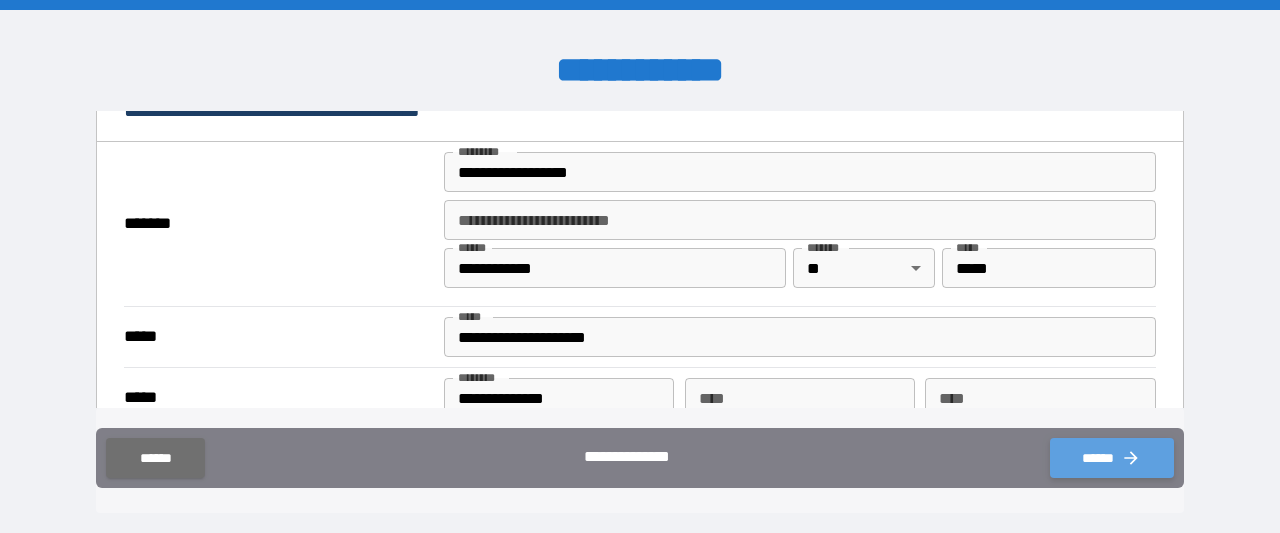 click on "******" at bounding box center [1112, 458] 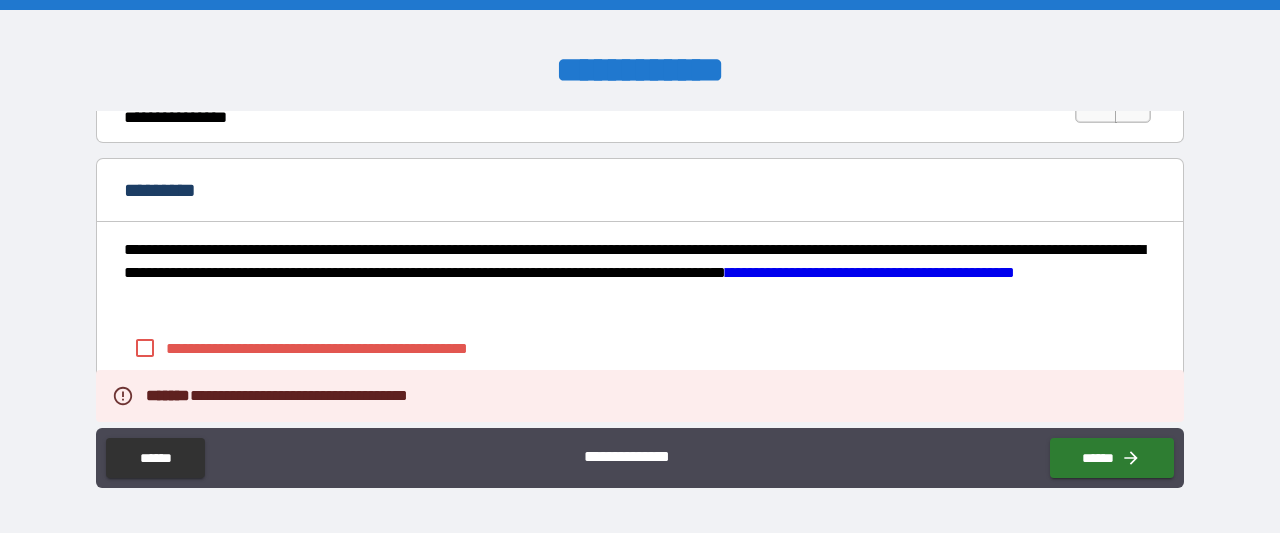 scroll, scrollTop: 2138, scrollLeft: 0, axis: vertical 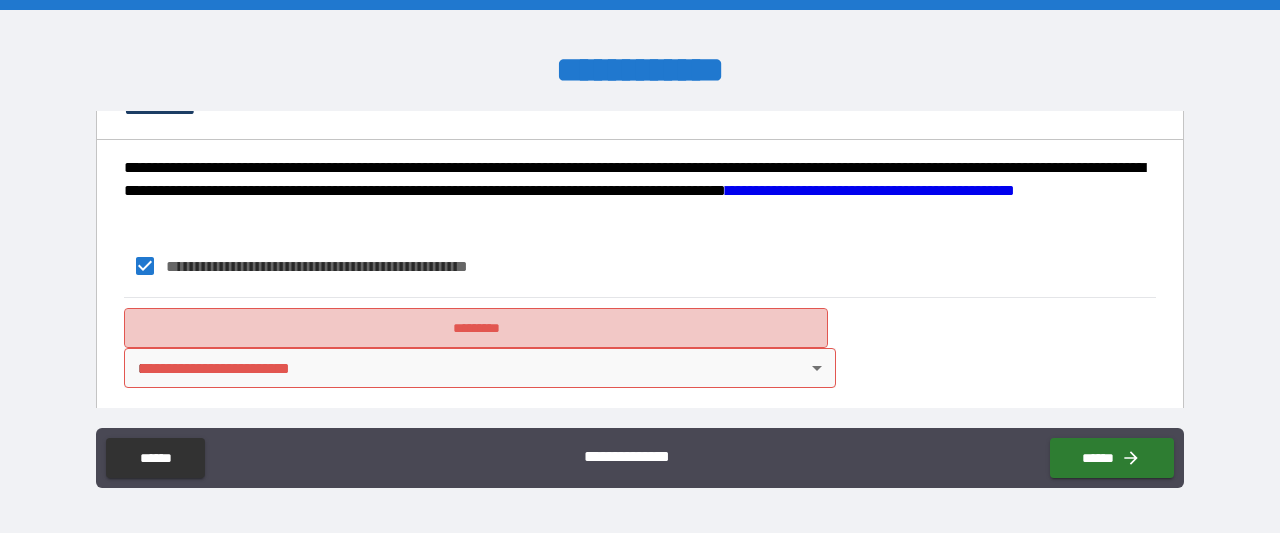 click on "*********" at bounding box center (476, 328) 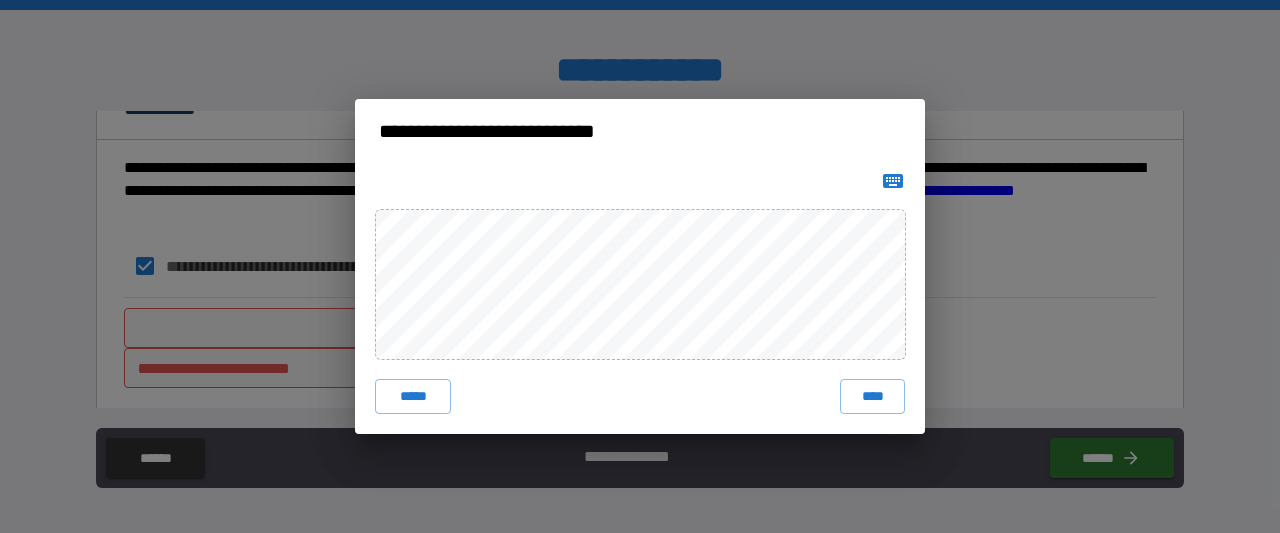 click on "***** ****" at bounding box center [640, 299] 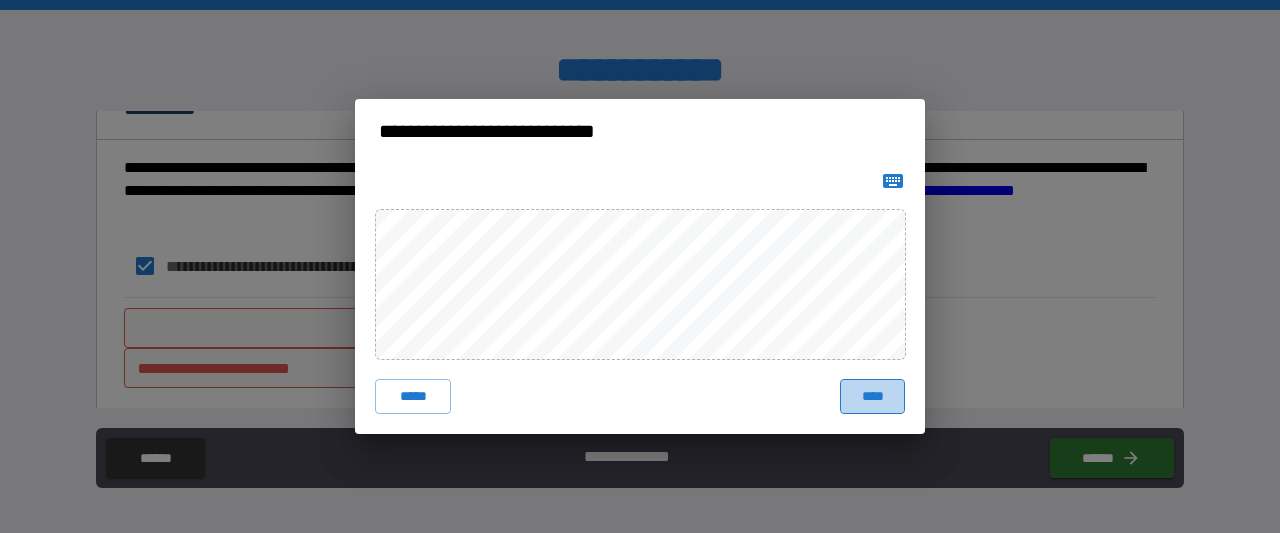 click on "****" at bounding box center [872, 397] 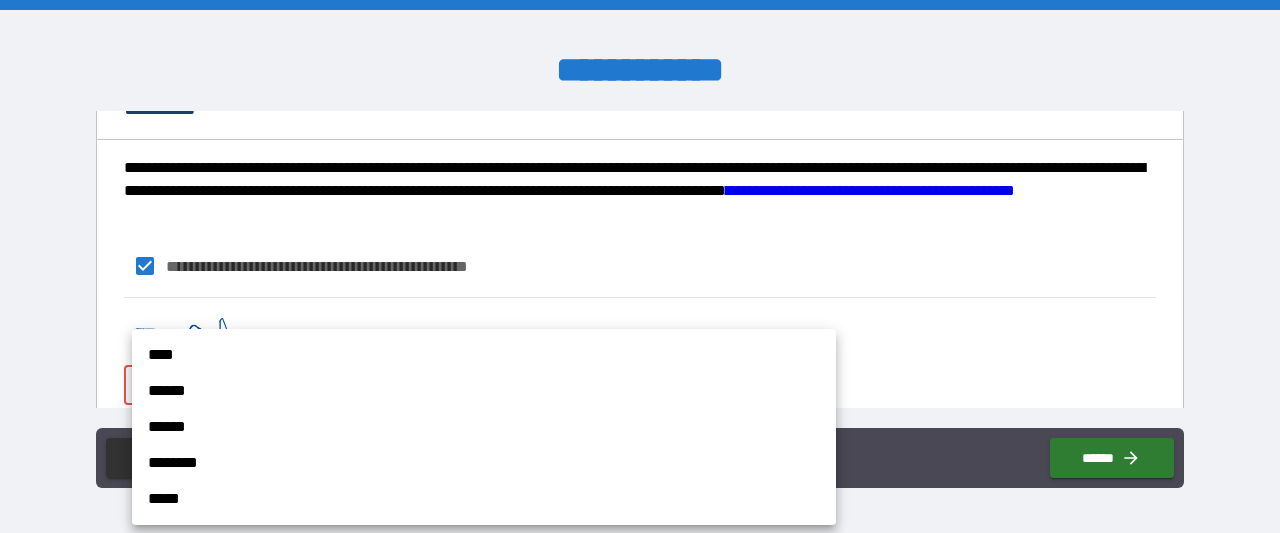 click on "**********" at bounding box center [640, 266] 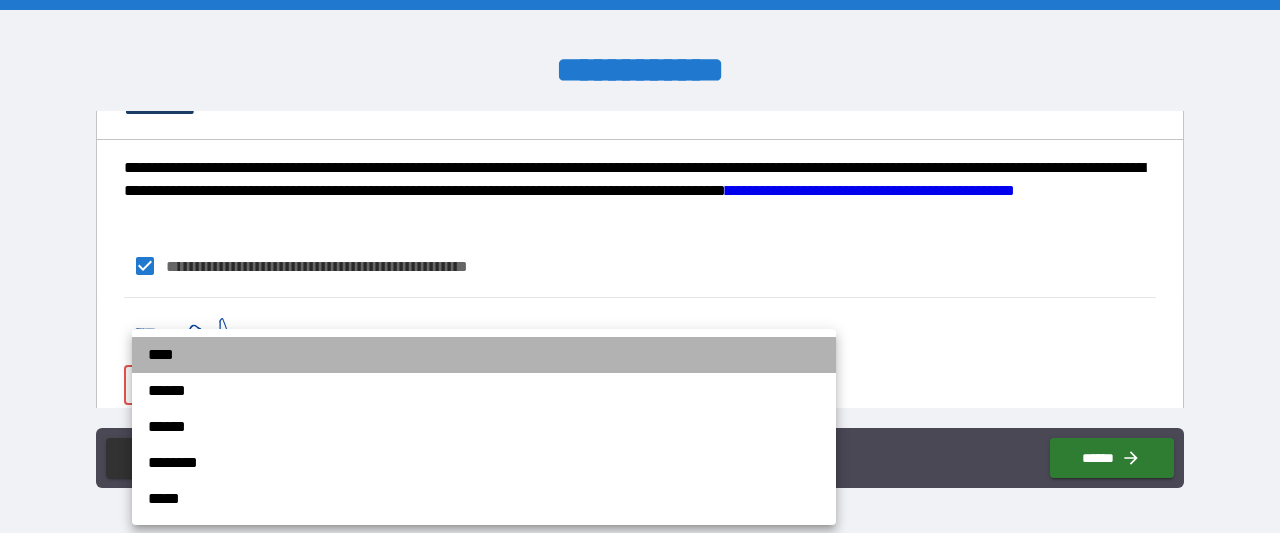 click on "****" at bounding box center [484, 355] 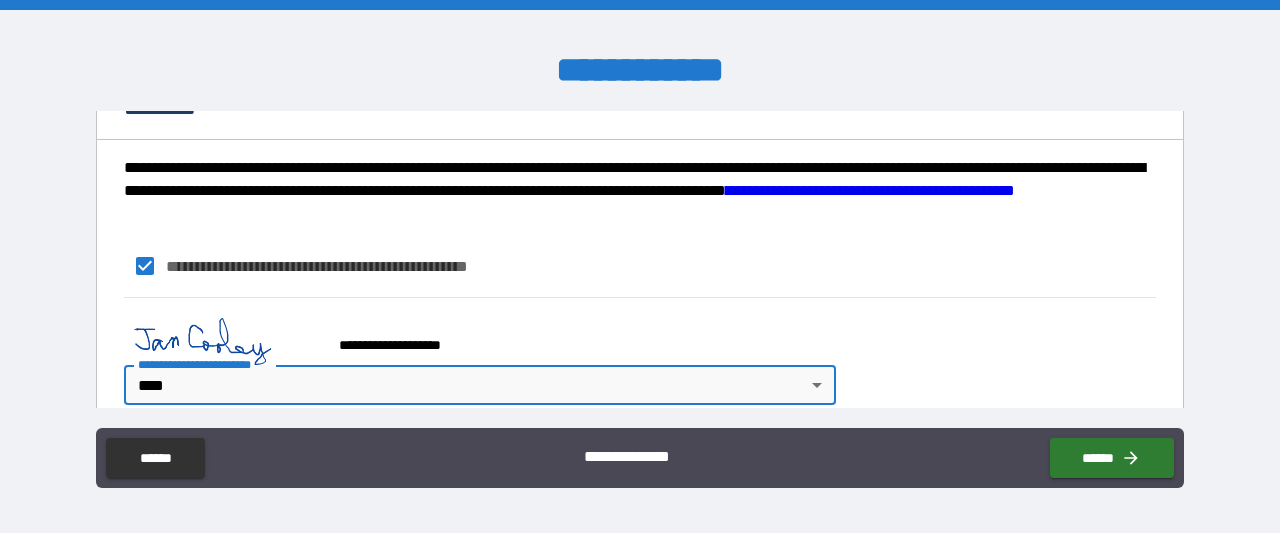 scroll, scrollTop: 2154, scrollLeft: 0, axis: vertical 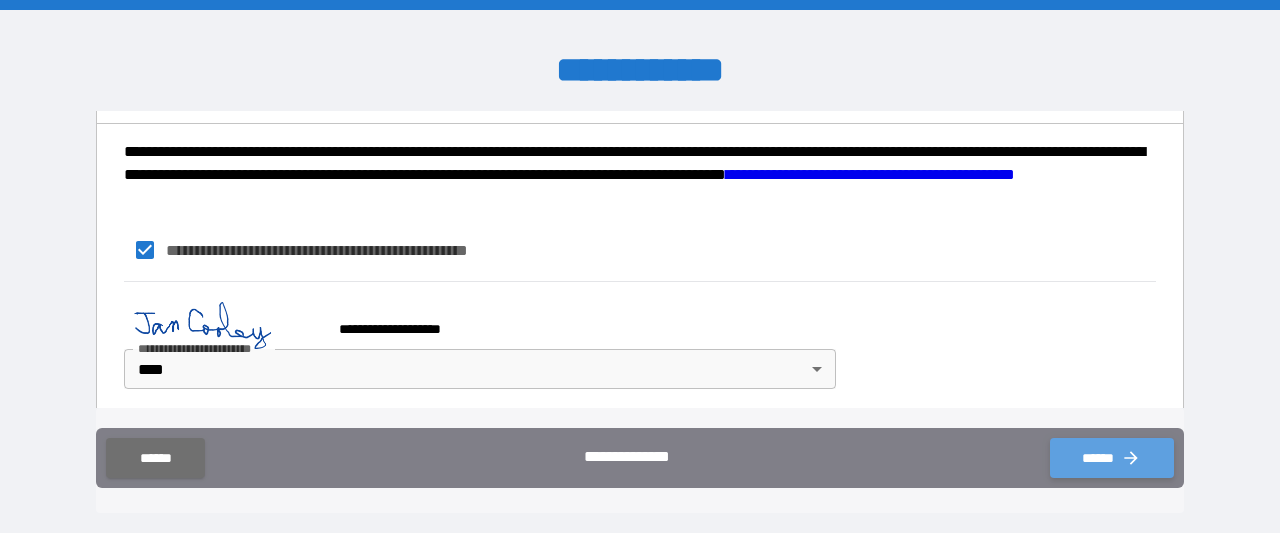 click on "******" at bounding box center (1112, 458) 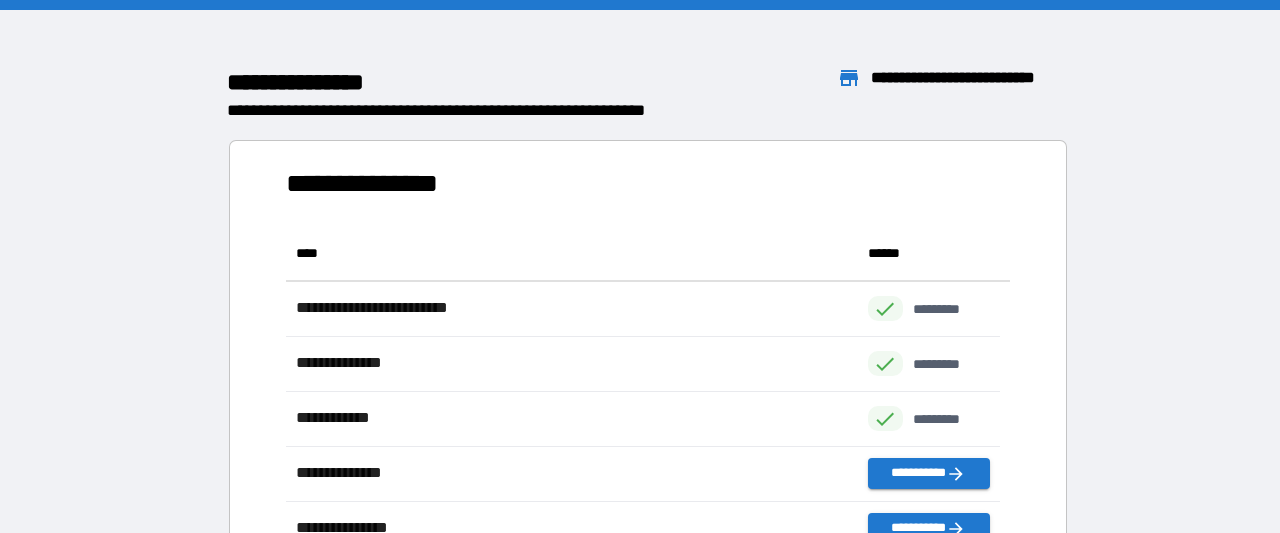 scroll, scrollTop: 16, scrollLeft: 16, axis: both 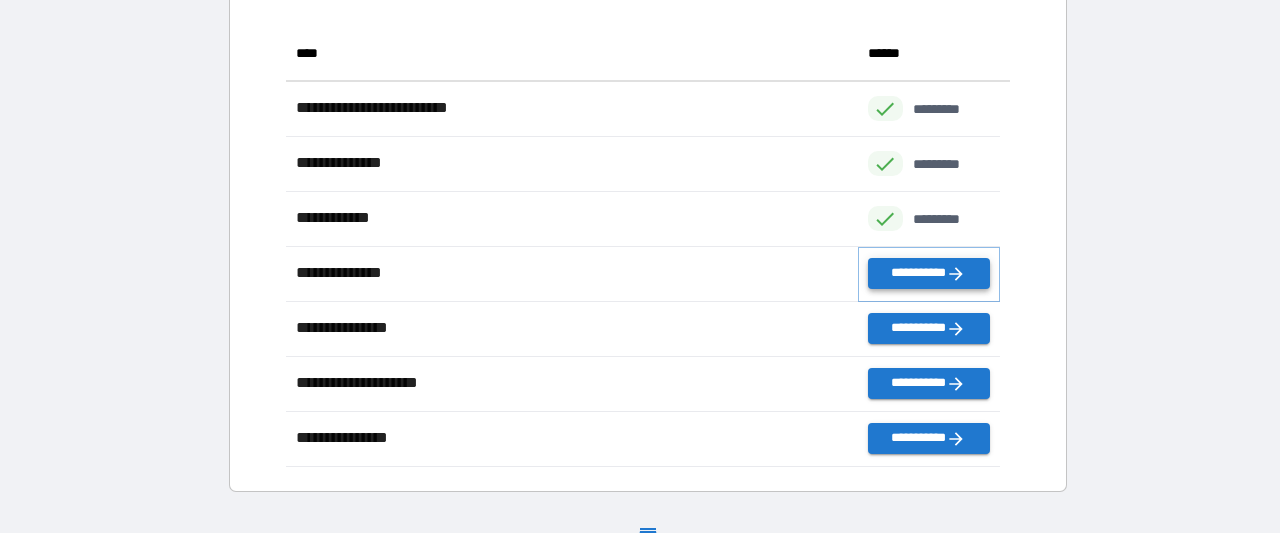 click on "**********" at bounding box center (929, 273) 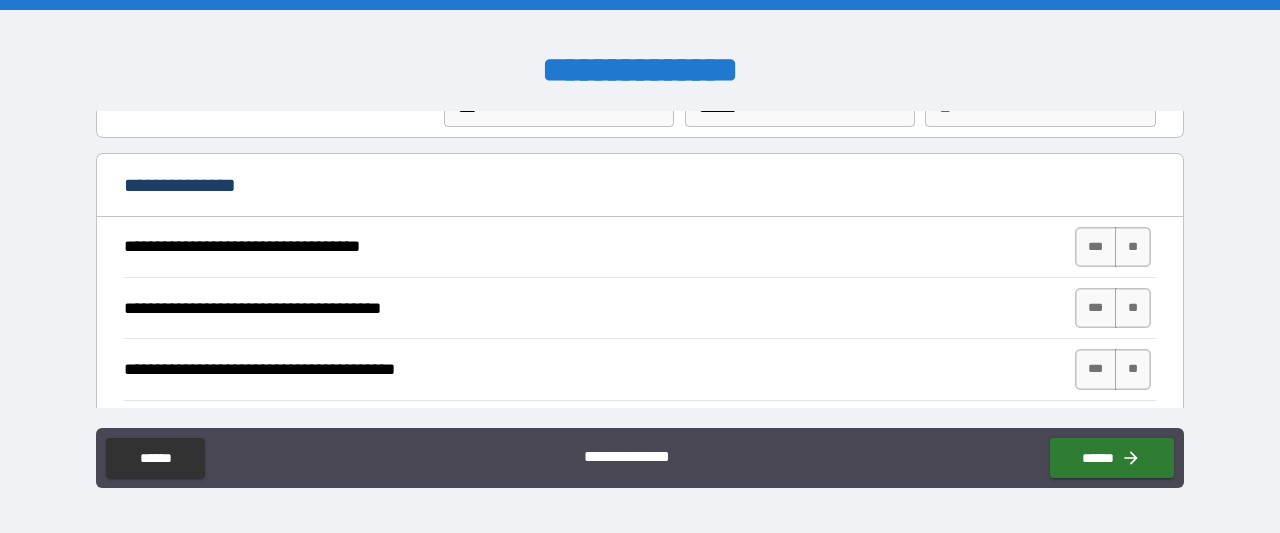 scroll, scrollTop: 105, scrollLeft: 0, axis: vertical 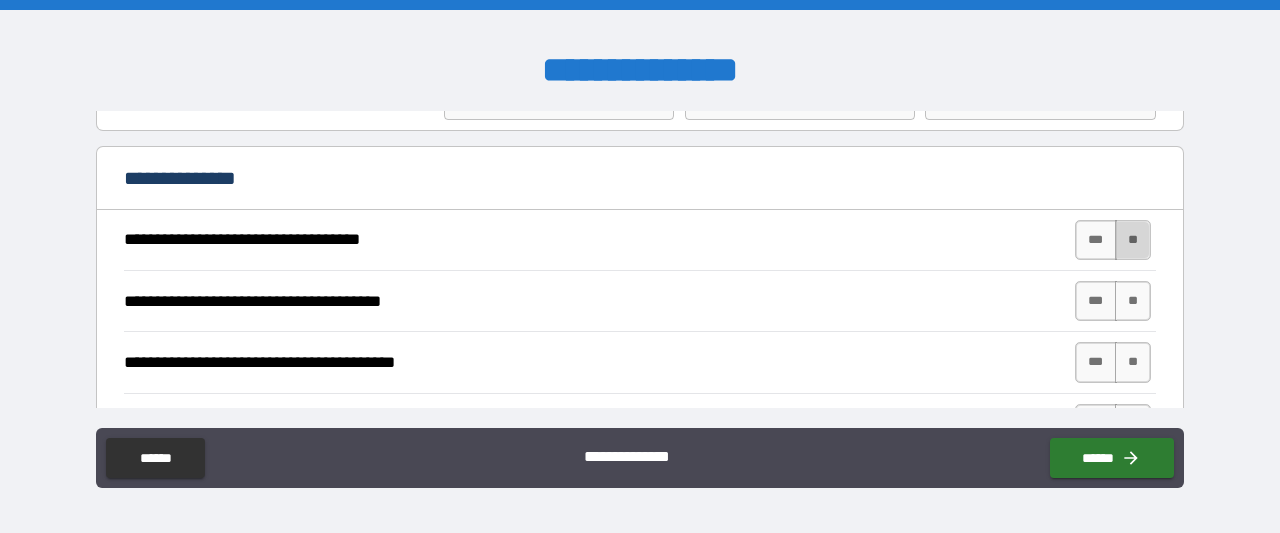 click on "**" at bounding box center [1133, 240] 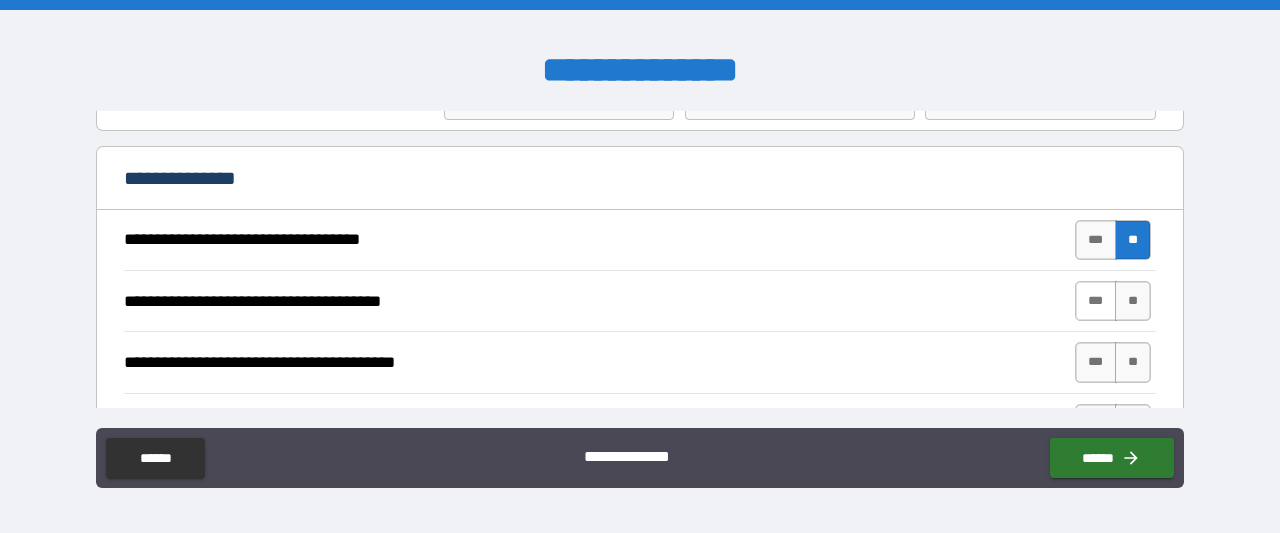click on "***" at bounding box center [1096, 301] 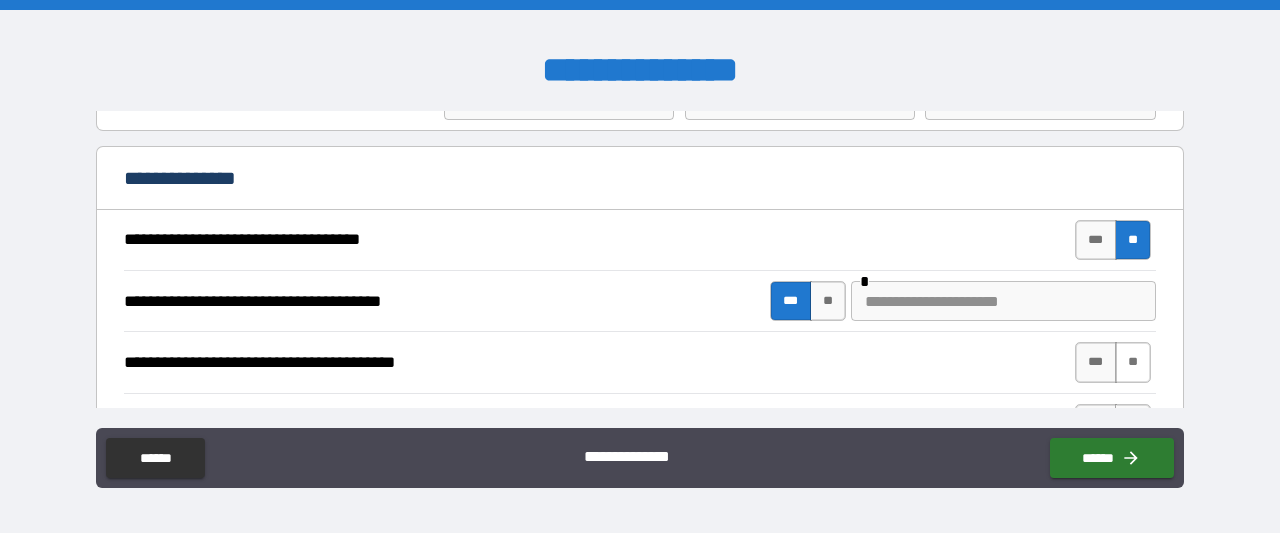 click on "**" at bounding box center (1133, 362) 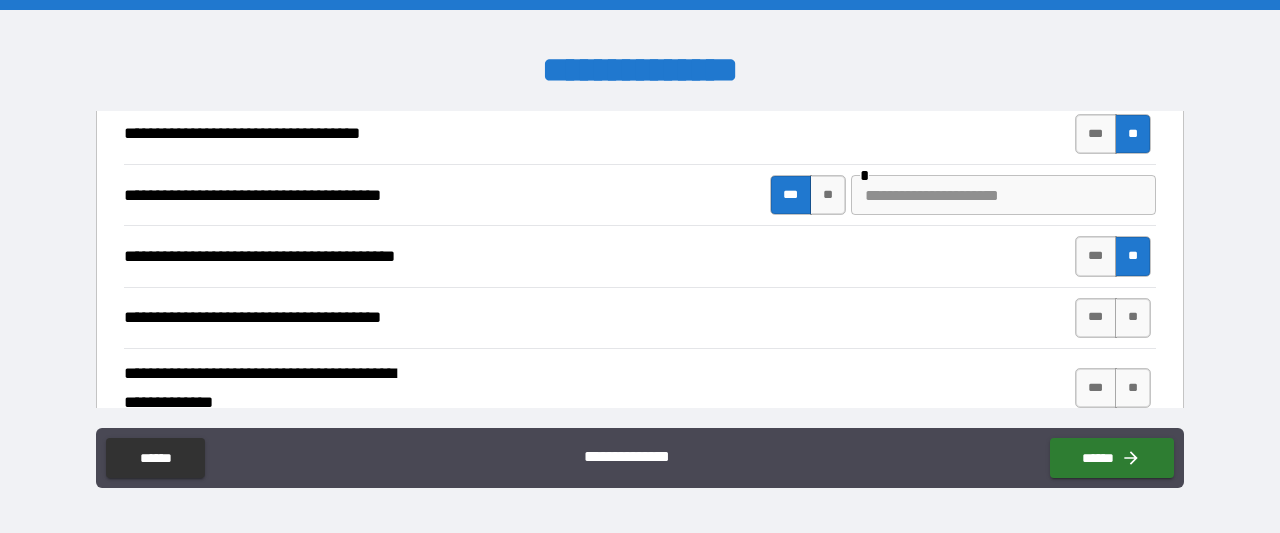 scroll, scrollTop: 254, scrollLeft: 0, axis: vertical 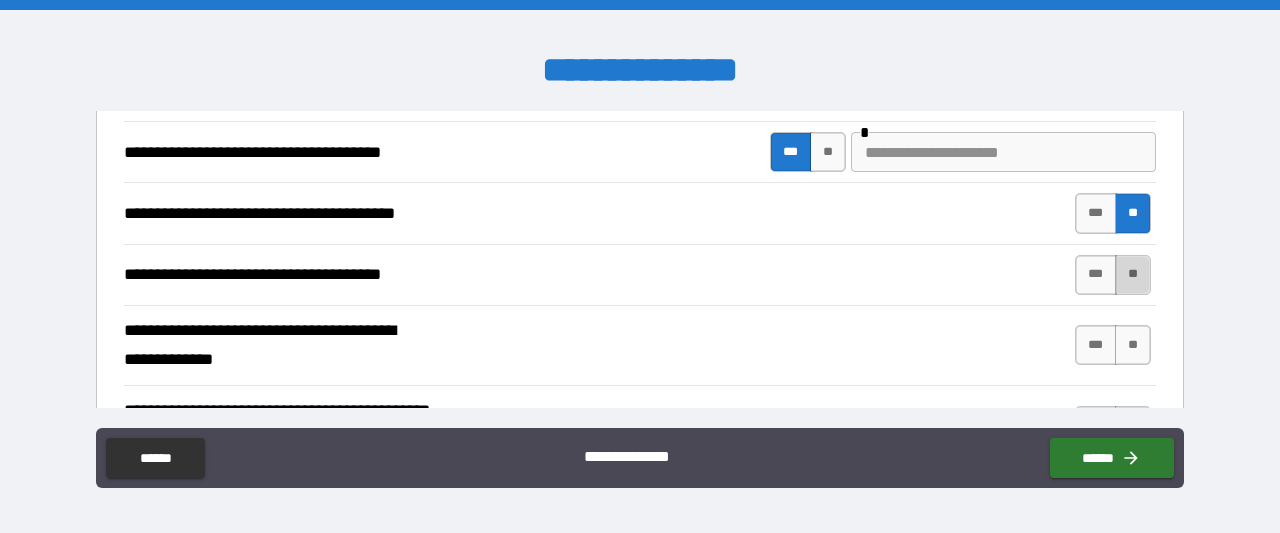 click on "**" at bounding box center (1133, 275) 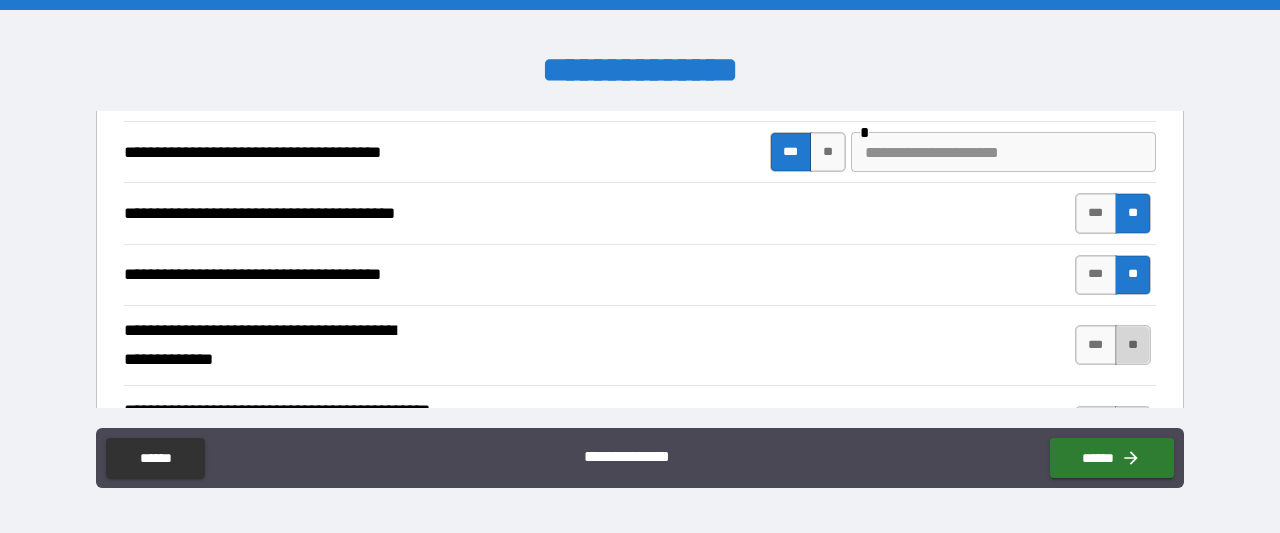 click on "**" at bounding box center (1133, 345) 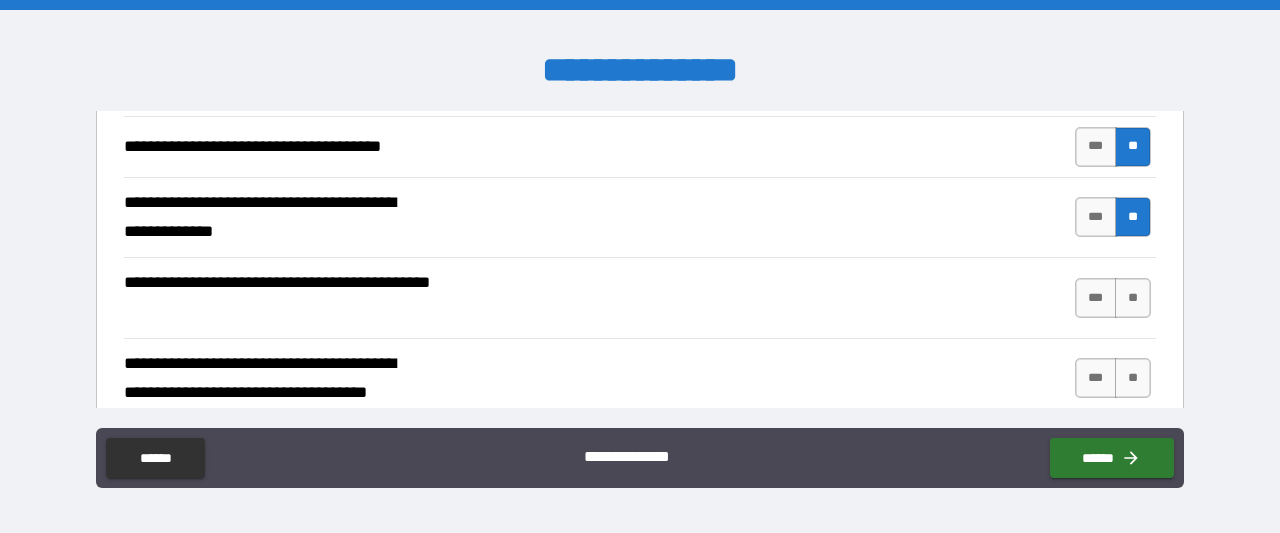 scroll, scrollTop: 386, scrollLeft: 0, axis: vertical 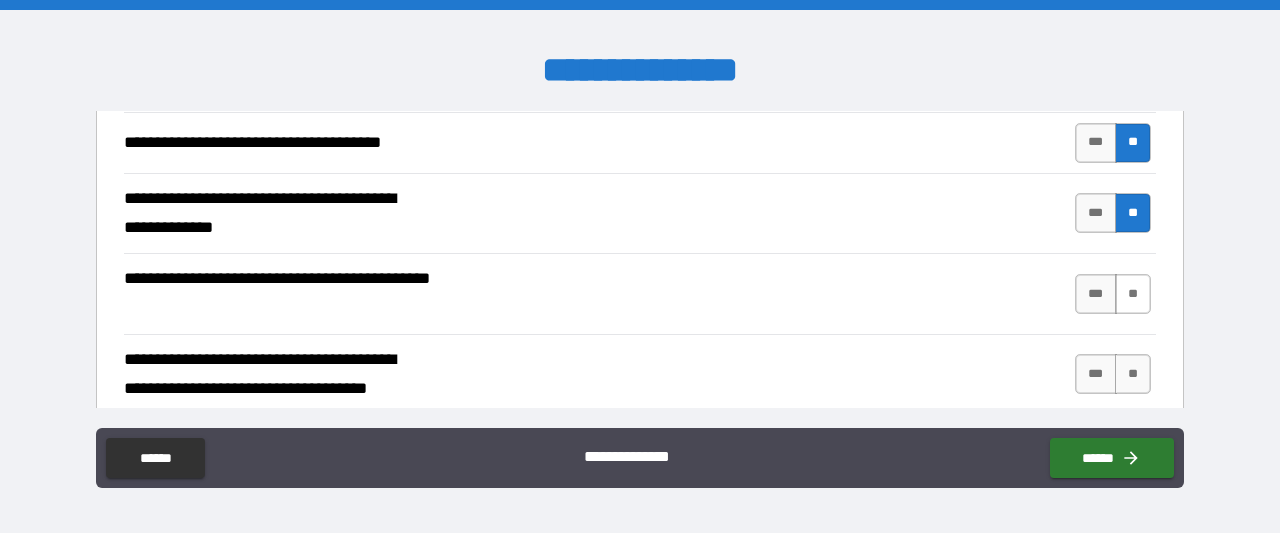 click on "**" at bounding box center [1133, 294] 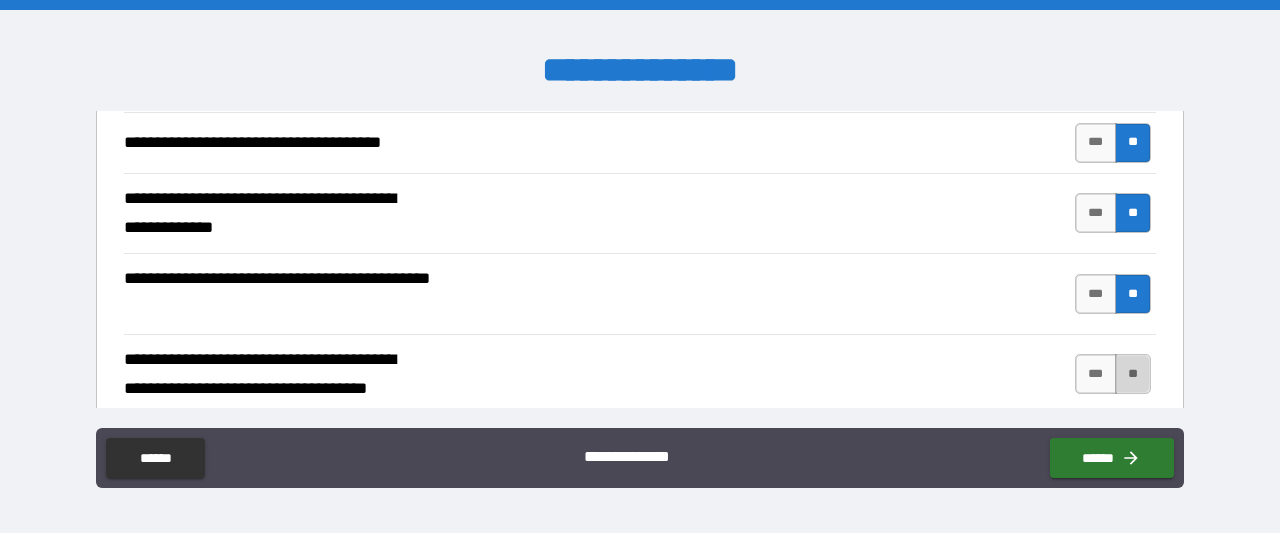 click on "**" at bounding box center (1133, 374) 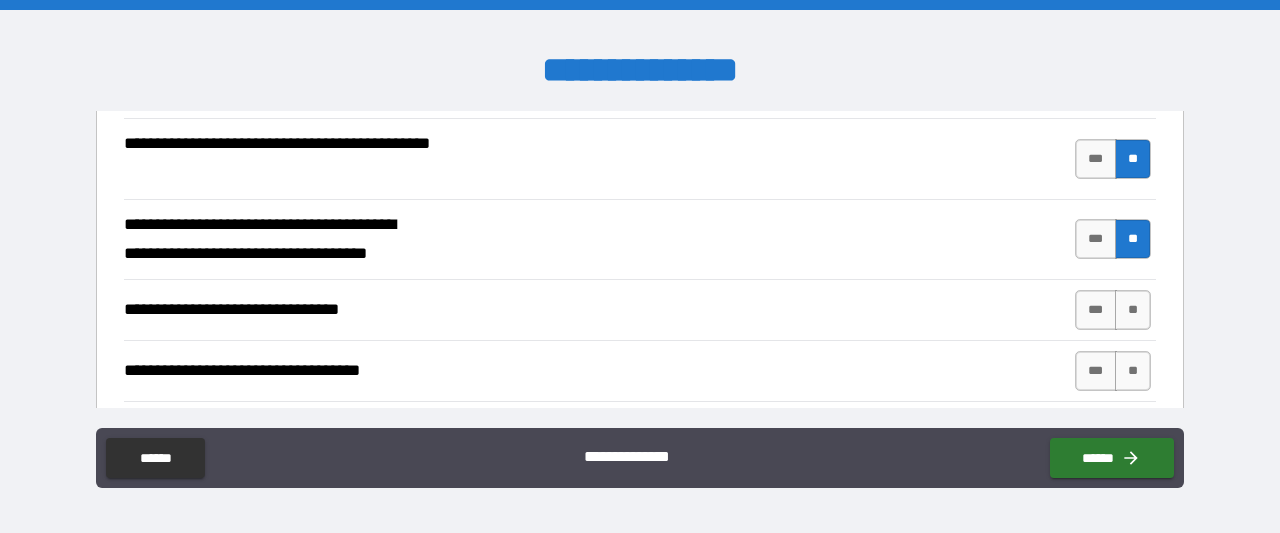 scroll, scrollTop: 528, scrollLeft: 0, axis: vertical 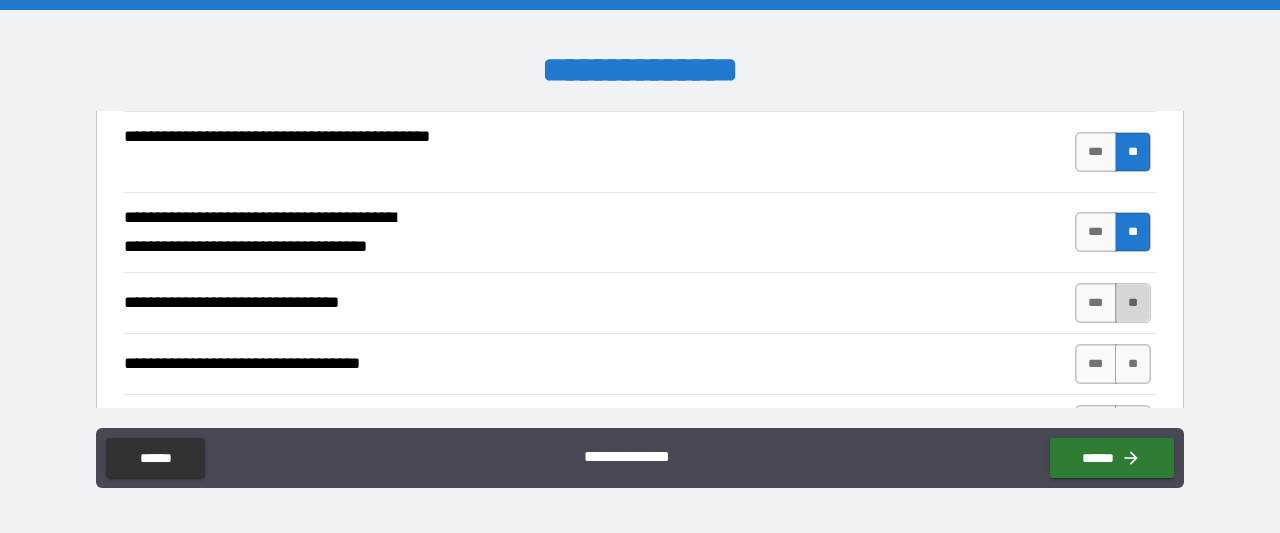 click on "**" at bounding box center (1133, 303) 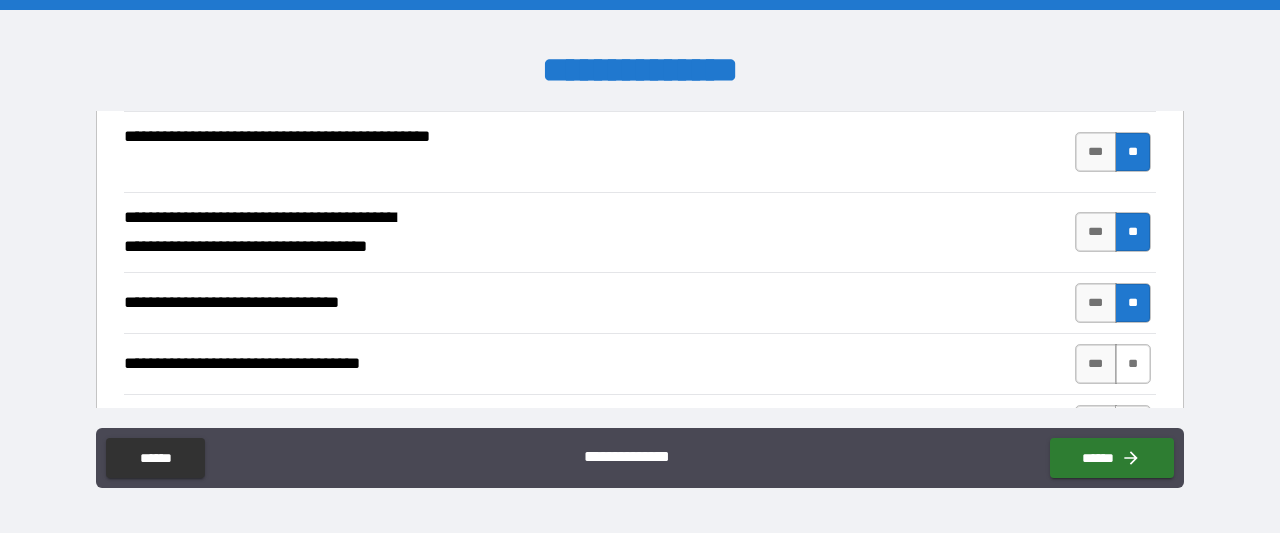 click on "**" at bounding box center [1133, 364] 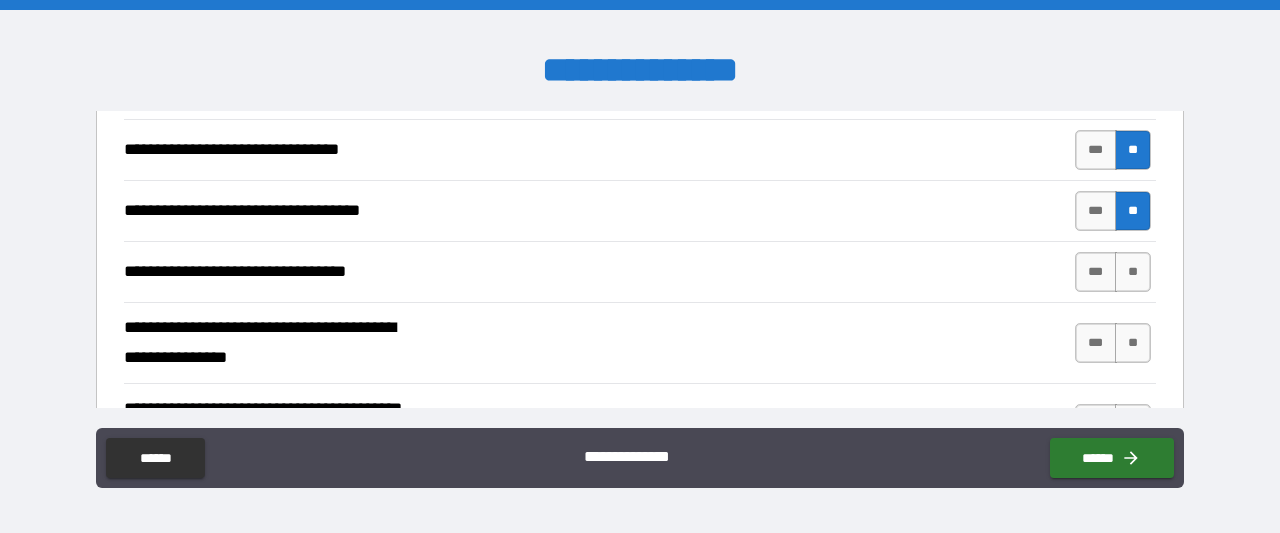 scroll, scrollTop: 699, scrollLeft: 0, axis: vertical 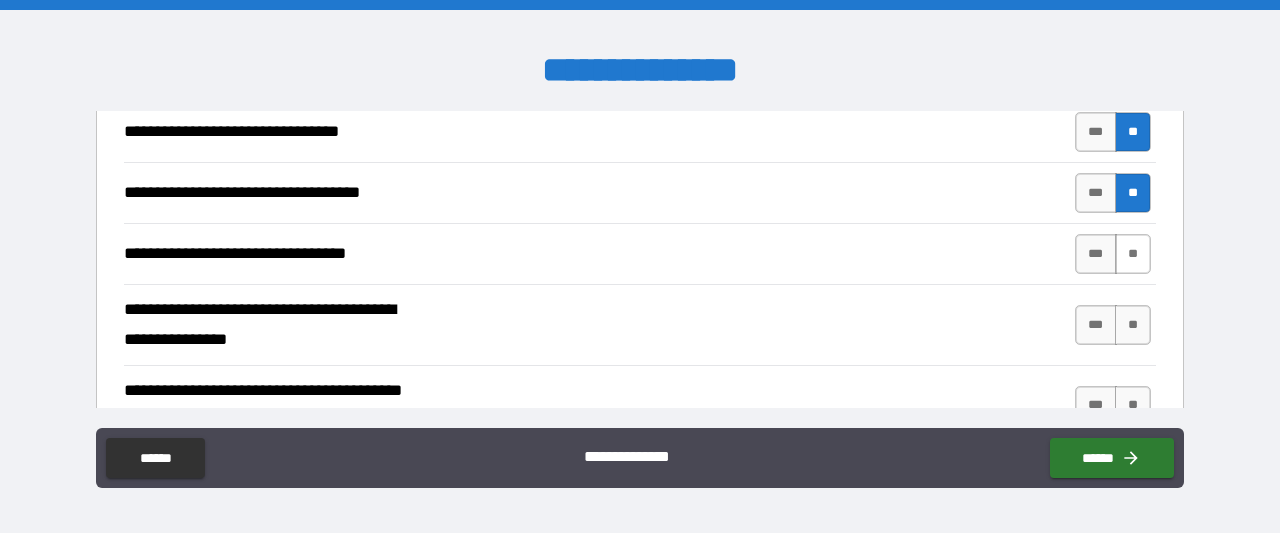 click on "**" at bounding box center (1133, 254) 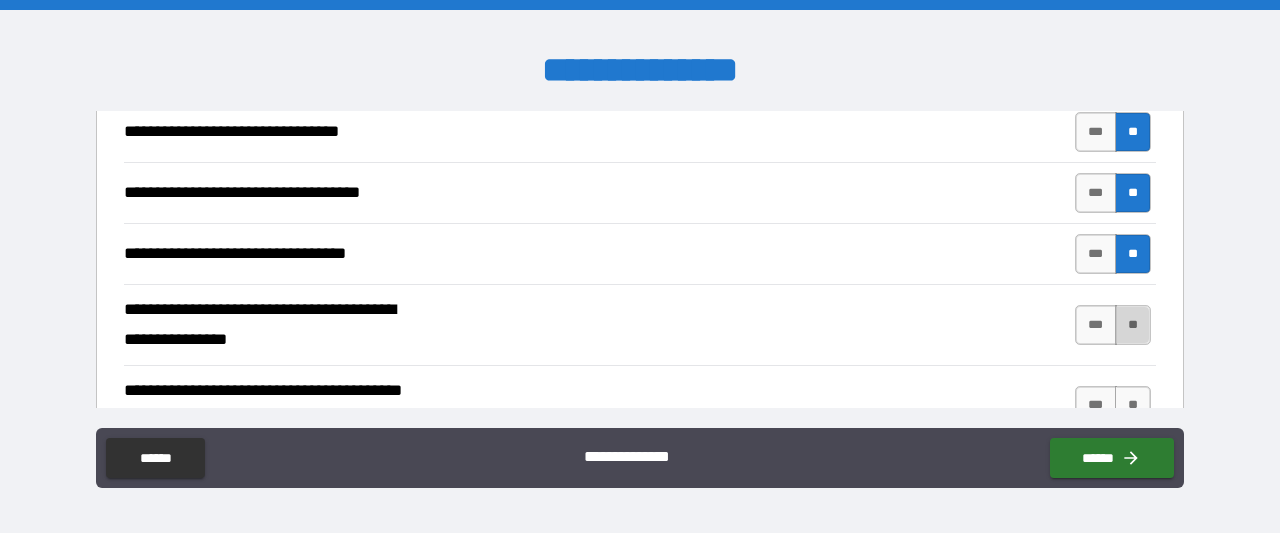 click on "**" at bounding box center (1133, 325) 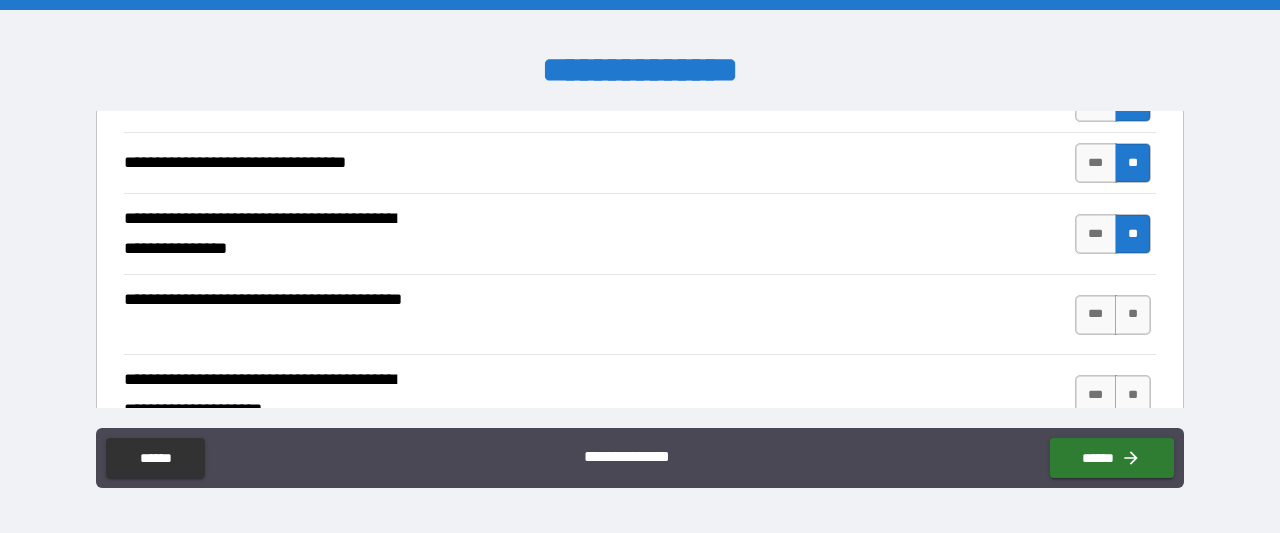 scroll, scrollTop: 797, scrollLeft: 0, axis: vertical 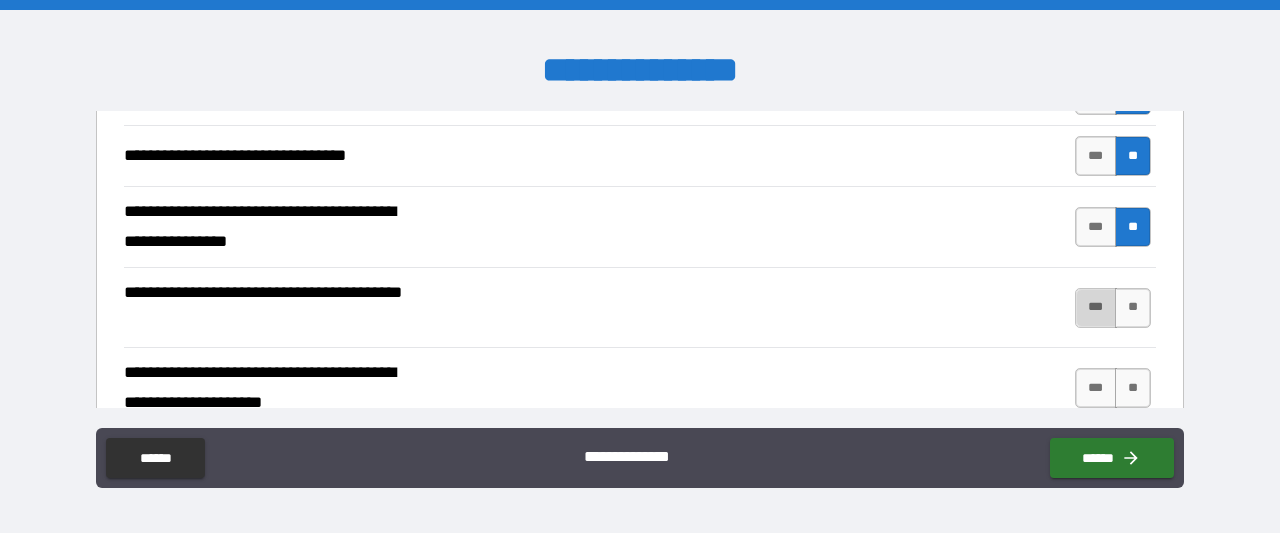 click on "***" at bounding box center [1096, 308] 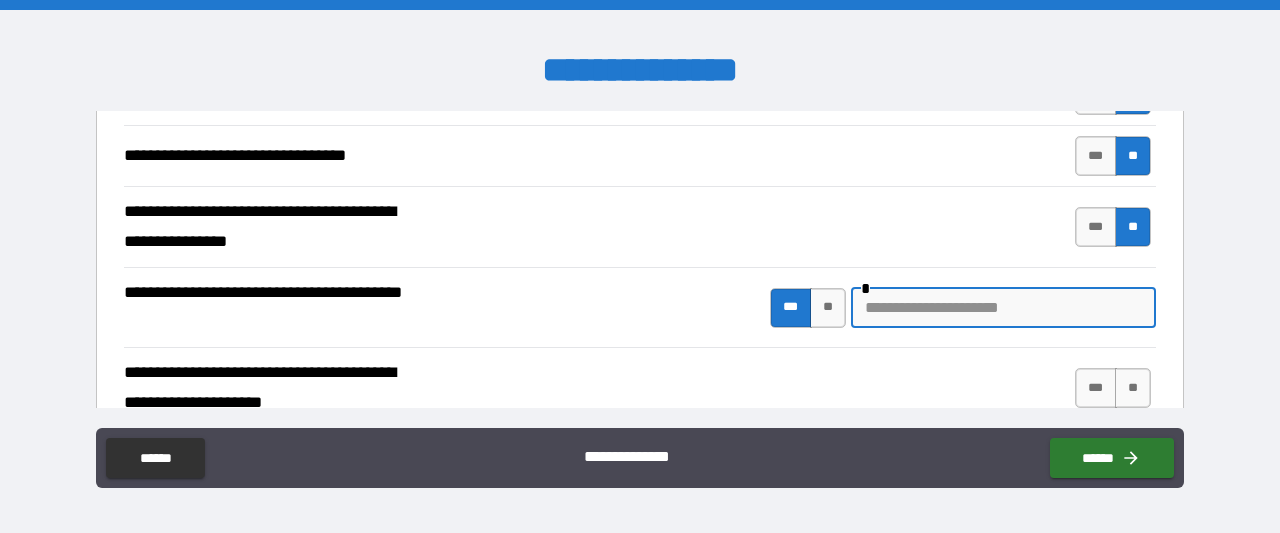 click at bounding box center [1003, 308] 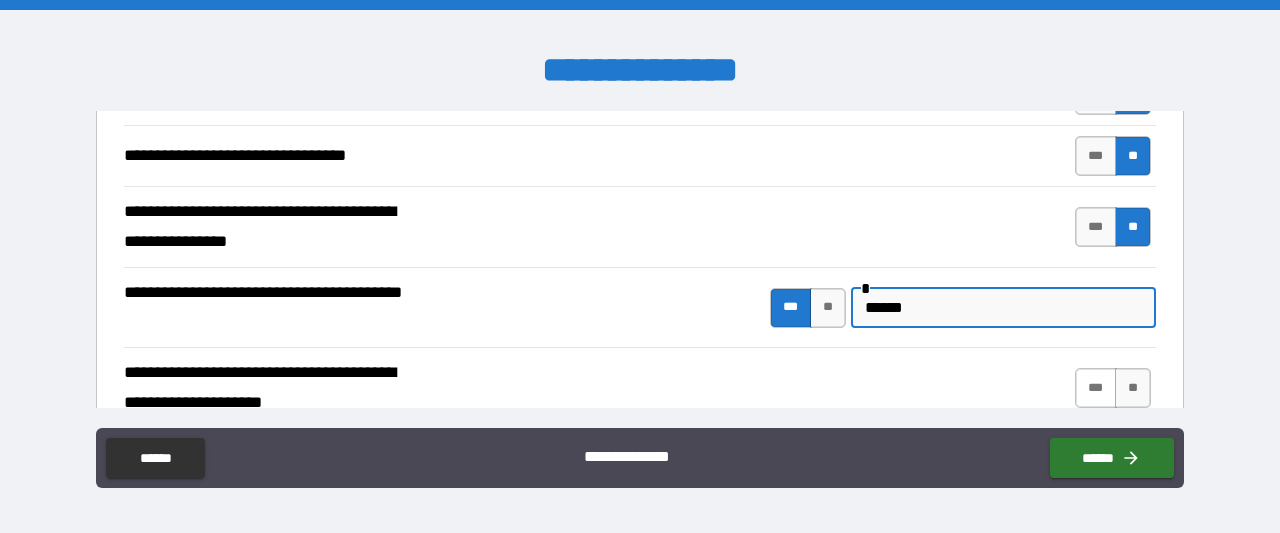 type on "******" 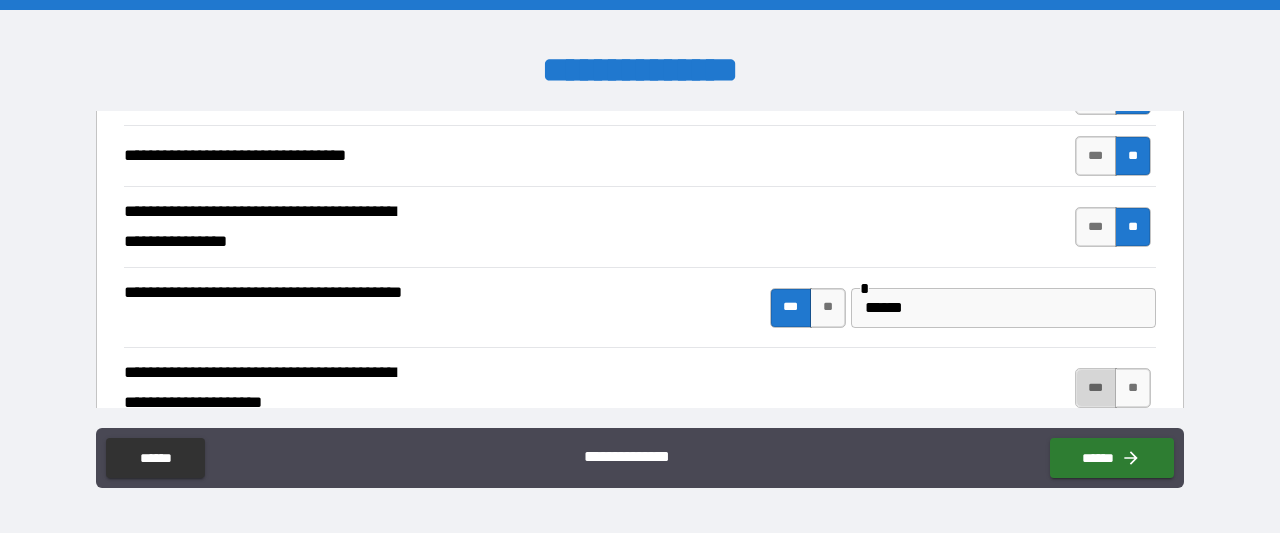 click on "***" at bounding box center (1096, 388) 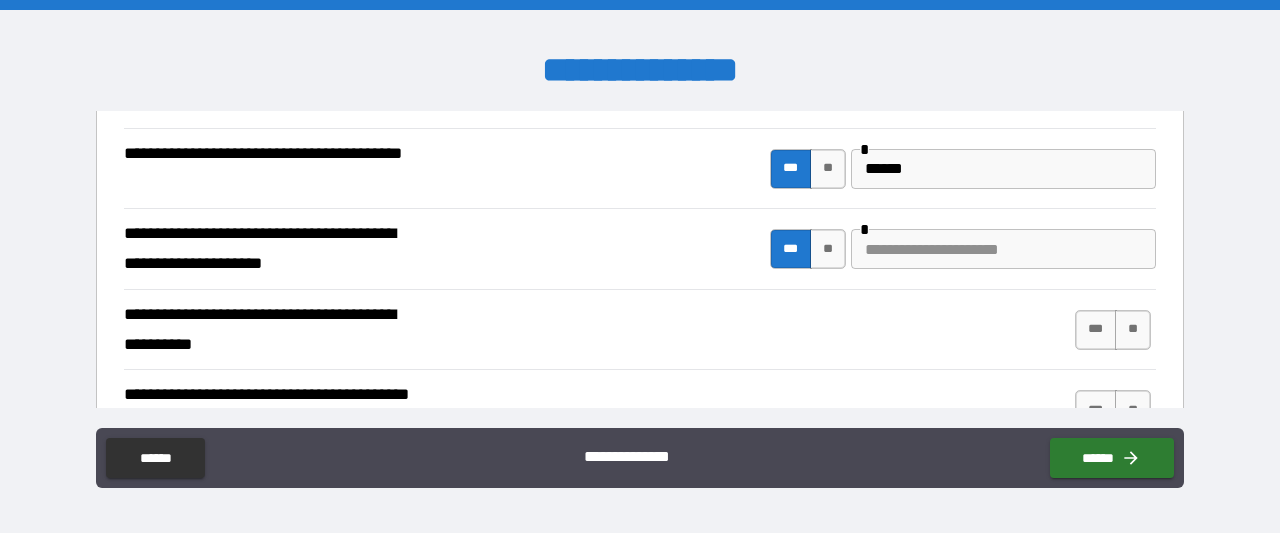 scroll, scrollTop: 976, scrollLeft: 0, axis: vertical 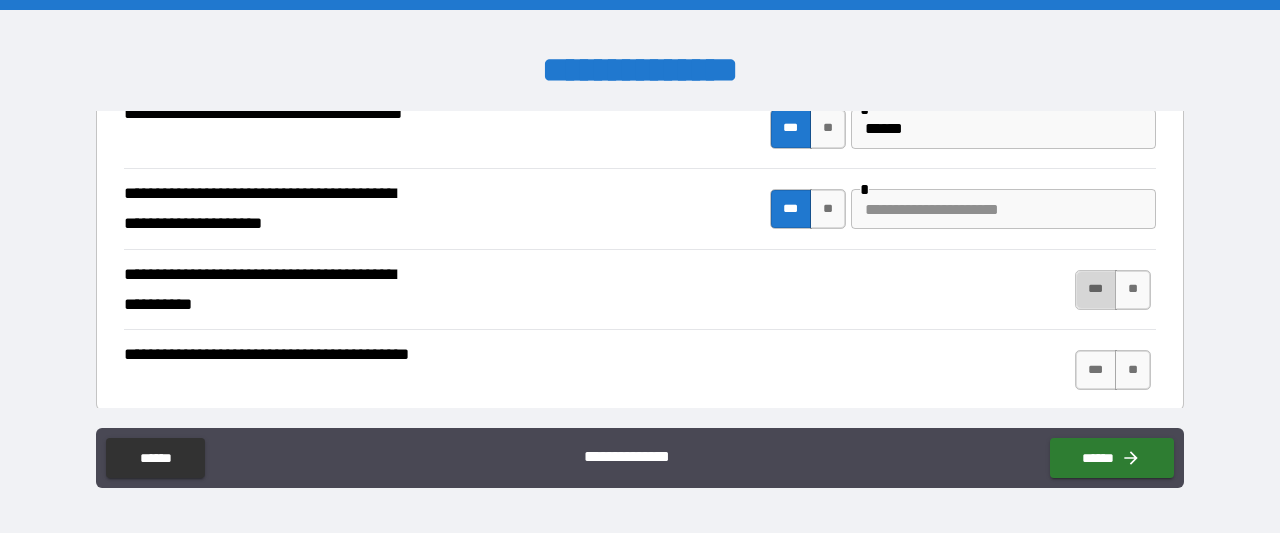 click on "***" at bounding box center (1096, 290) 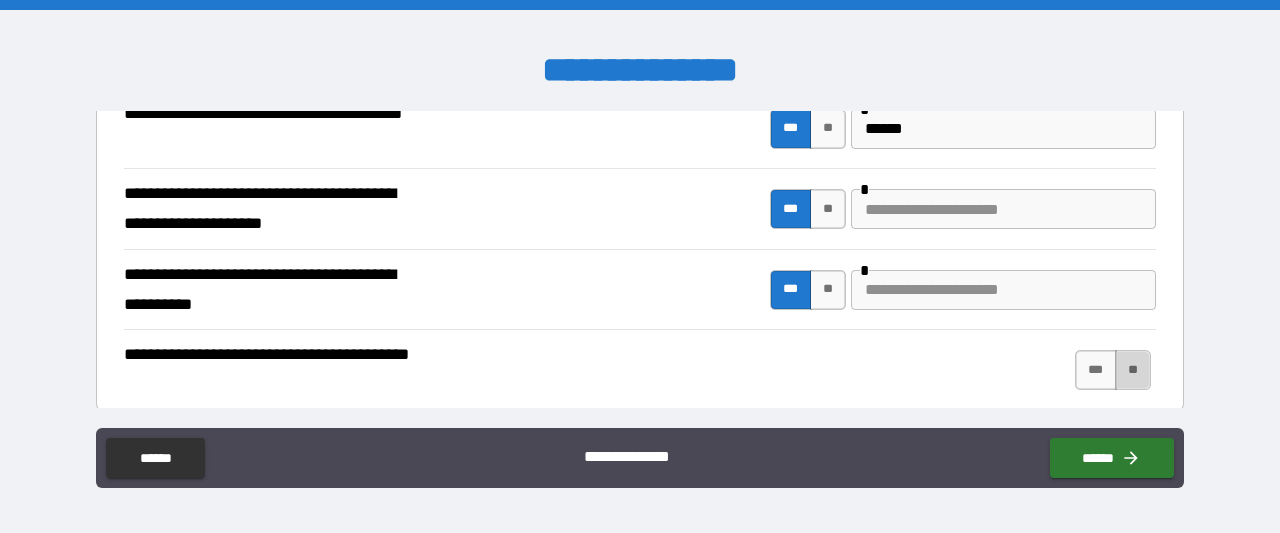 click on "**" at bounding box center [1133, 370] 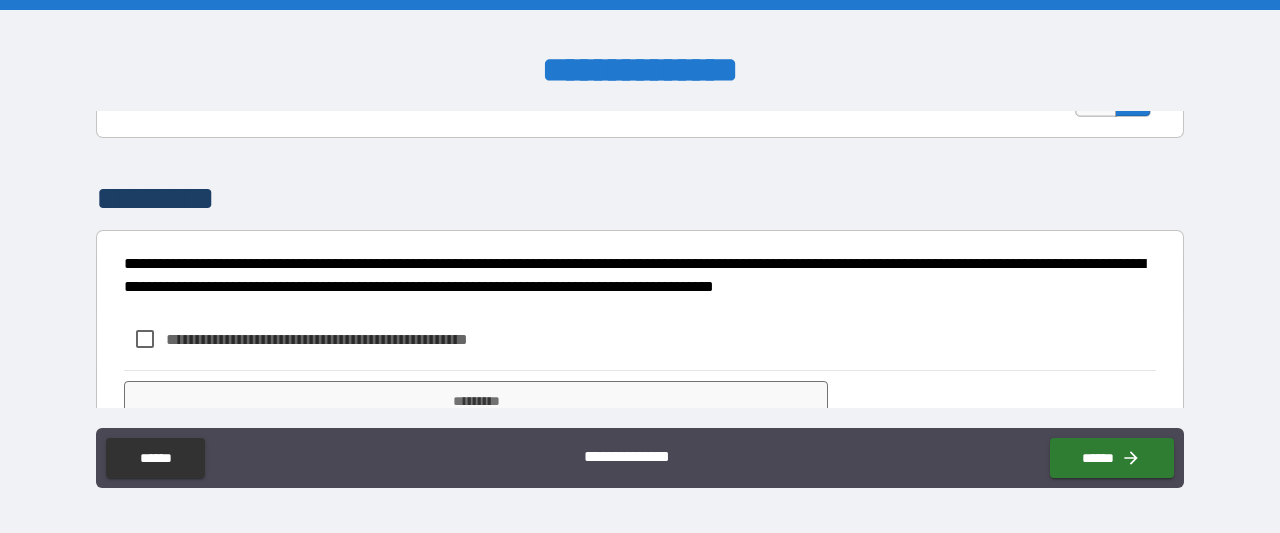 scroll, scrollTop: 1289, scrollLeft: 0, axis: vertical 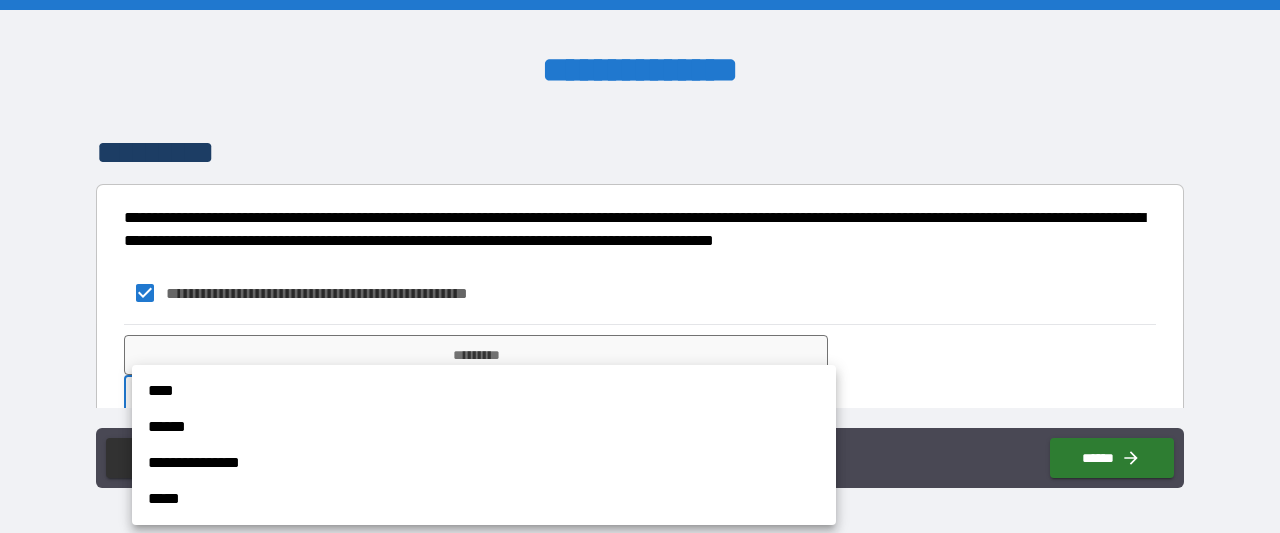 click on "**********" at bounding box center [640, 266] 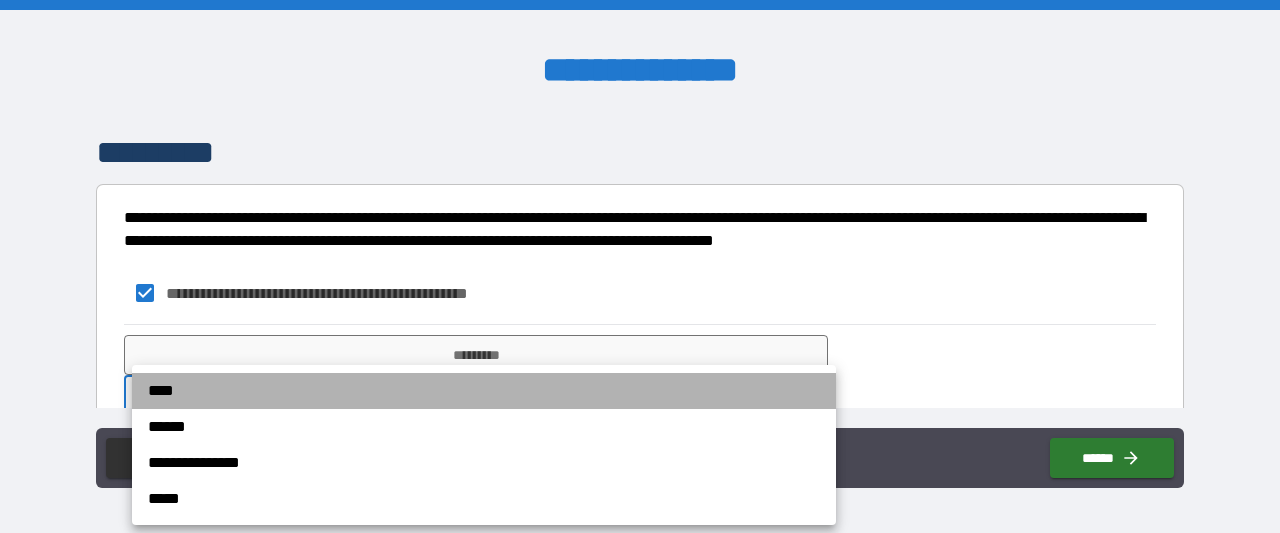 click on "****" at bounding box center [484, 391] 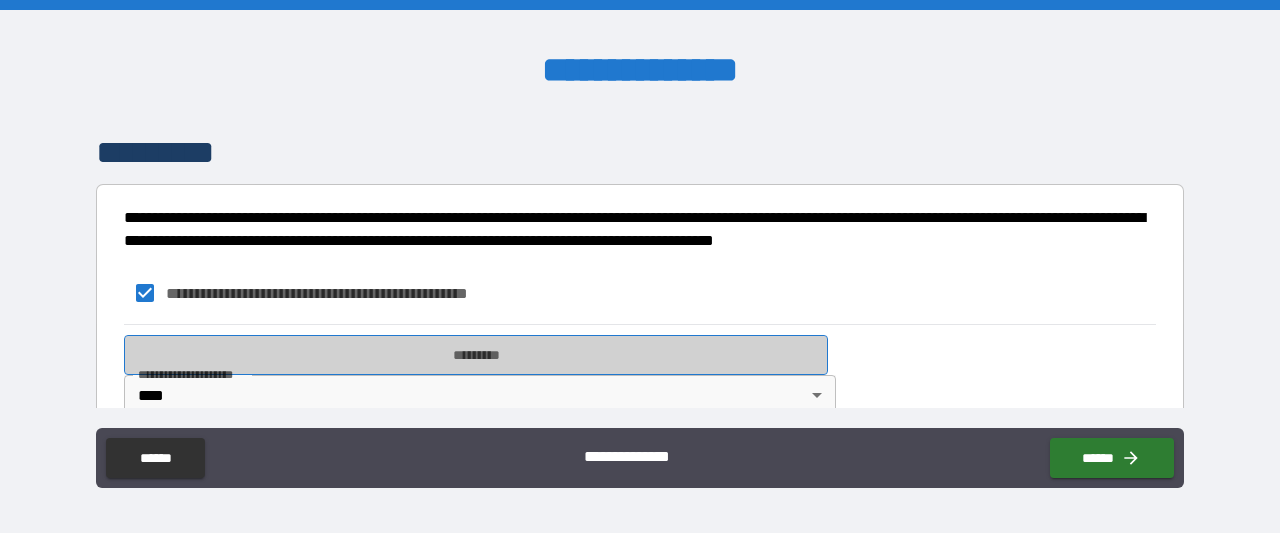 click on "*********" at bounding box center (476, 355) 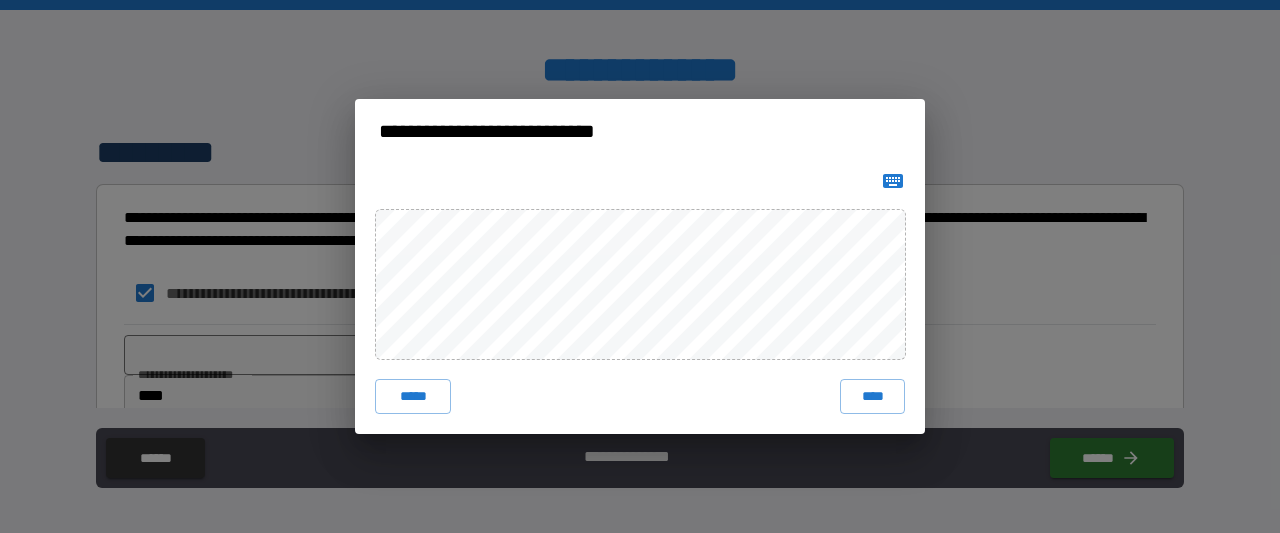 click on "***** ****" at bounding box center [640, 299] 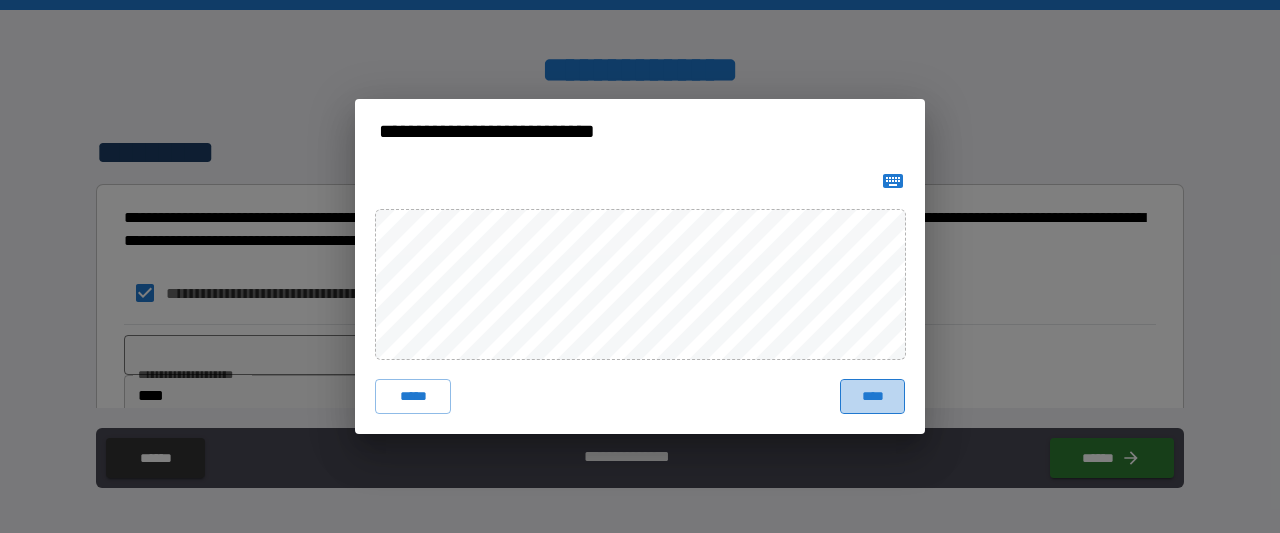 click on "****" at bounding box center [872, 397] 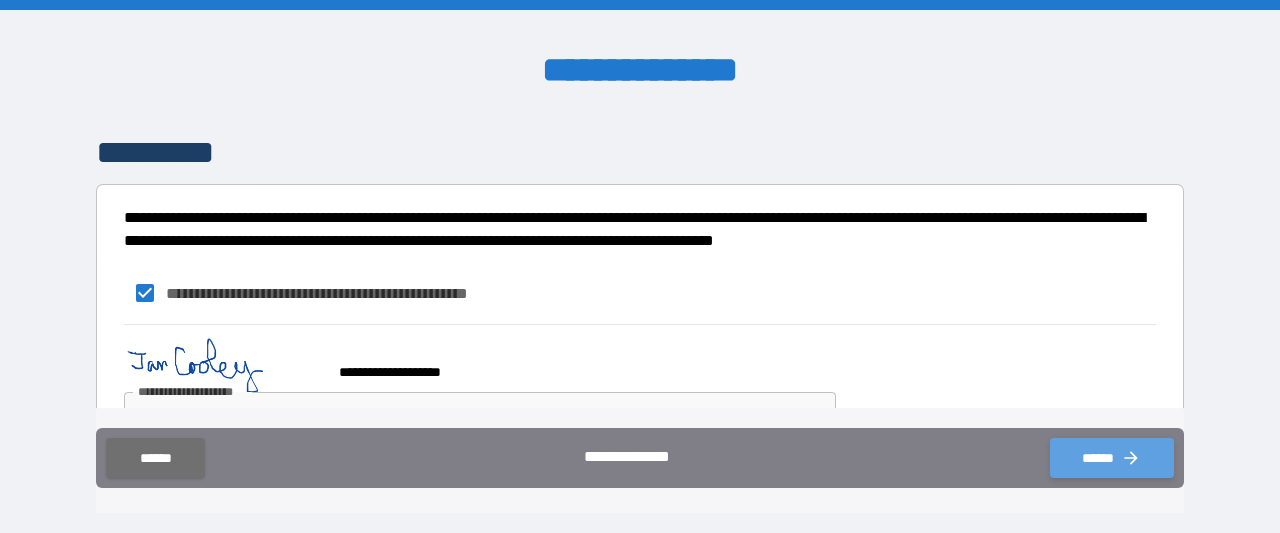 click on "******" at bounding box center (1112, 458) 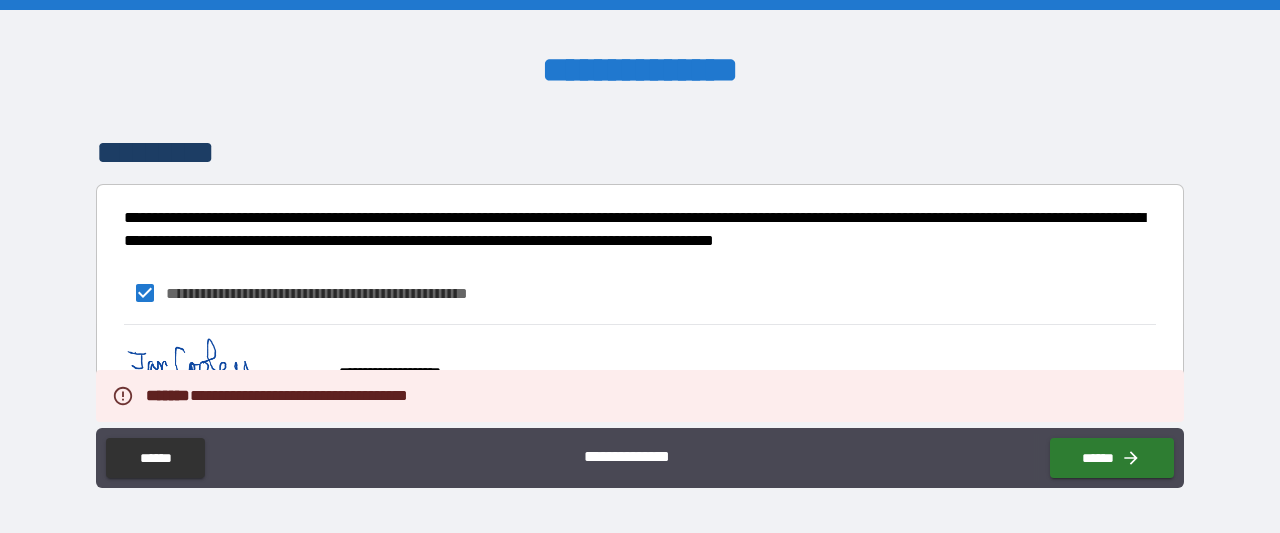 scroll, scrollTop: 1342, scrollLeft: 0, axis: vertical 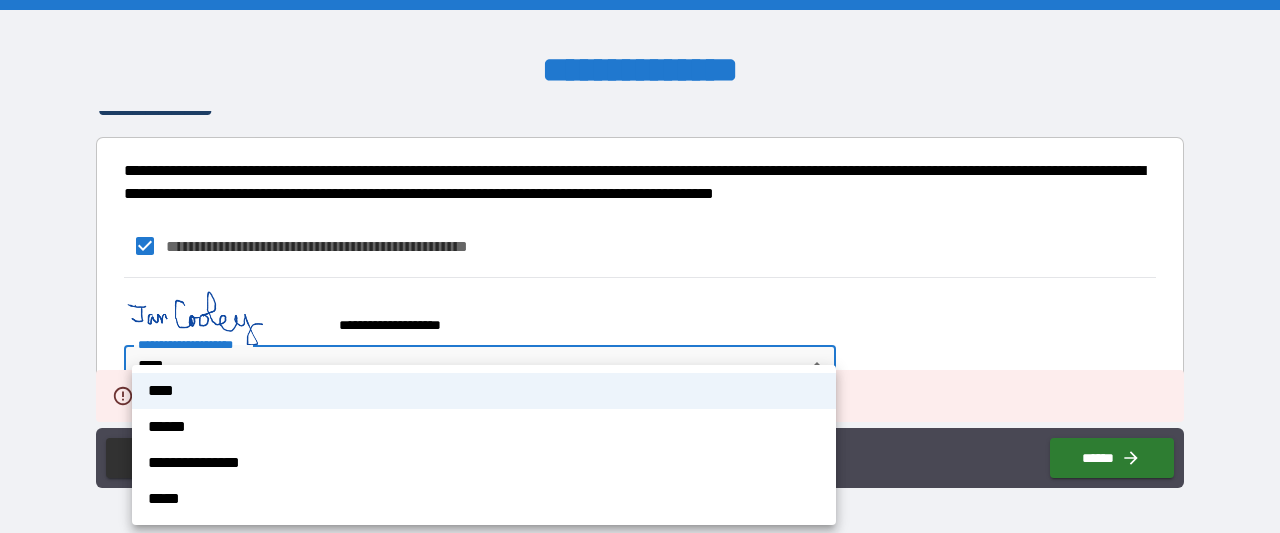 click on "**********" at bounding box center (640, 266) 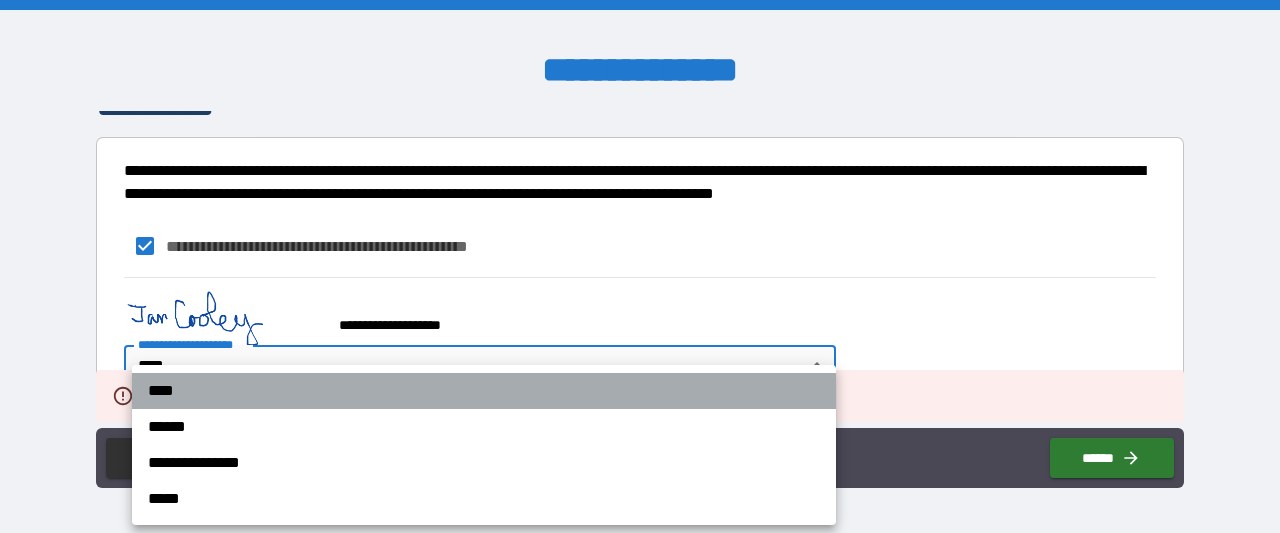 click on "****" at bounding box center (484, 391) 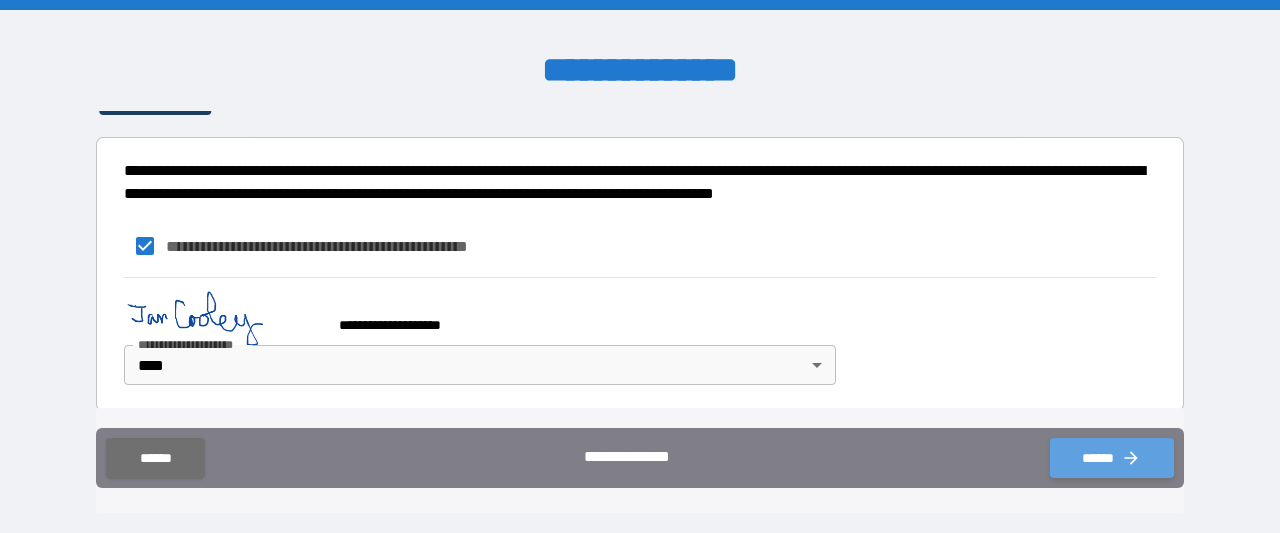 click on "******" at bounding box center [1112, 458] 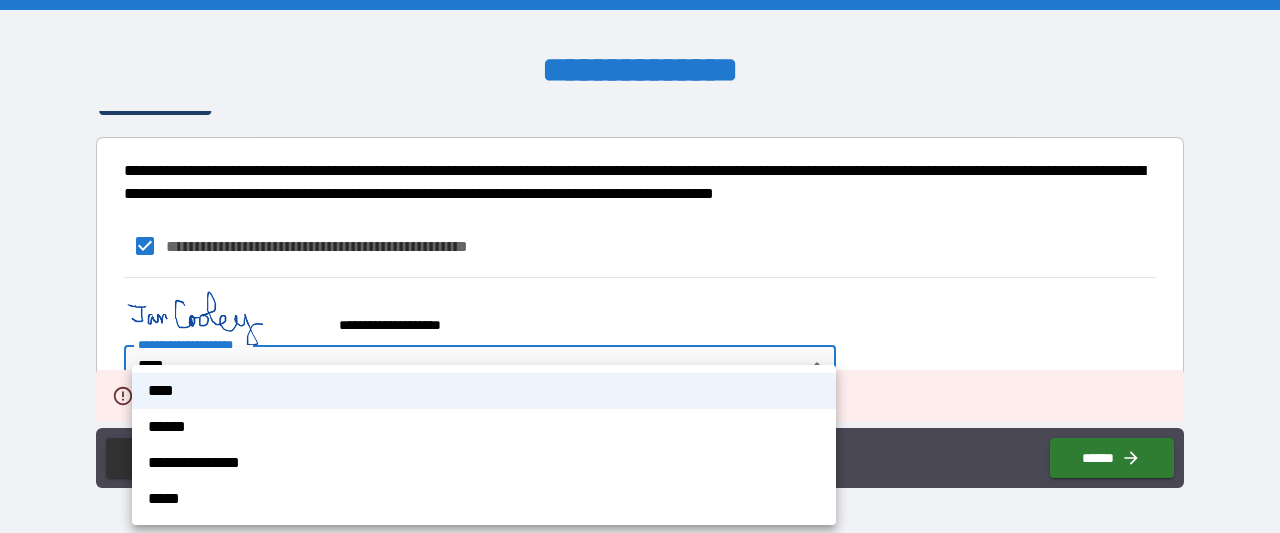 click on "**********" at bounding box center [640, 266] 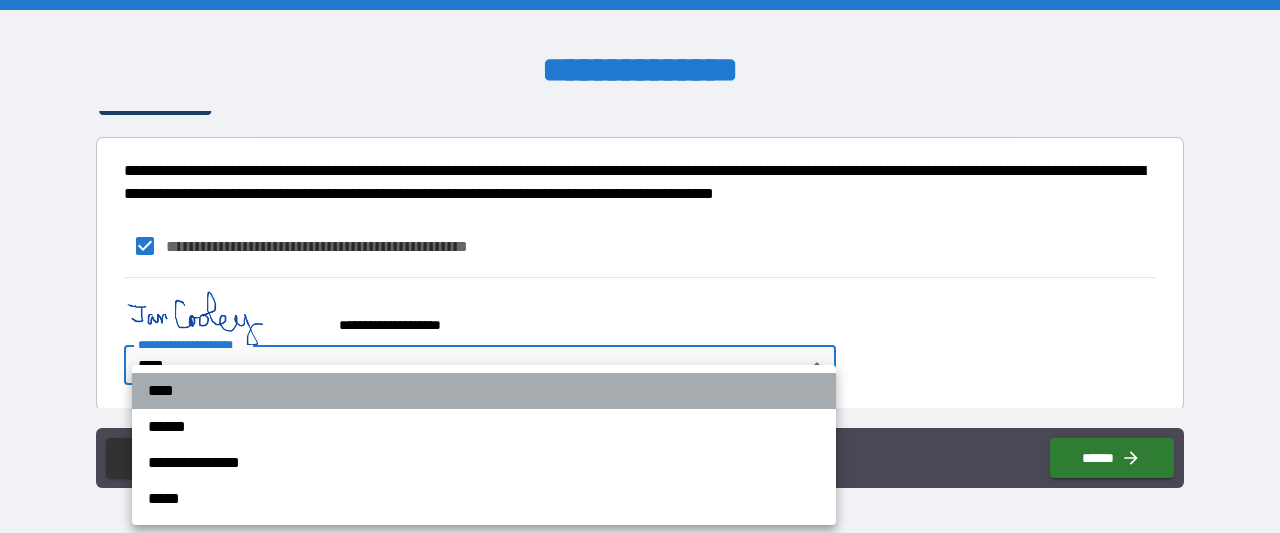 click on "****" at bounding box center [484, 391] 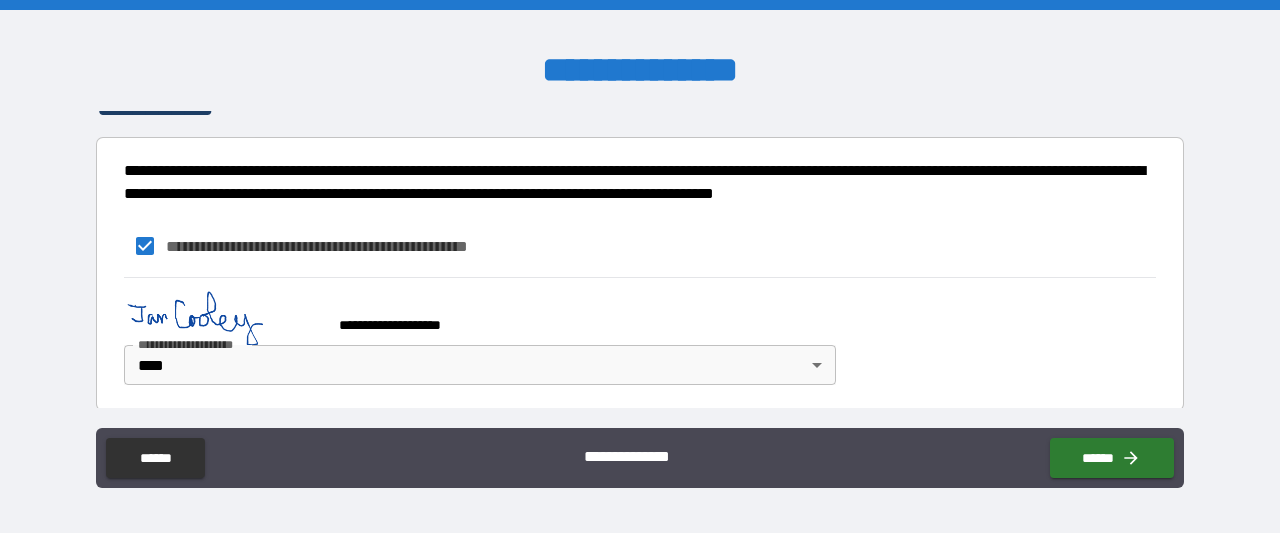 drag, startPoint x: 1168, startPoint y: 372, endPoint x: 1163, endPoint y: 338, distance: 34.36568 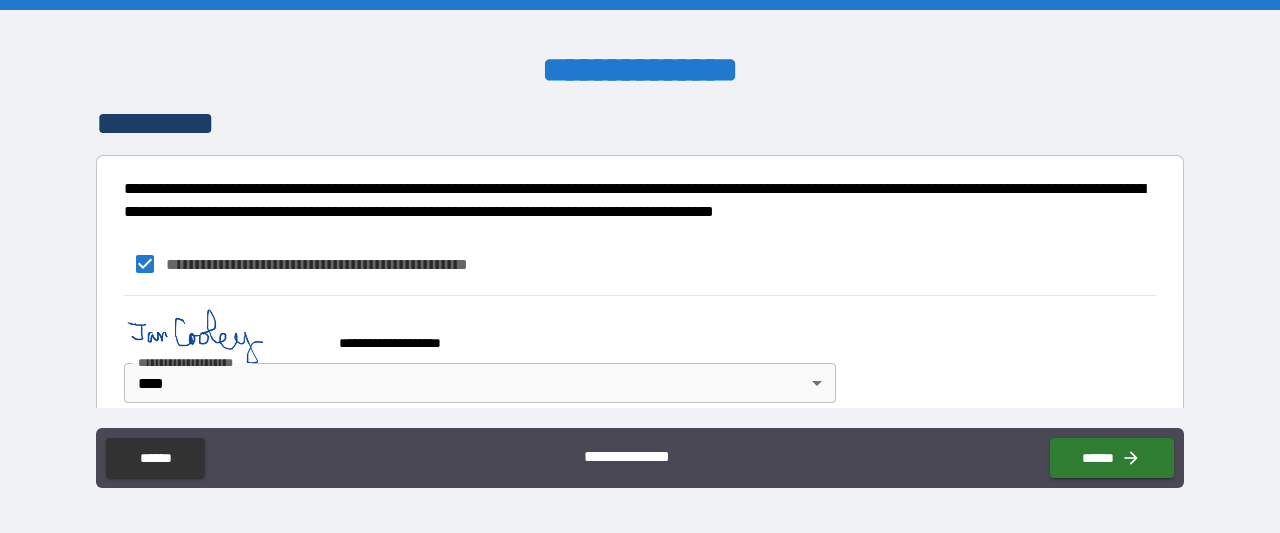 scroll, scrollTop: 1342, scrollLeft: 0, axis: vertical 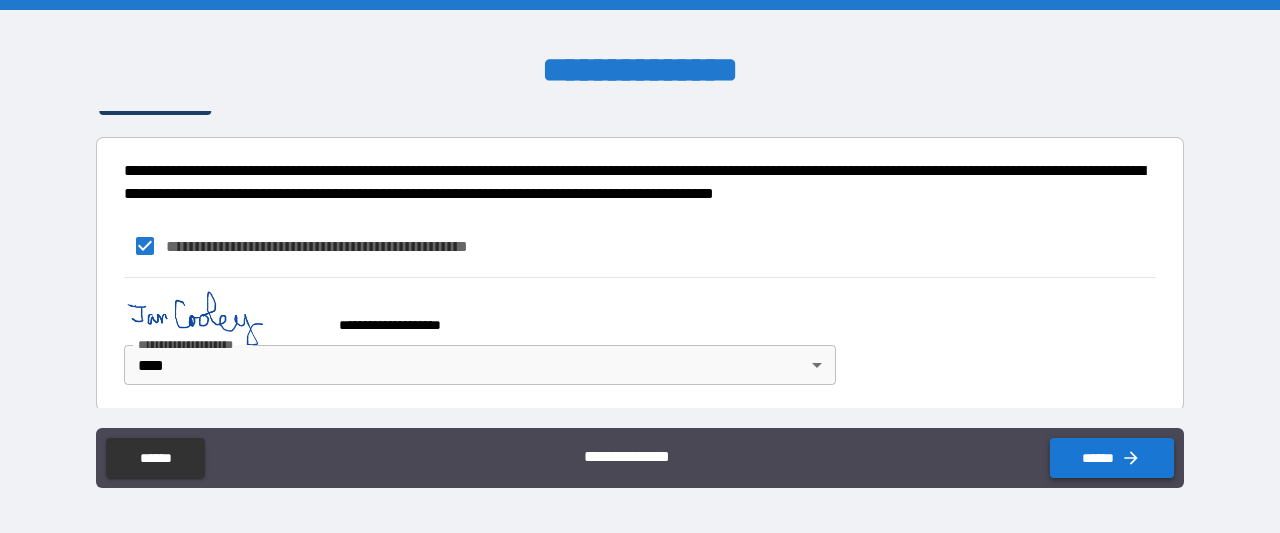 click on "******" at bounding box center (1112, 458) 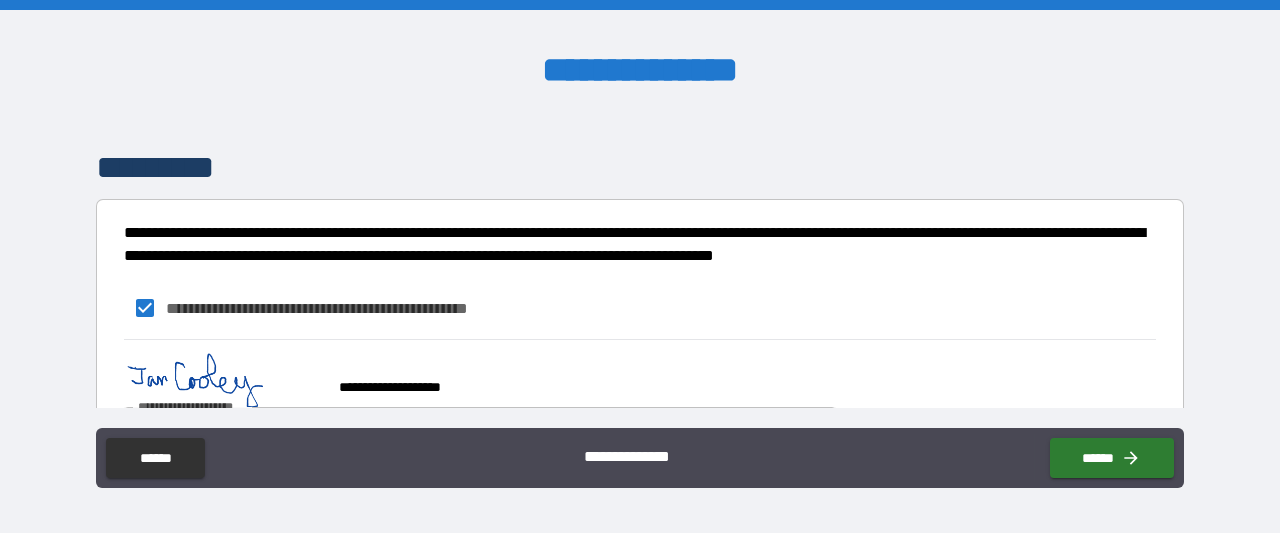 scroll, scrollTop: 1342, scrollLeft: 0, axis: vertical 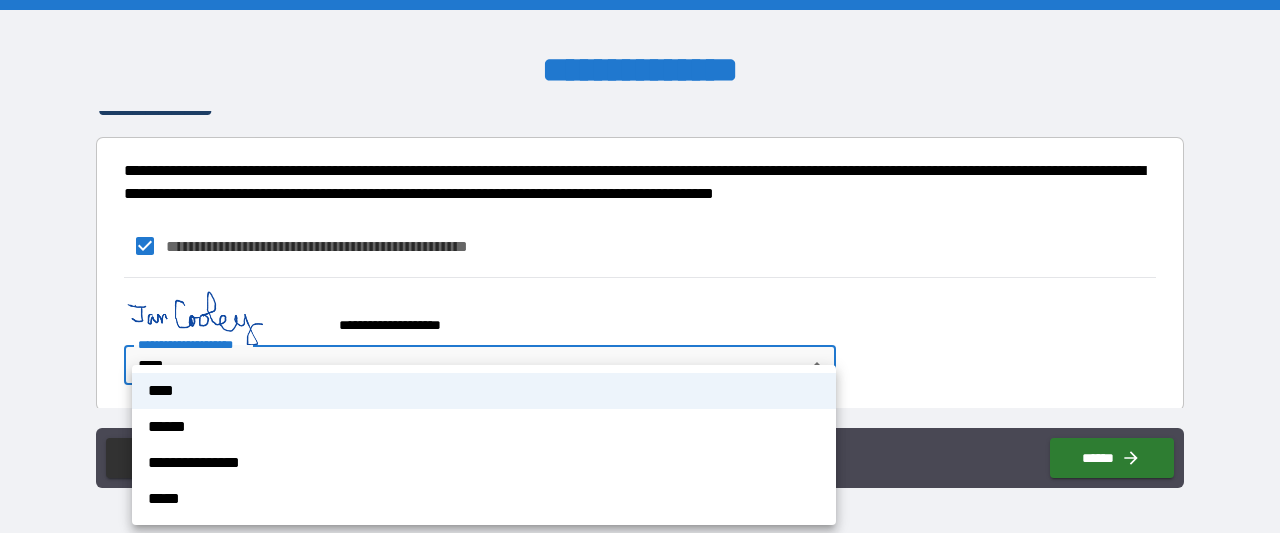 click on "**********" at bounding box center (640, 266) 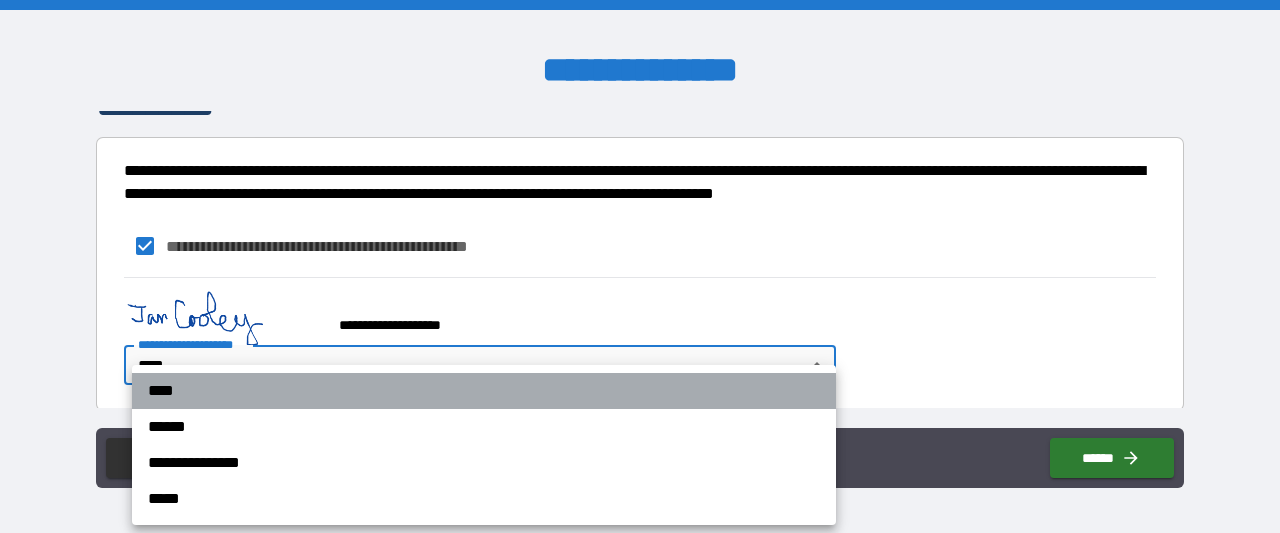 click on "****" at bounding box center [484, 391] 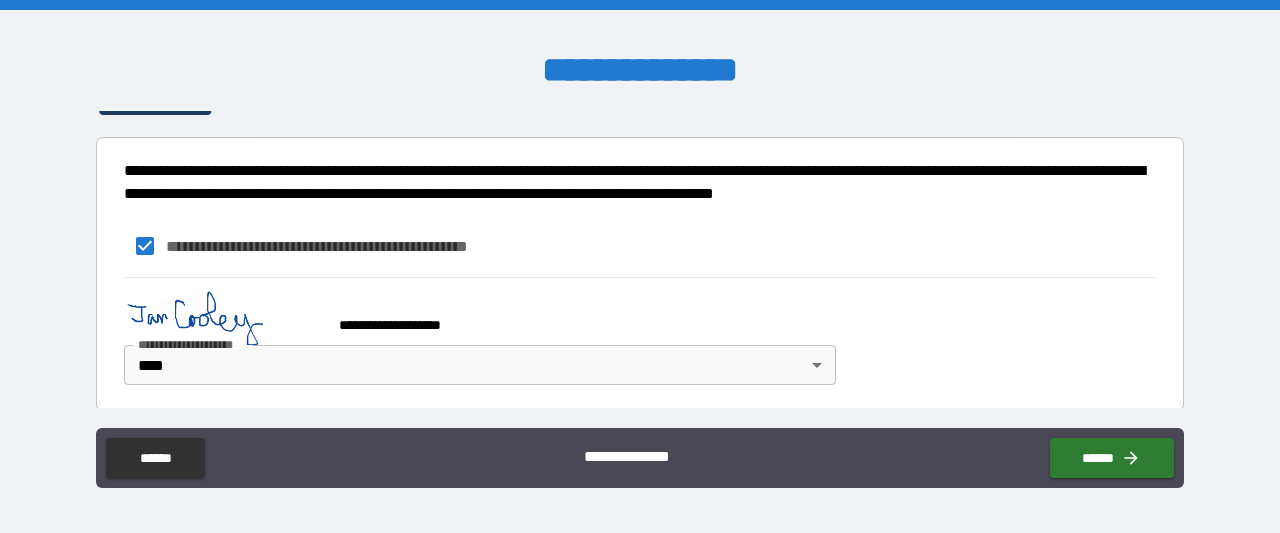 drag, startPoint x: 1186, startPoint y: 373, endPoint x: 1180, endPoint y: 387, distance: 15.231546 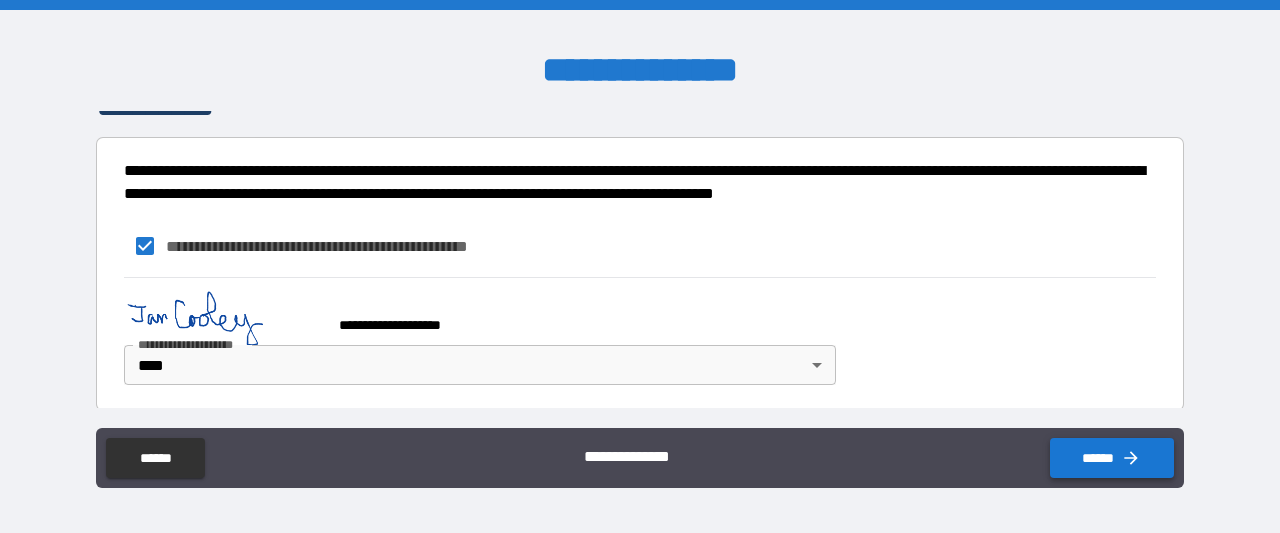 click on "******" at bounding box center [1112, 458] 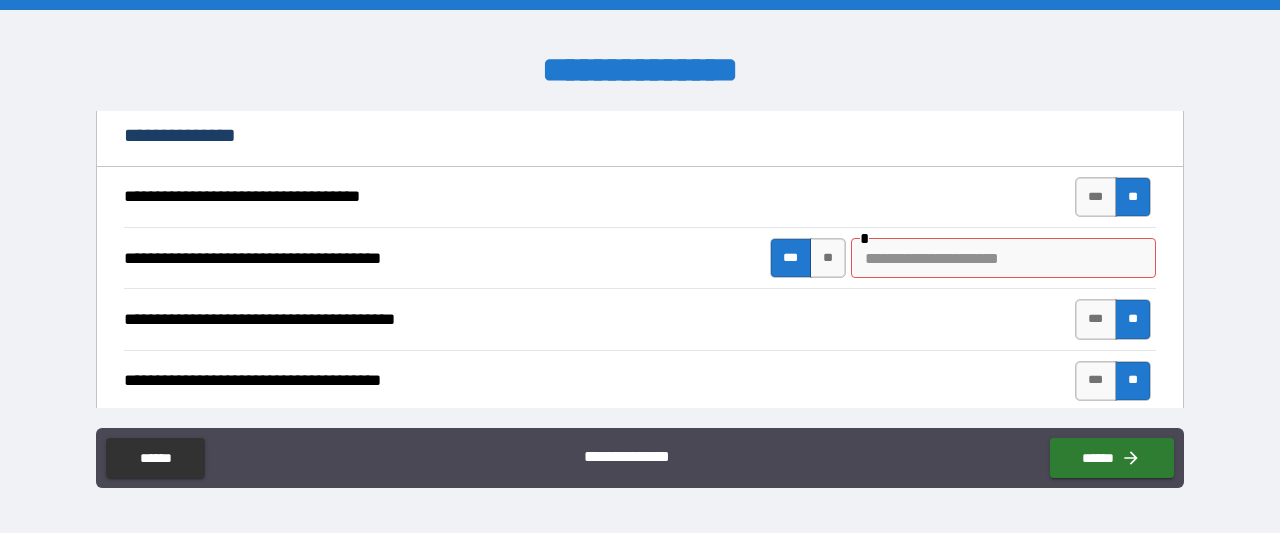 scroll, scrollTop: 162, scrollLeft: 0, axis: vertical 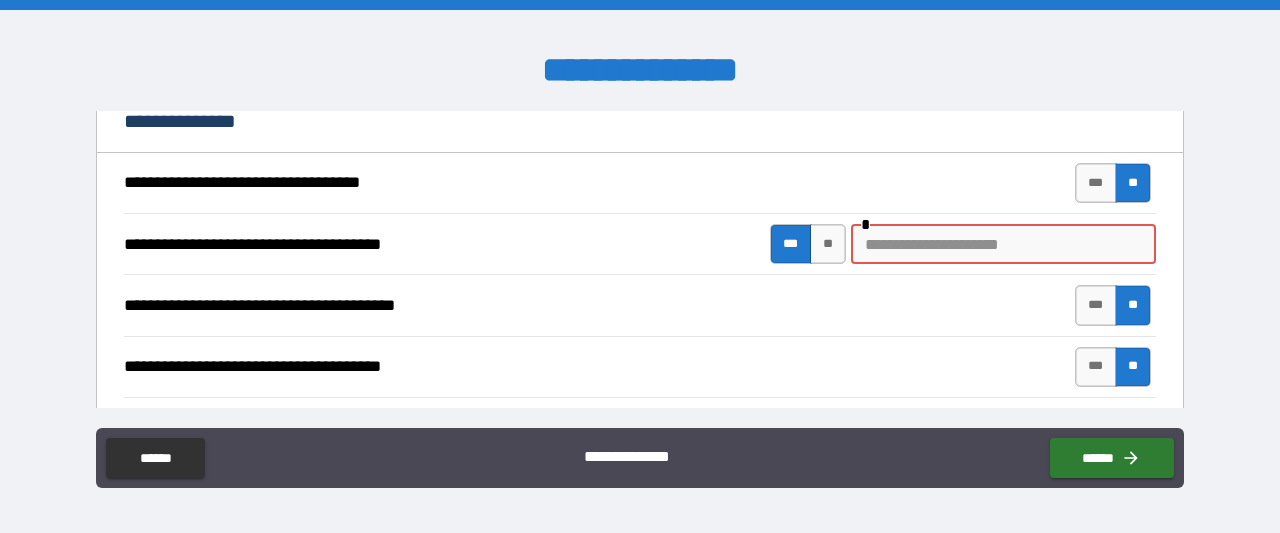 click at bounding box center [1003, 244] 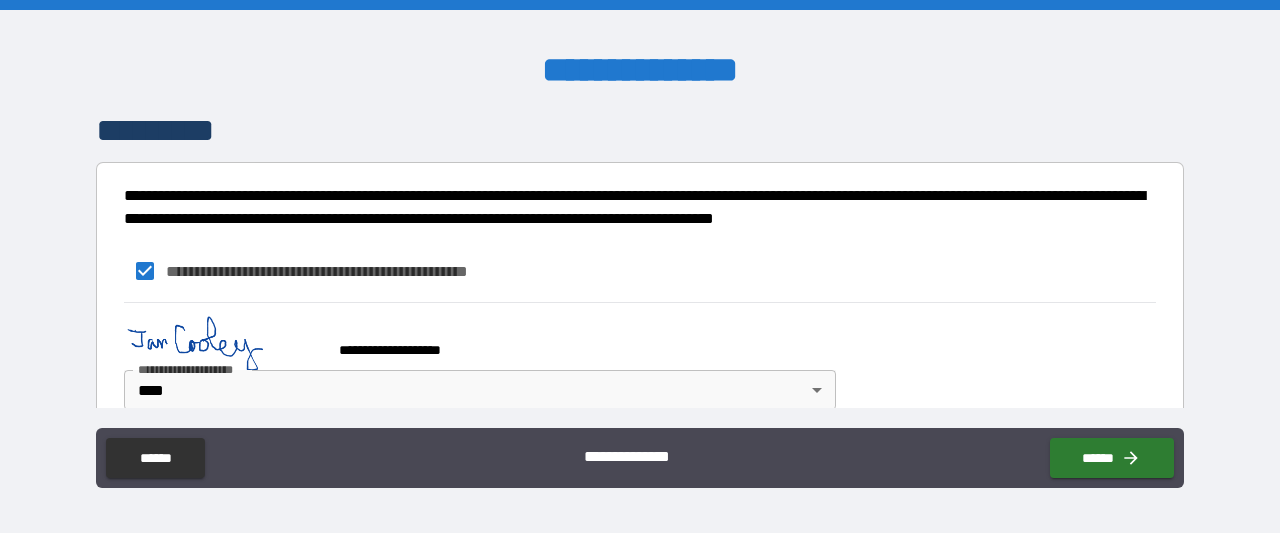 scroll, scrollTop: 1332, scrollLeft: 0, axis: vertical 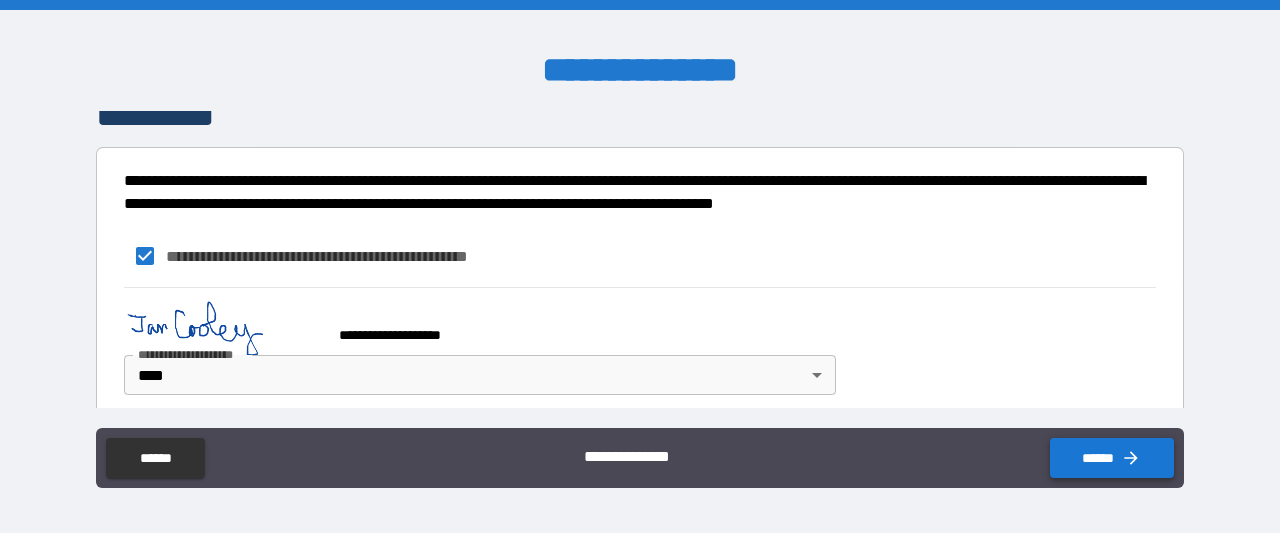 type on "******" 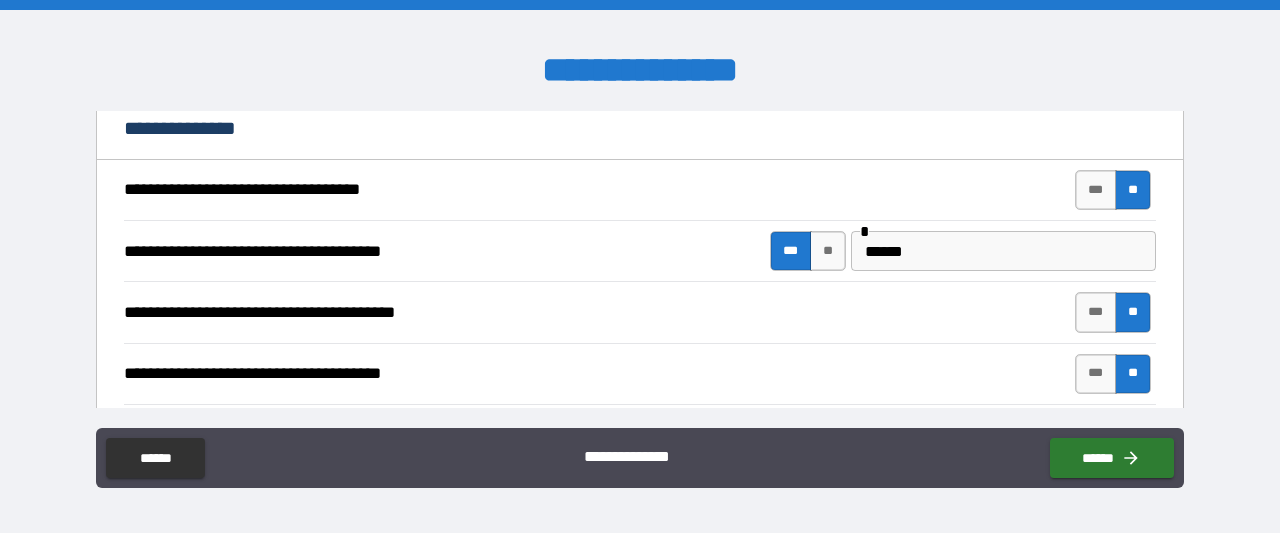 scroll, scrollTop: 143, scrollLeft: 0, axis: vertical 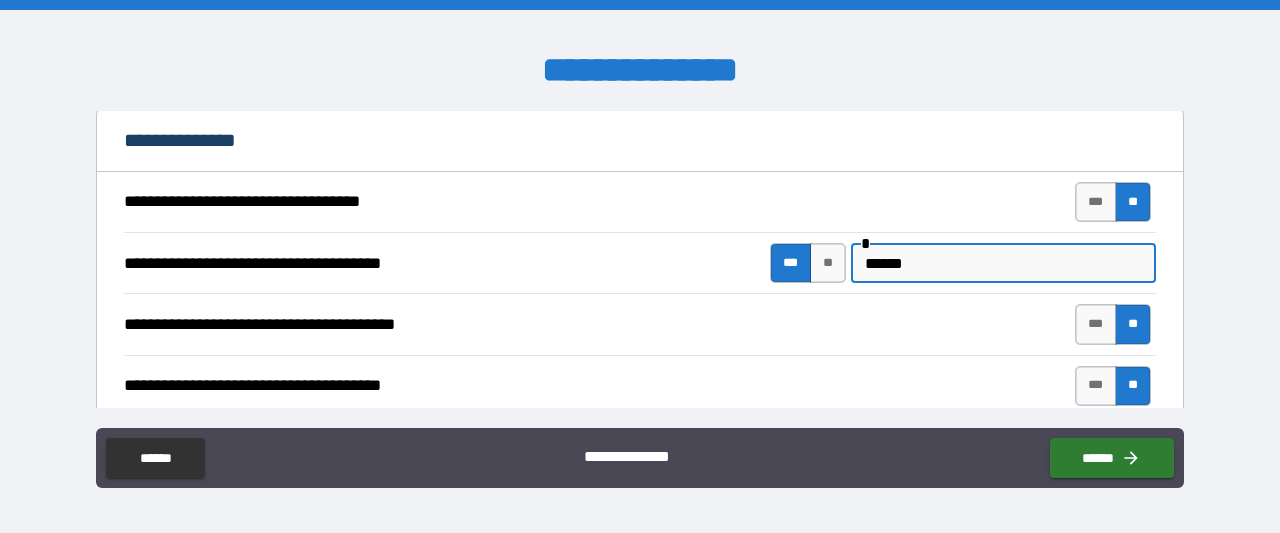 click on "******" at bounding box center [1003, 263] 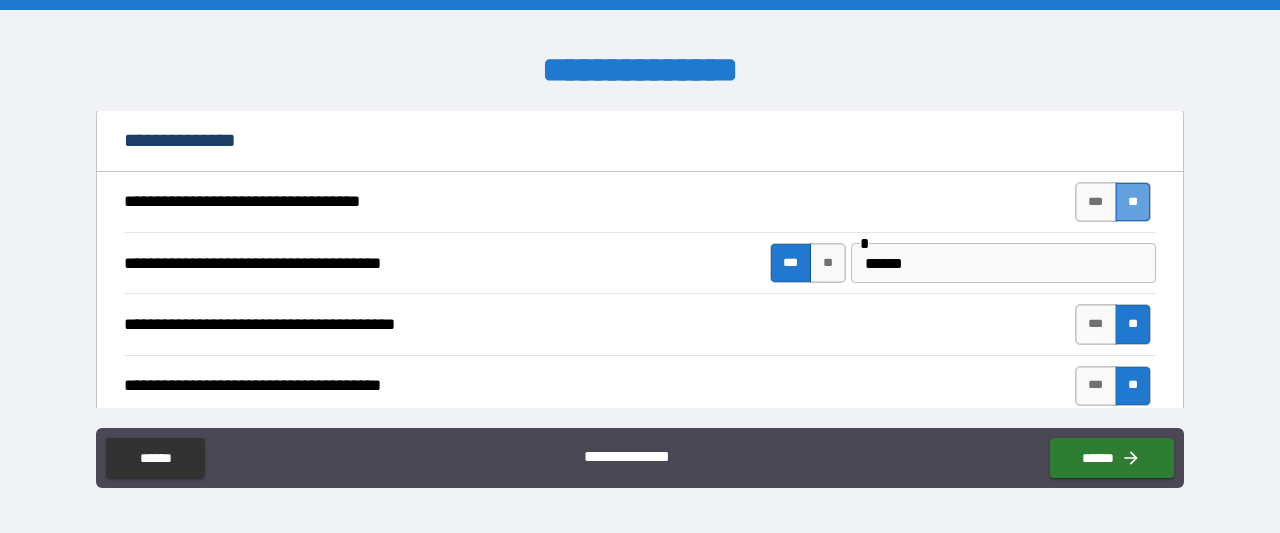 click on "**" at bounding box center (1133, 202) 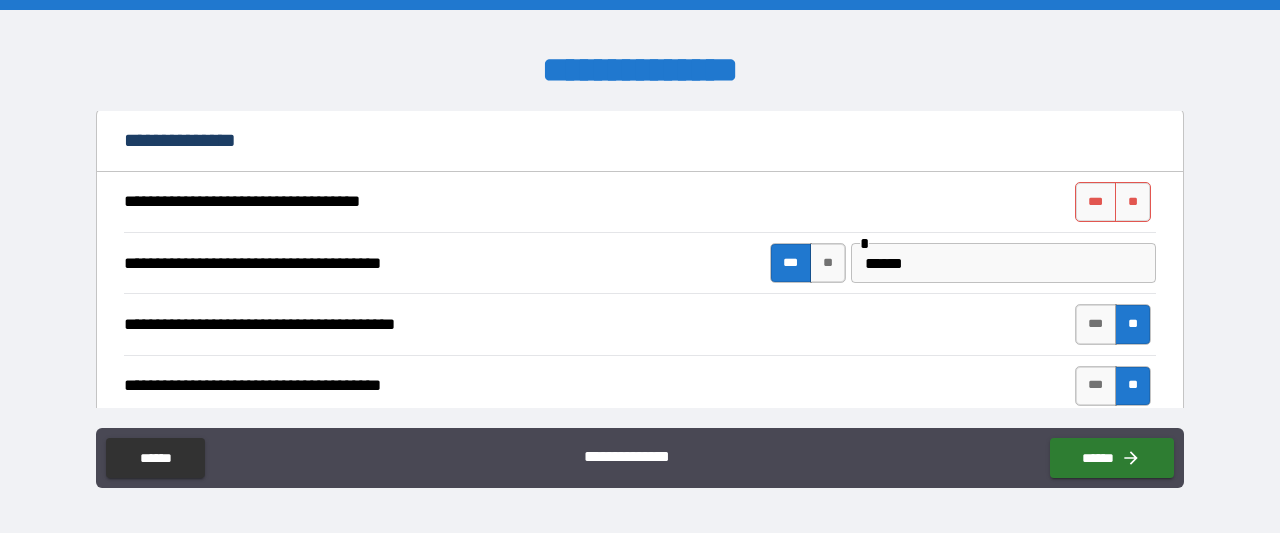 drag, startPoint x: 1072, startPoint y: 203, endPoint x: 1152, endPoint y: 218, distance: 81.394104 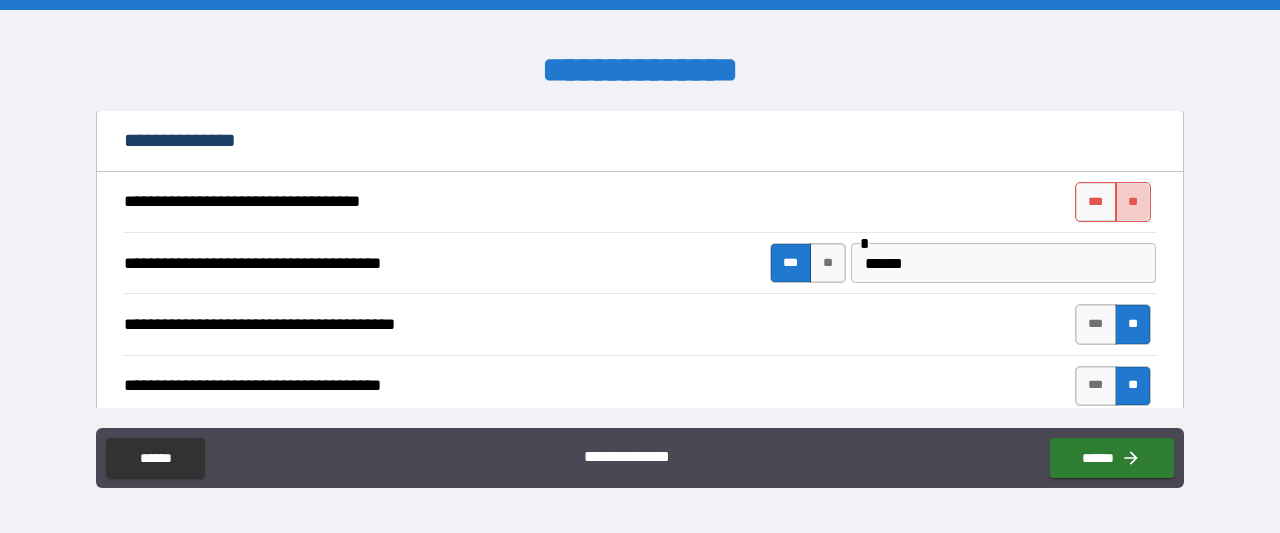 click on "**" at bounding box center [1133, 202] 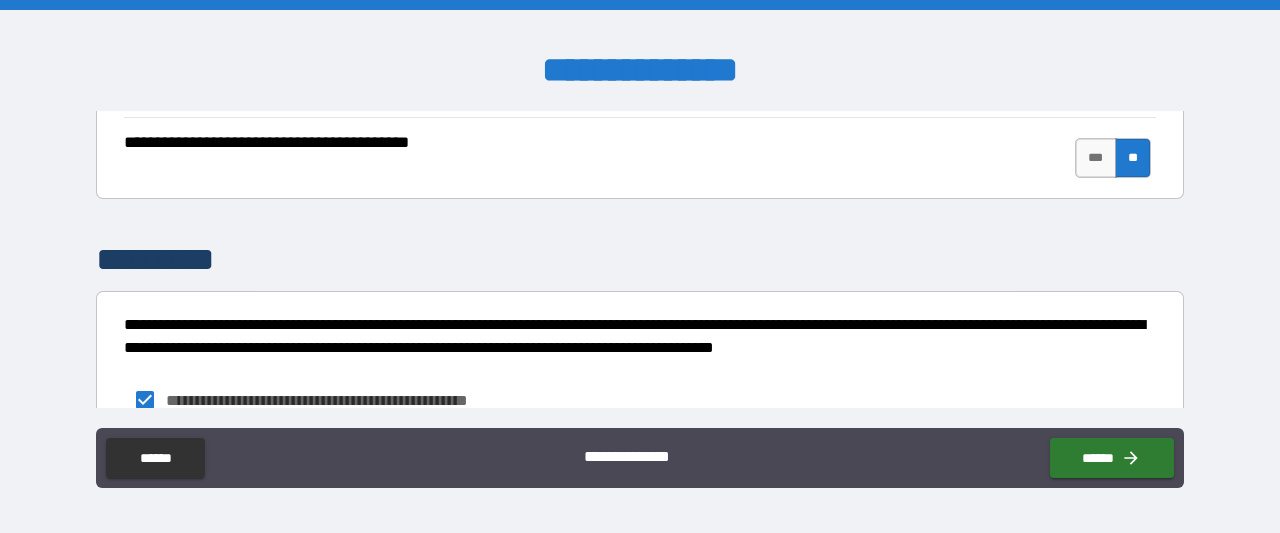 scroll, scrollTop: 1342, scrollLeft: 0, axis: vertical 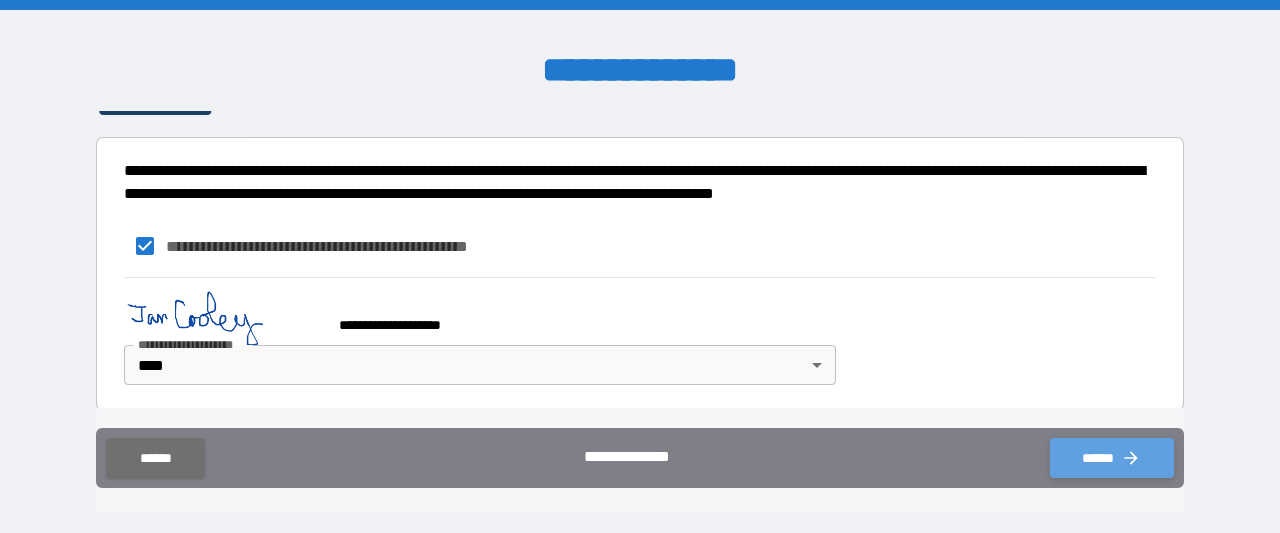 click on "******" at bounding box center [1112, 458] 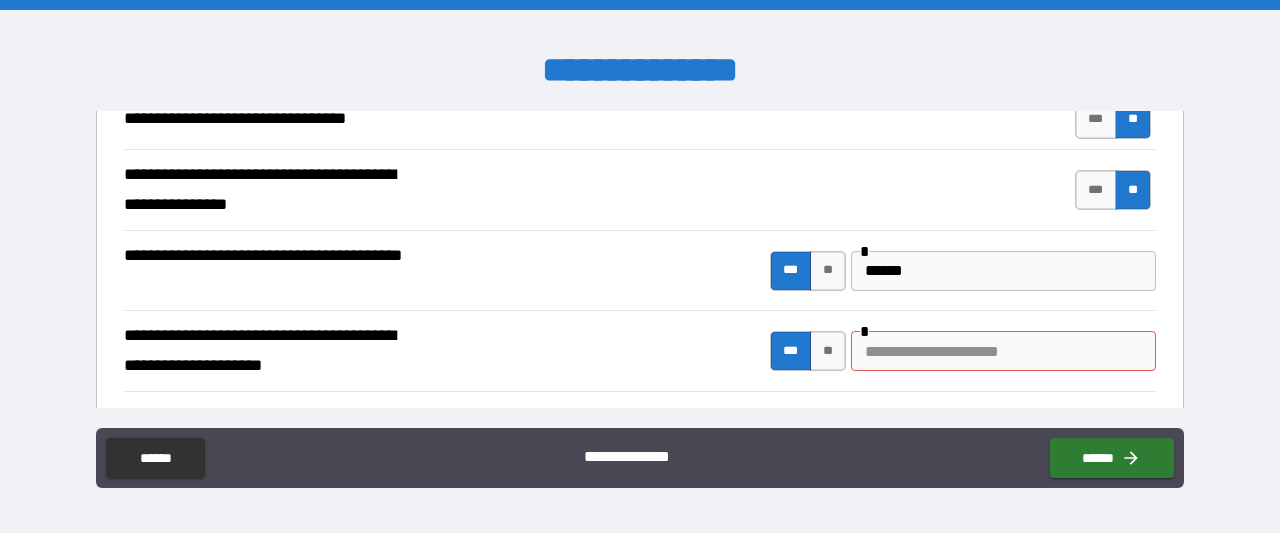scroll, scrollTop: 878, scrollLeft: 0, axis: vertical 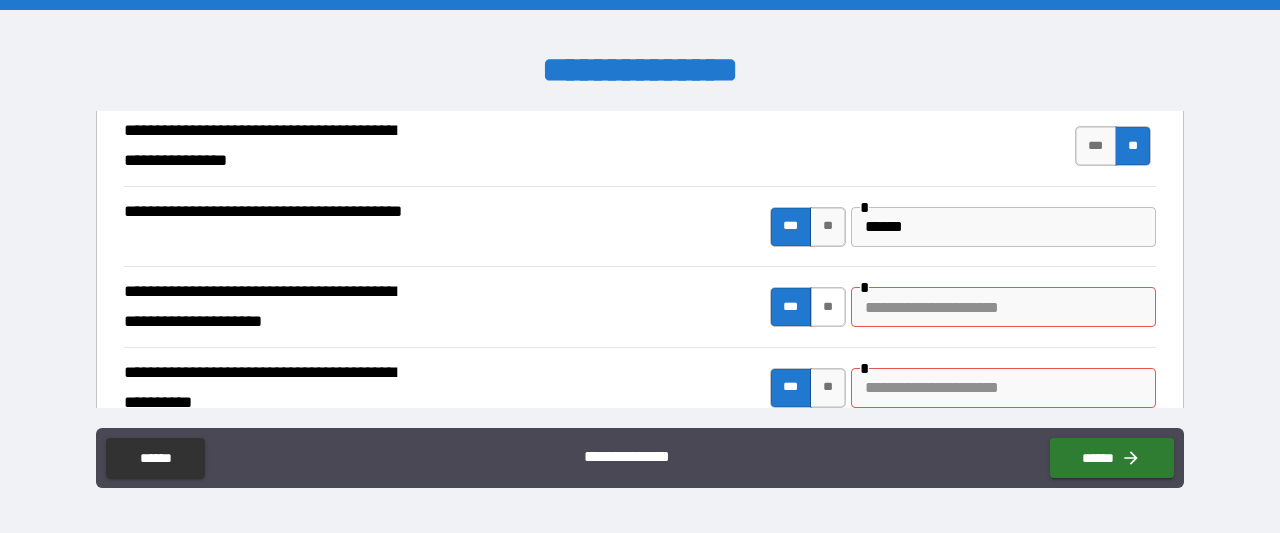 click on "**" at bounding box center (828, 307) 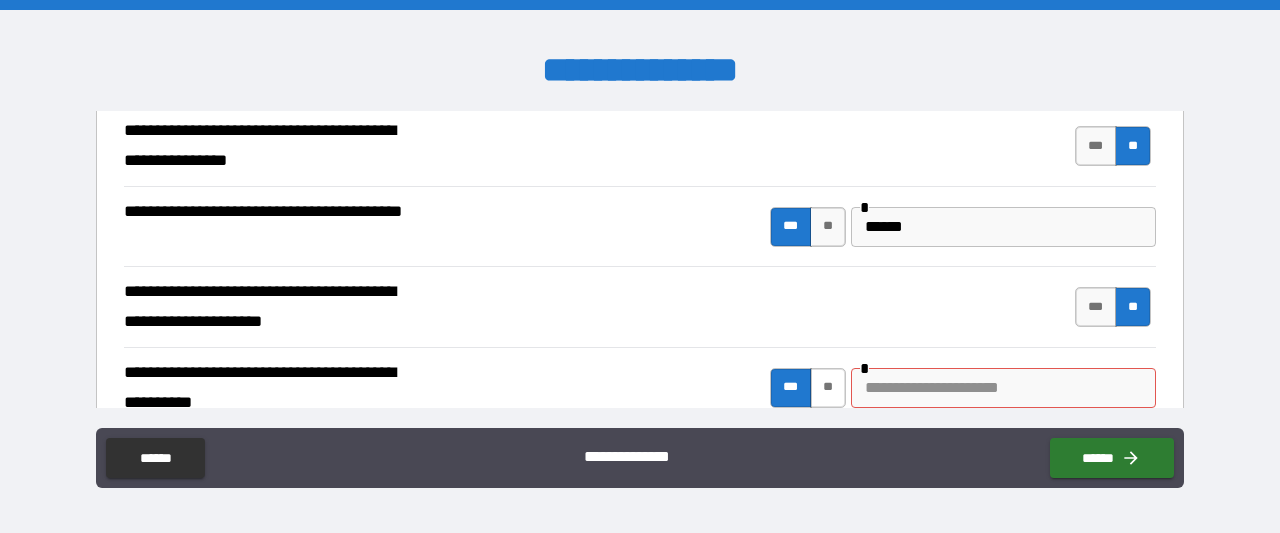 click on "**" at bounding box center [828, 388] 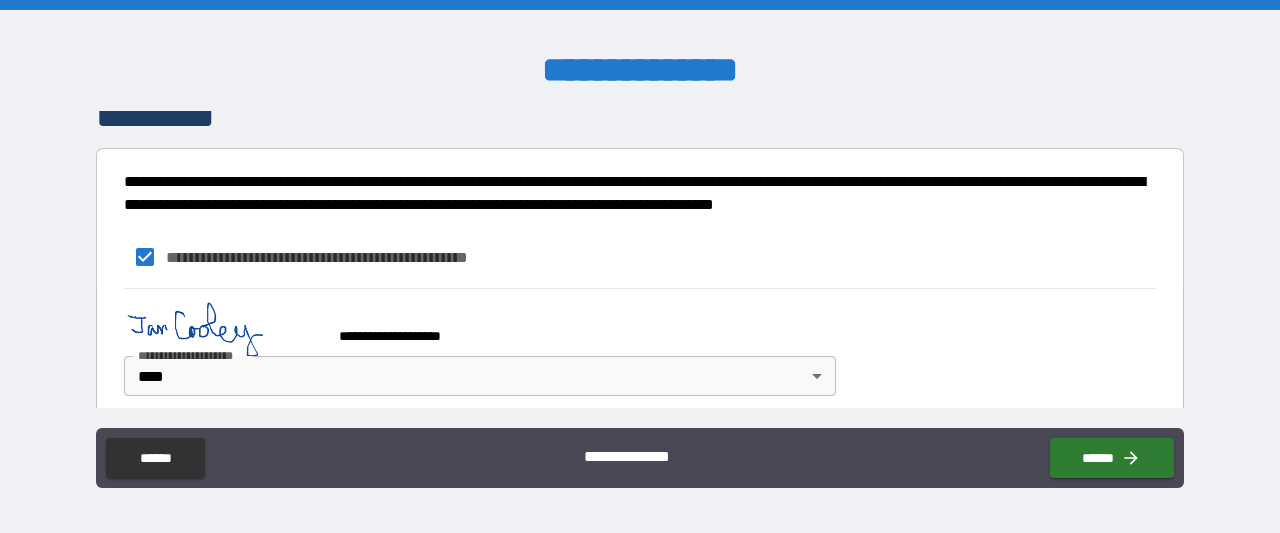 scroll, scrollTop: 1342, scrollLeft: 0, axis: vertical 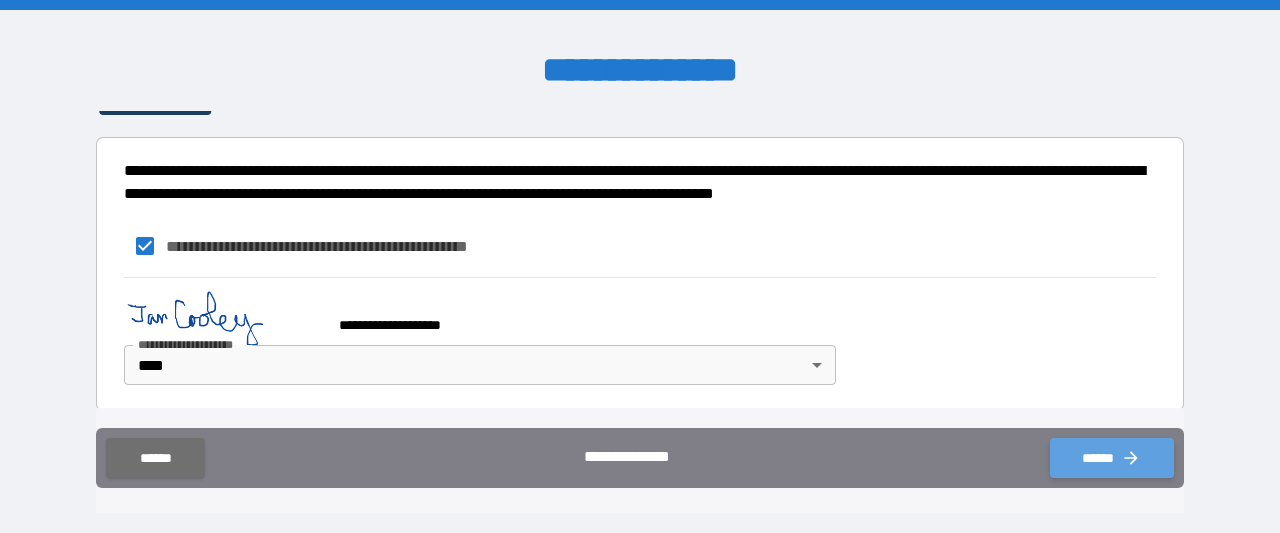 click on "******" at bounding box center (1112, 458) 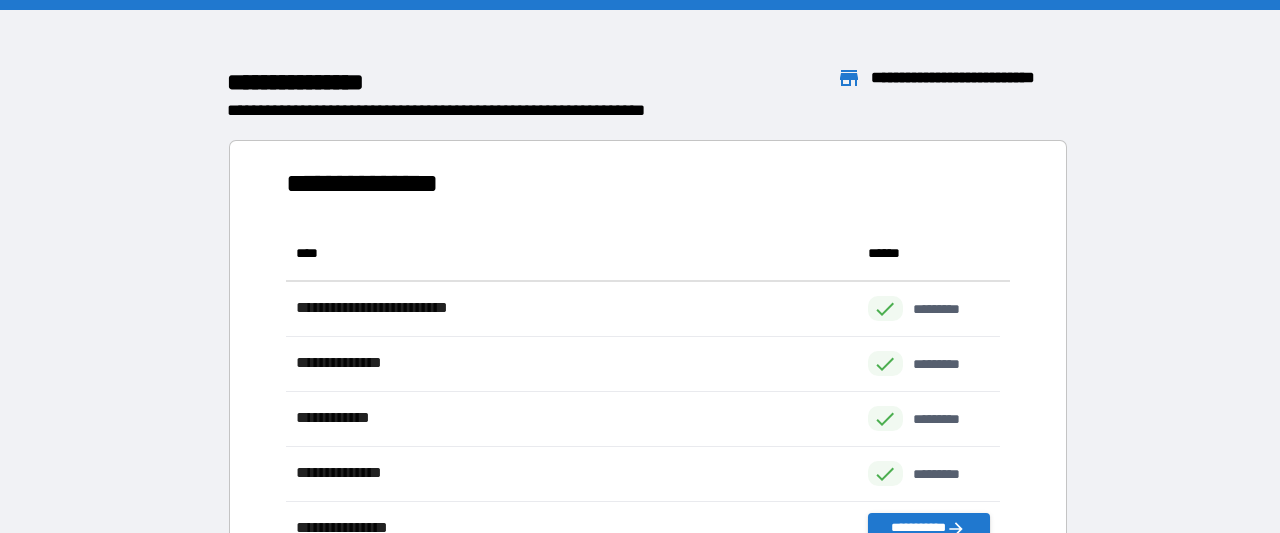 scroll, scrollTop: 16, scrollLeft: 16, axis: both 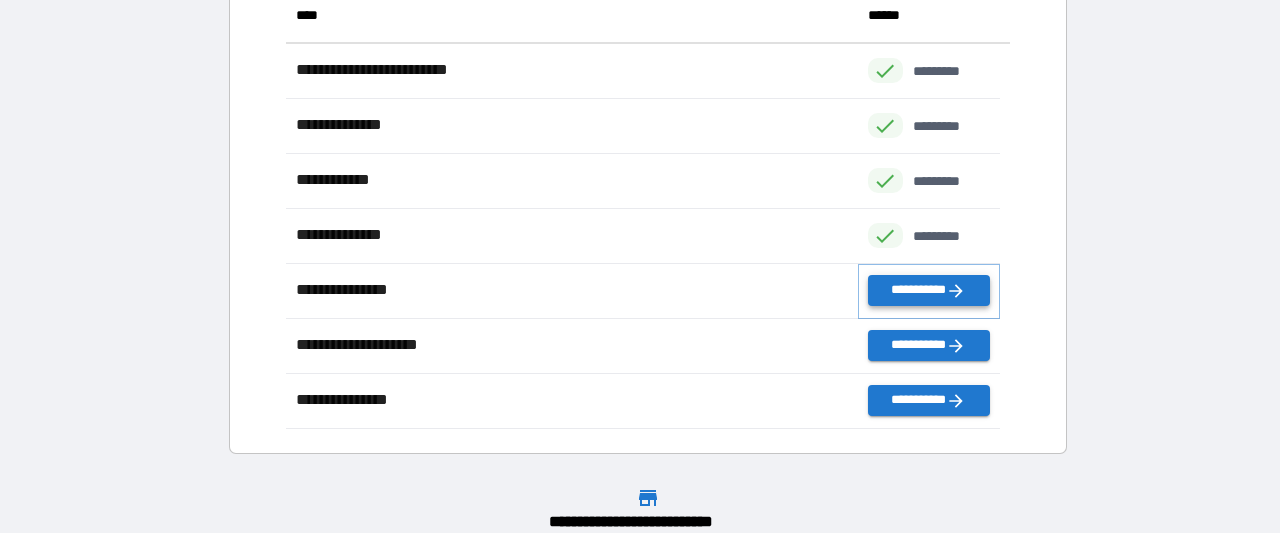 click on "**********" at bounding box center [929, 290] 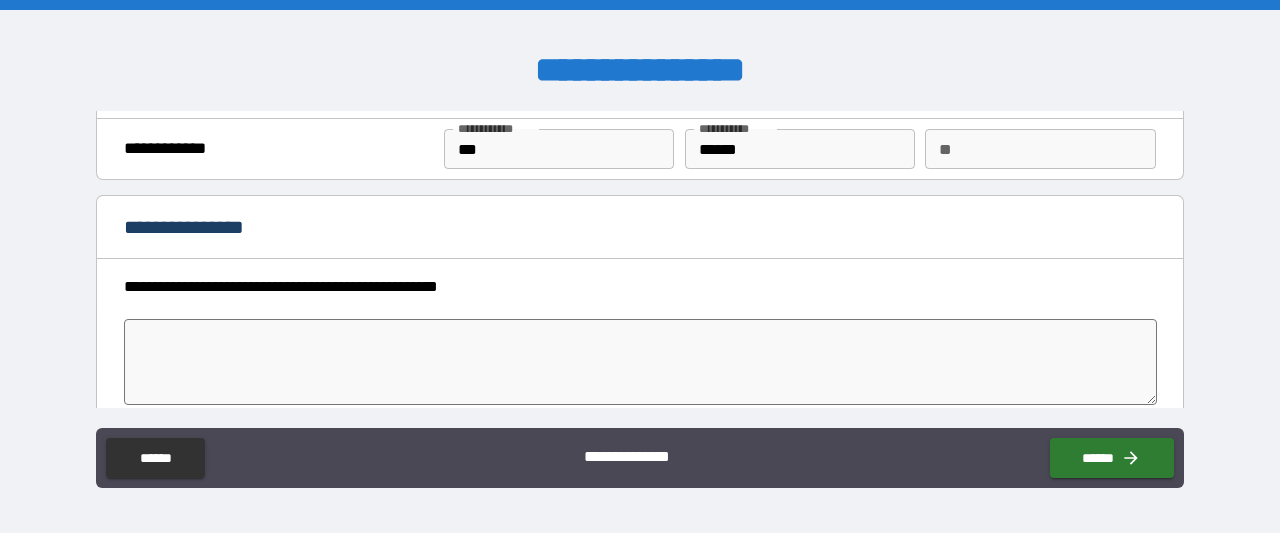 scroll, scrollTop: 43, scrollLeft: 0, axis: vertical 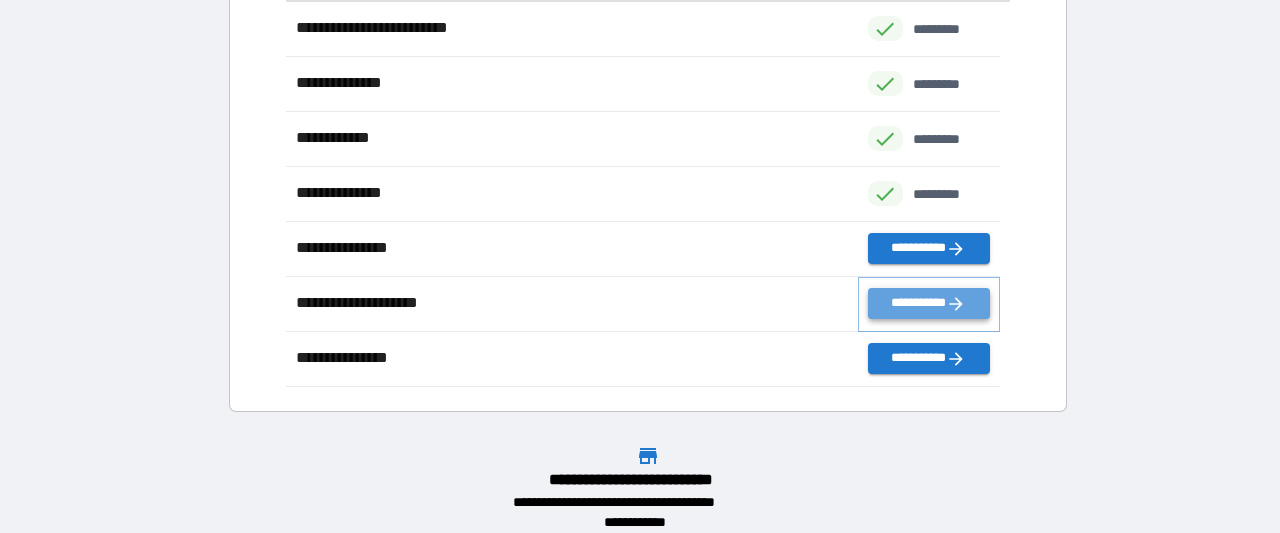 click on "**********" at bounding box center [929, 303] 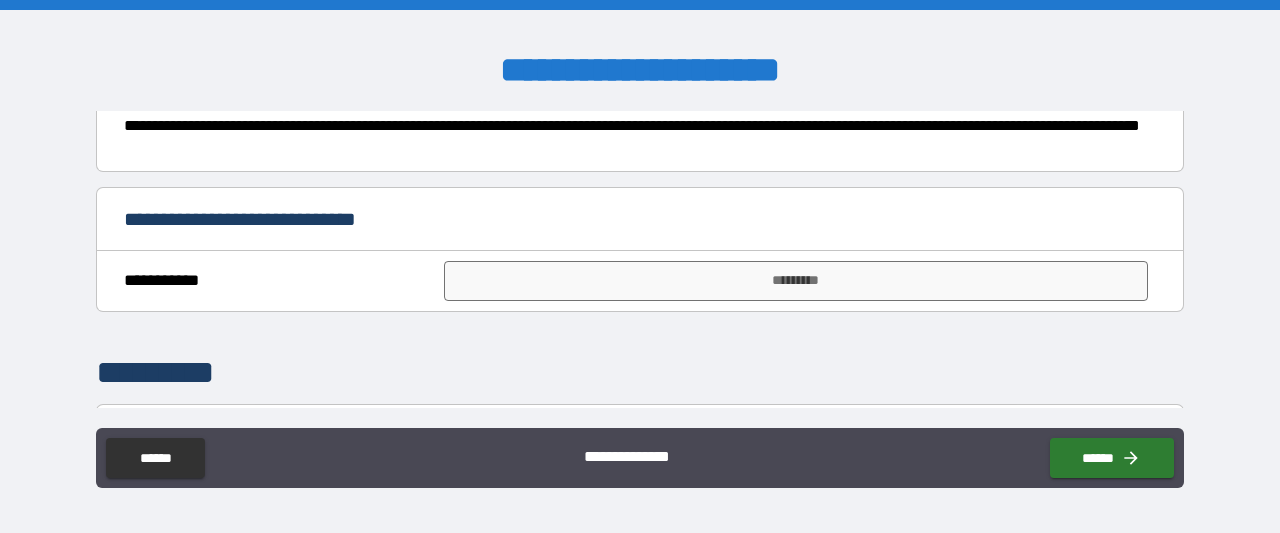 scroll, scrollTop: 528, scrollLeft: 0, axis: vertical 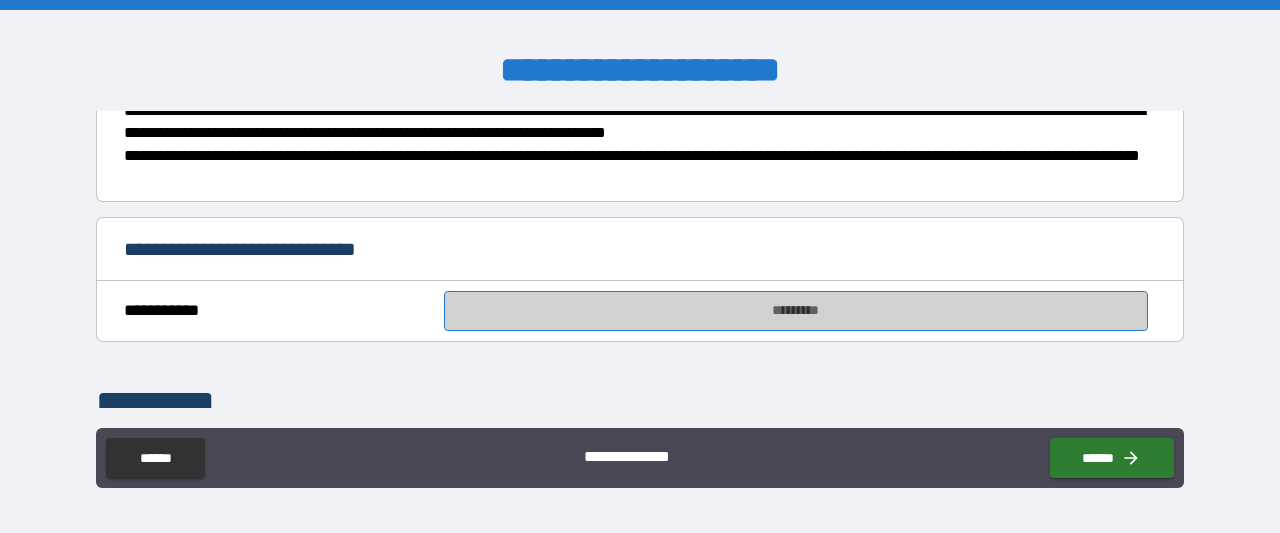 click on "*********" at bounding box center [796, 311] 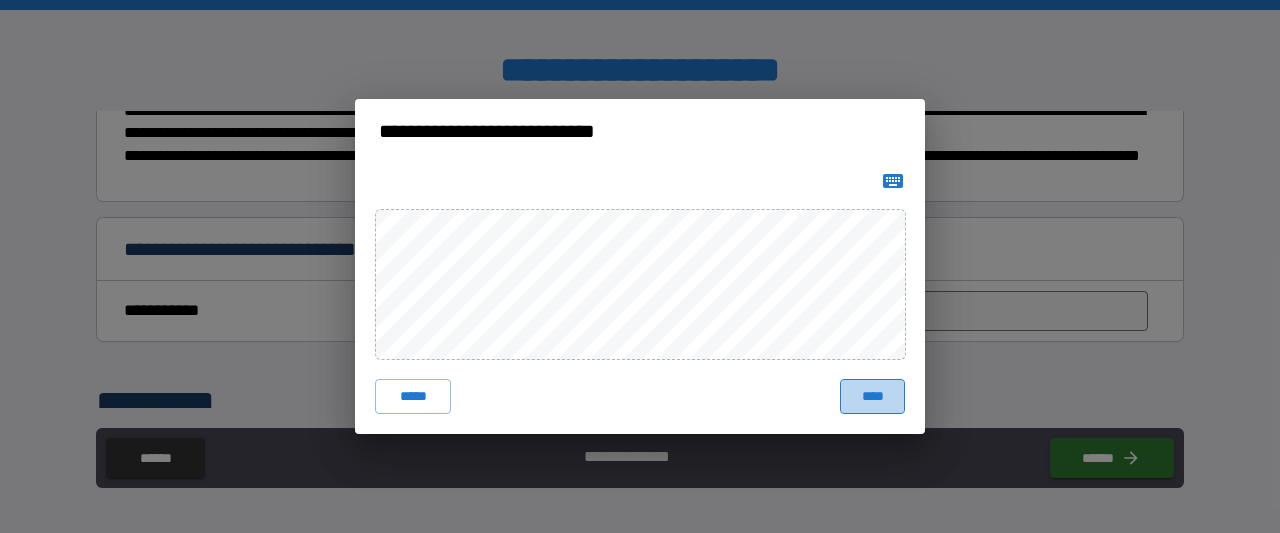click on "****" at bounding box center [872, 397] 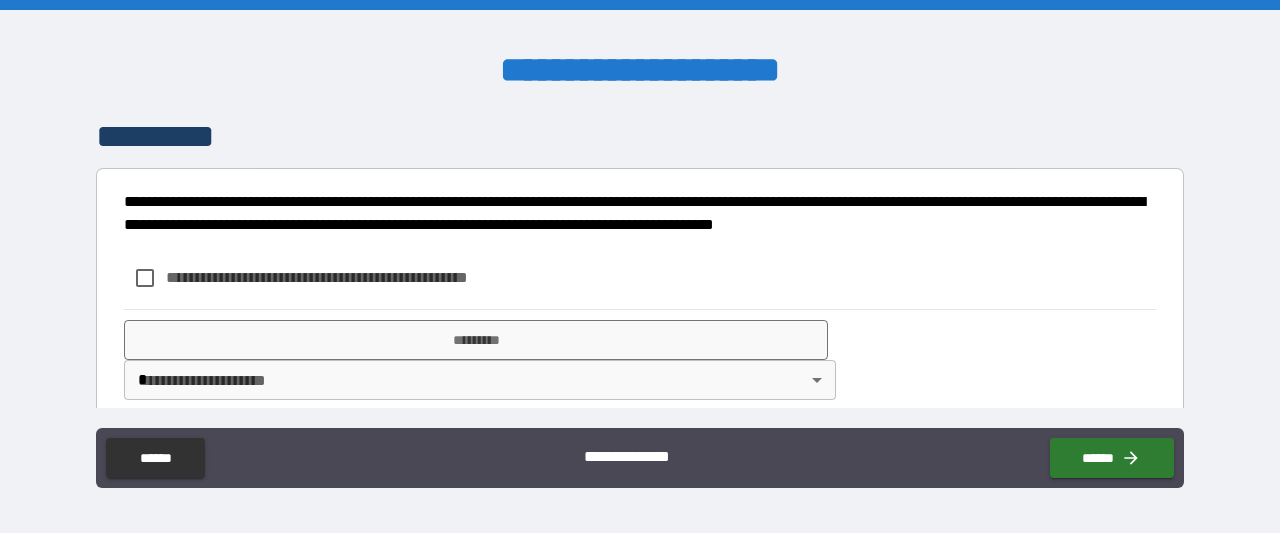 scroll, scrollTop: 828, scrollLeft: 0, axis: vertical 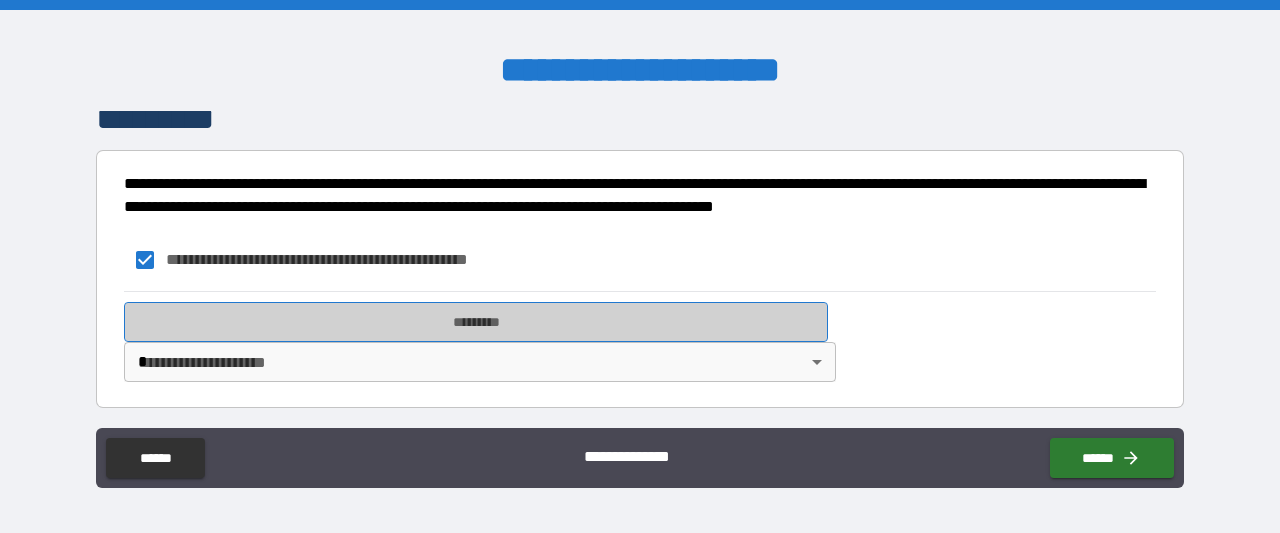 click on "*********" at bounding box center [476, 322] 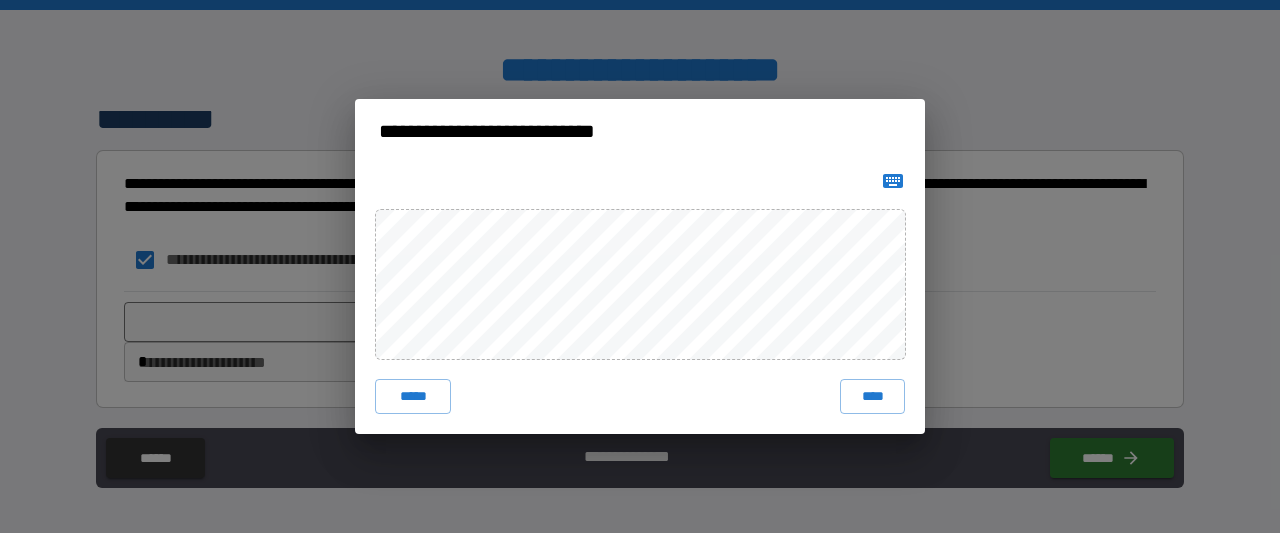 click on "***** ****" at bounding box center (640, 299) 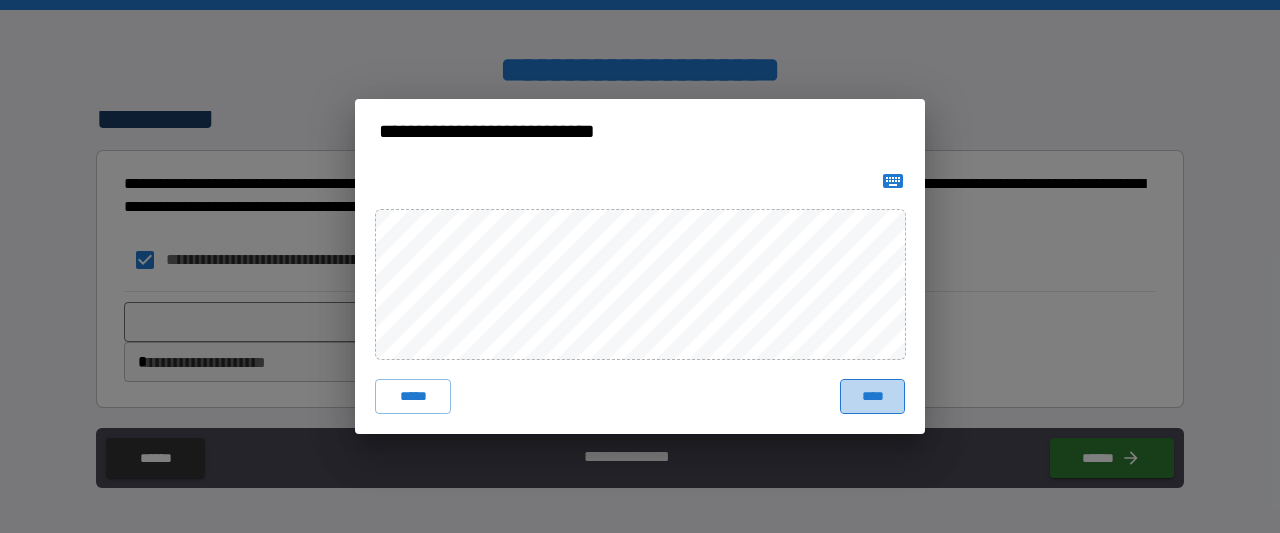 click on "****" at bounding box center (872, 397) 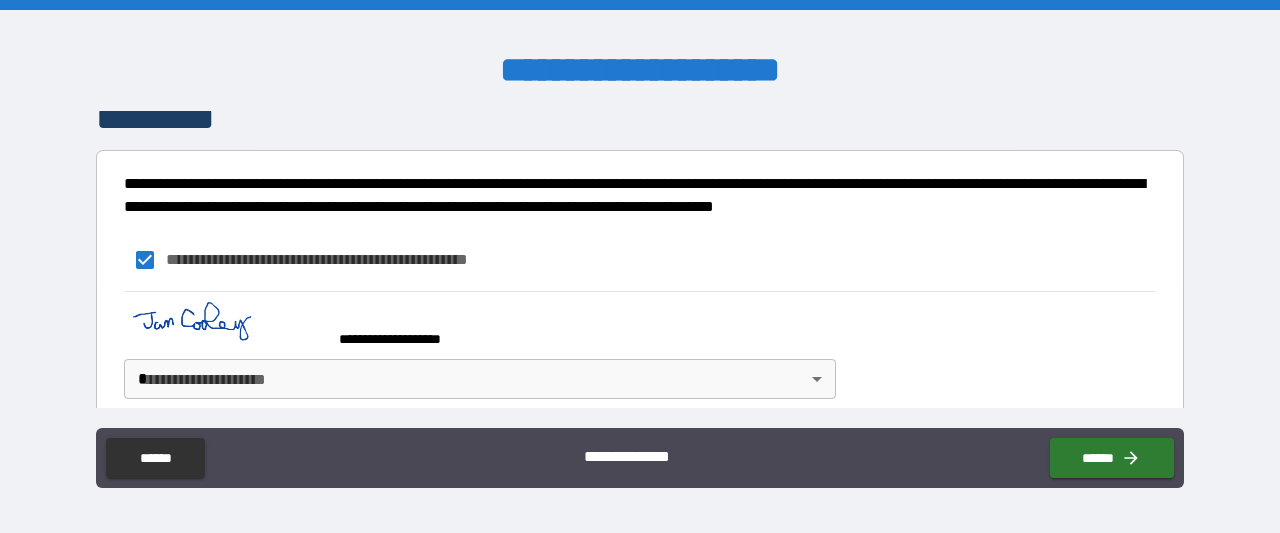scroll, scrollTop: 845, scrollLeft: 0, axis: vertical 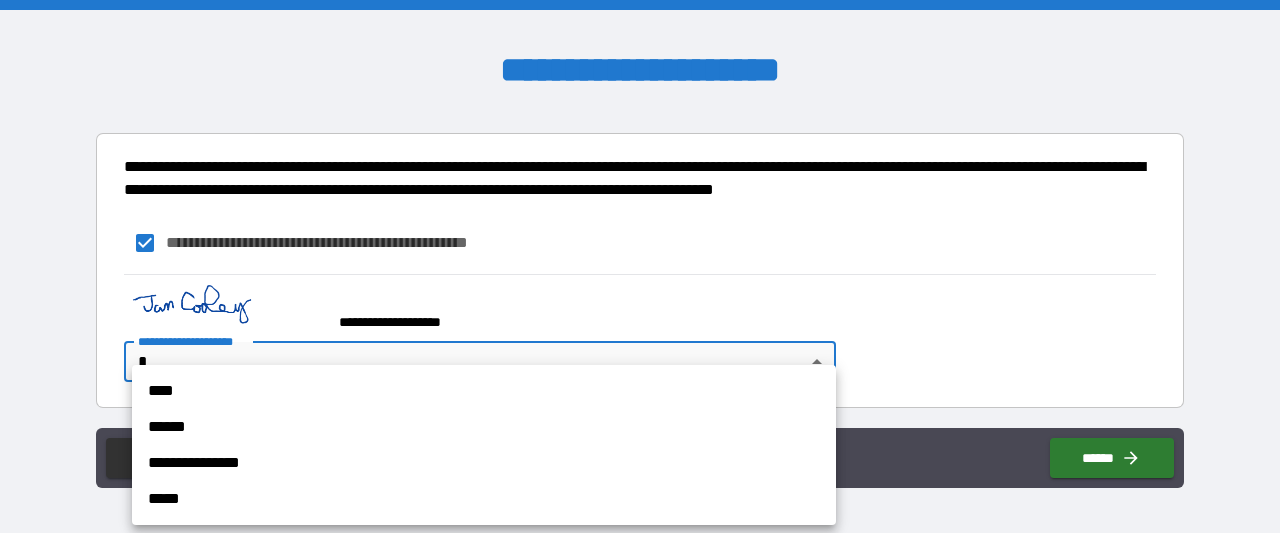 click on "**********" at bounding box center [640, 266] 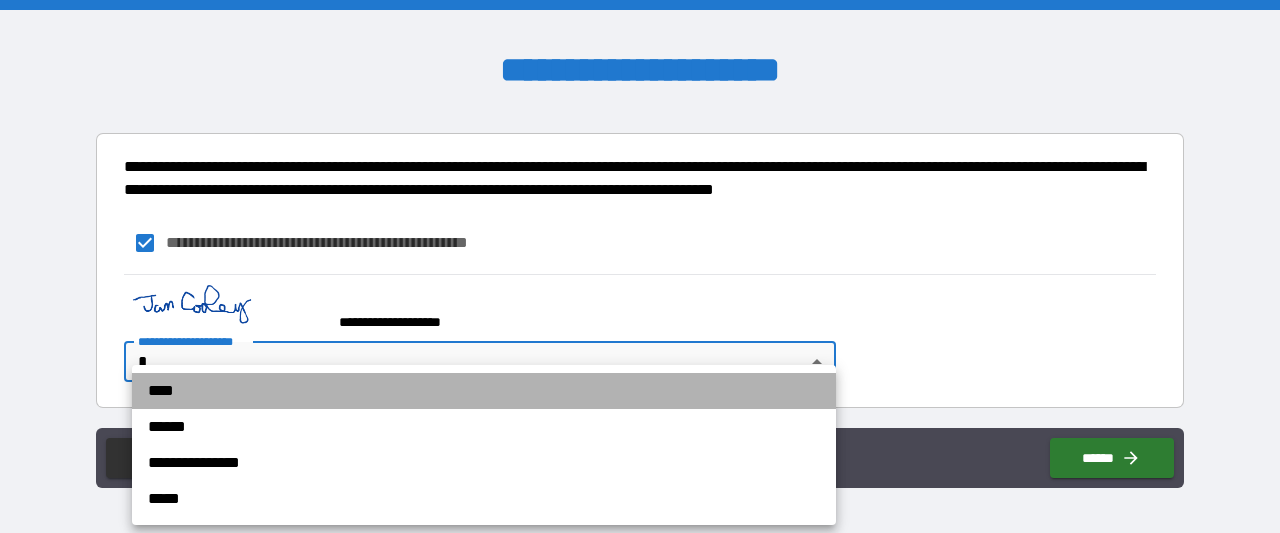 click on "****" at bounding box center [484, 391] 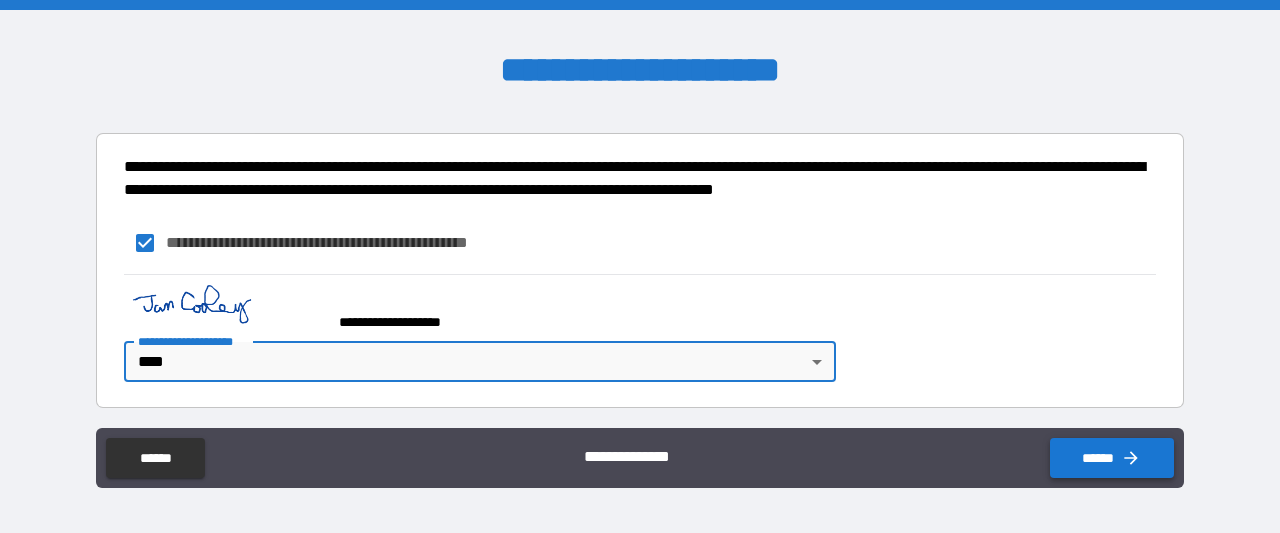 click on "******" at bounding box center [1112, 458] 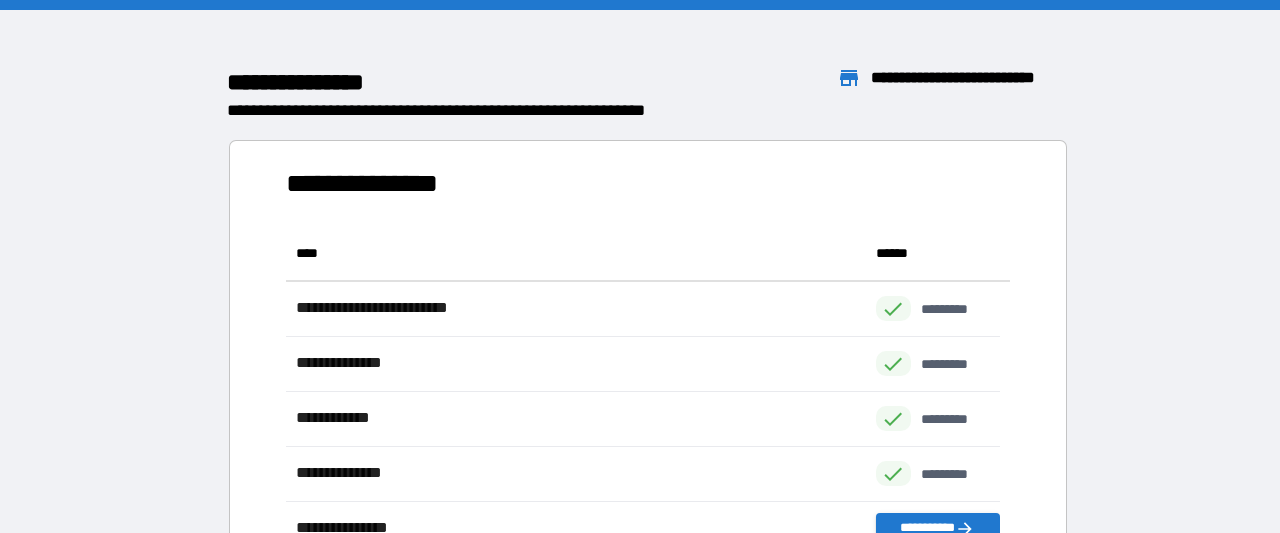 scroll, scrollTop: 16, scrollLeft: 16, axis: both 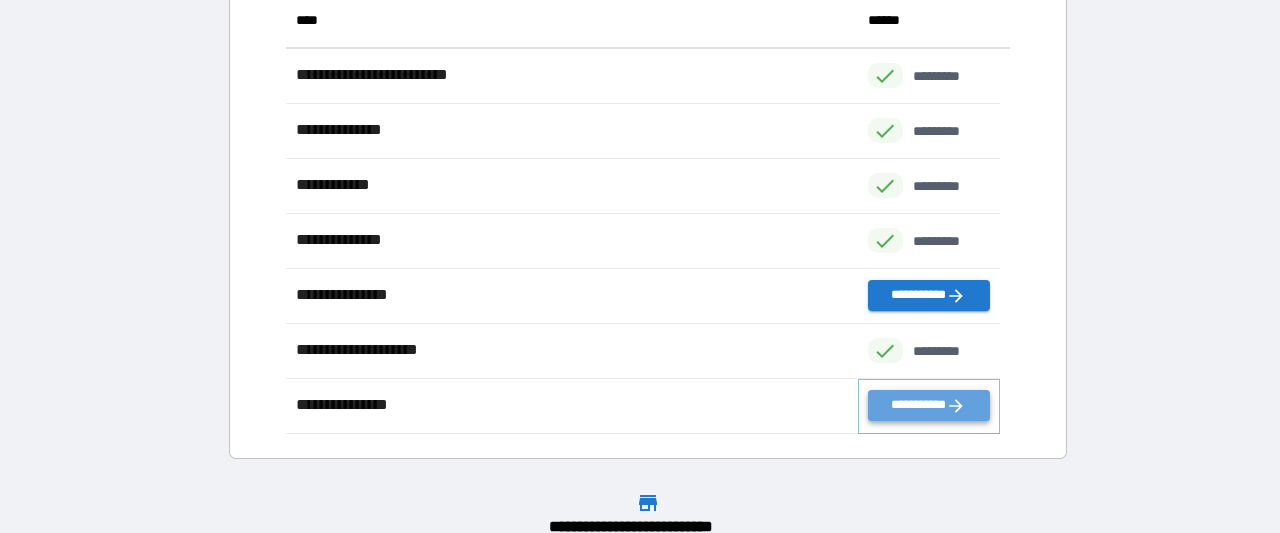 click on "**********" at bounding box center [929, 405] 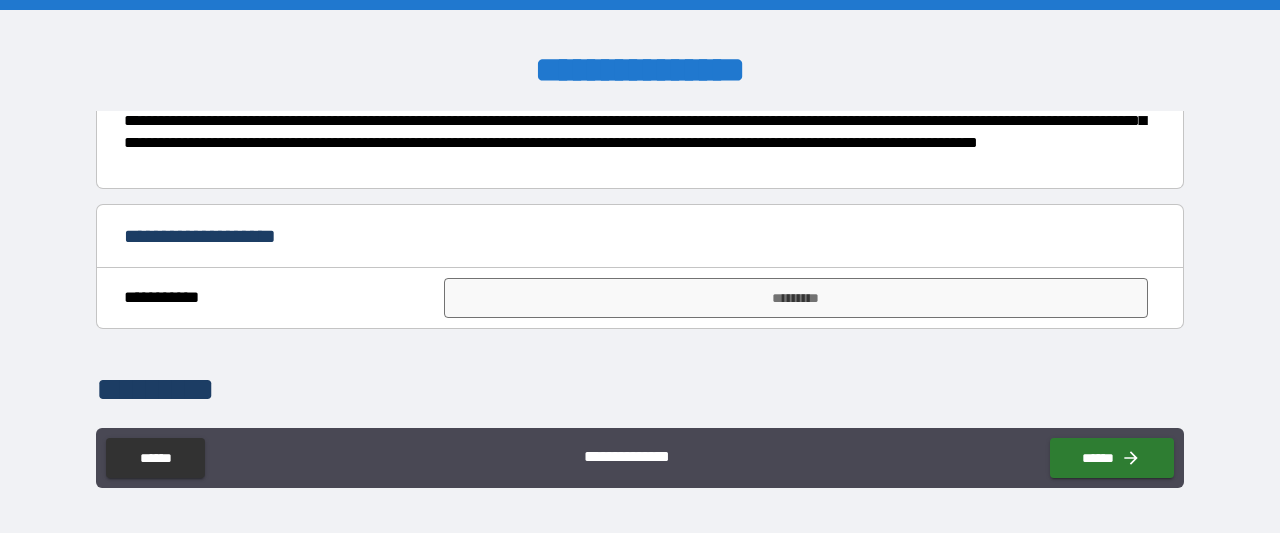 scroll, scrollTop: 532, scrollLeft: 0, axis: vertical 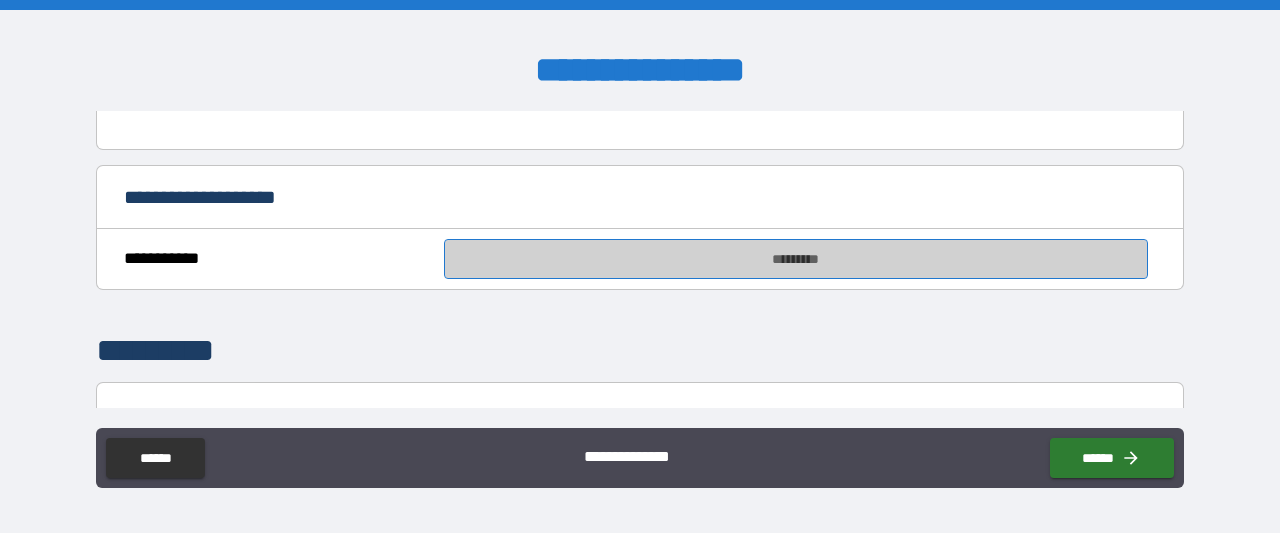 click on "*********" at bounding box center [796, 259] 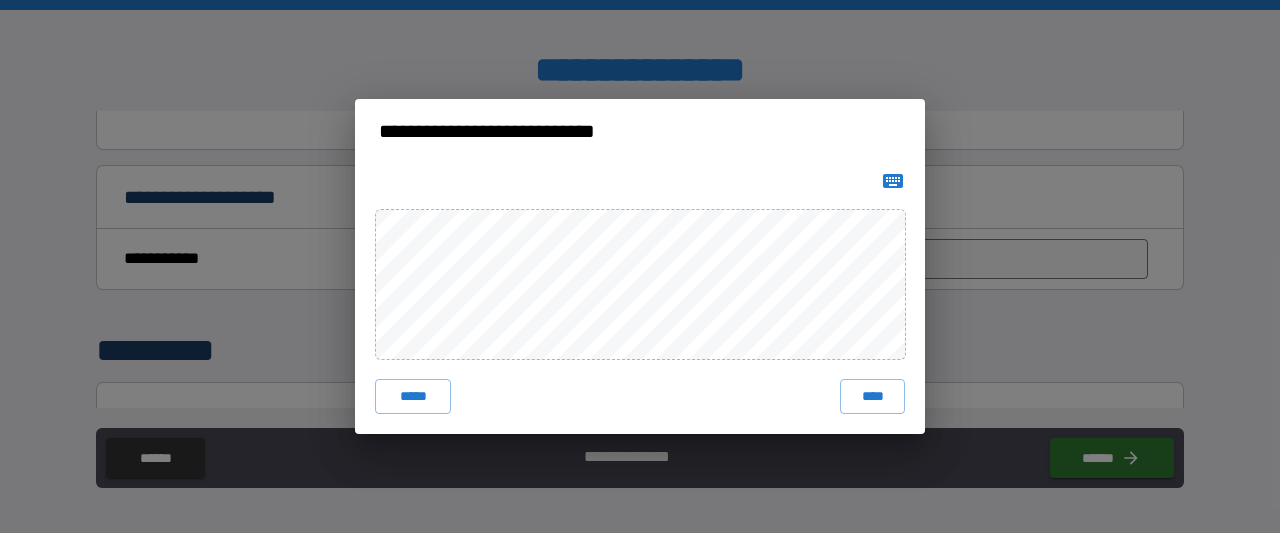click on "***** ****" at bounding box center (640, 299) 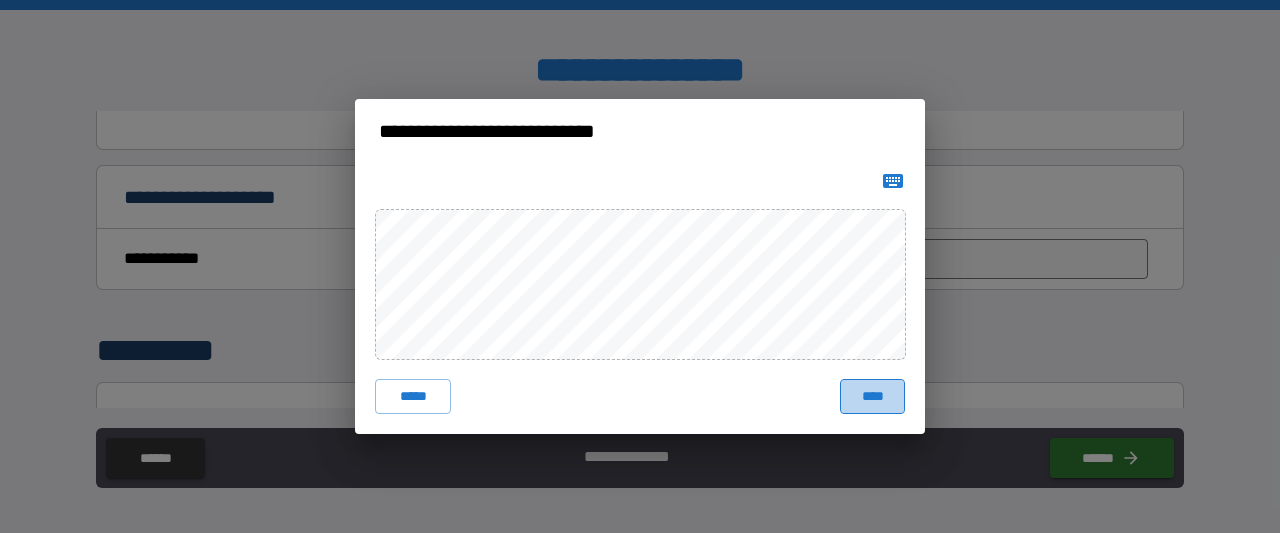 click on "****" at bounding box center [872, 397] 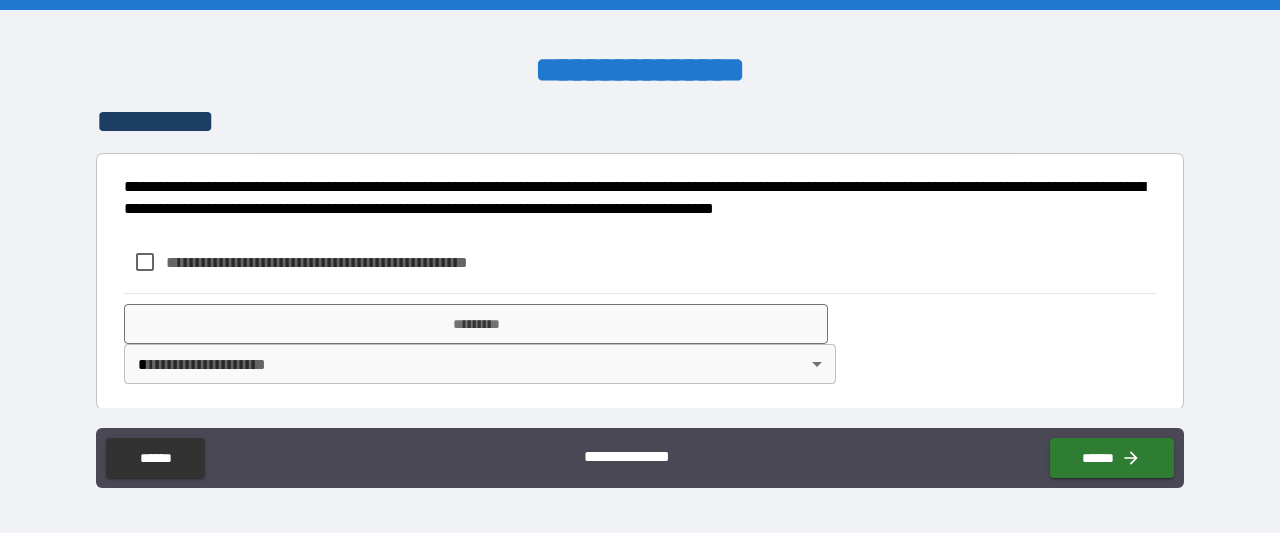 scroll, scrollTop: 806, scrollLeft: 0, axis: vertical 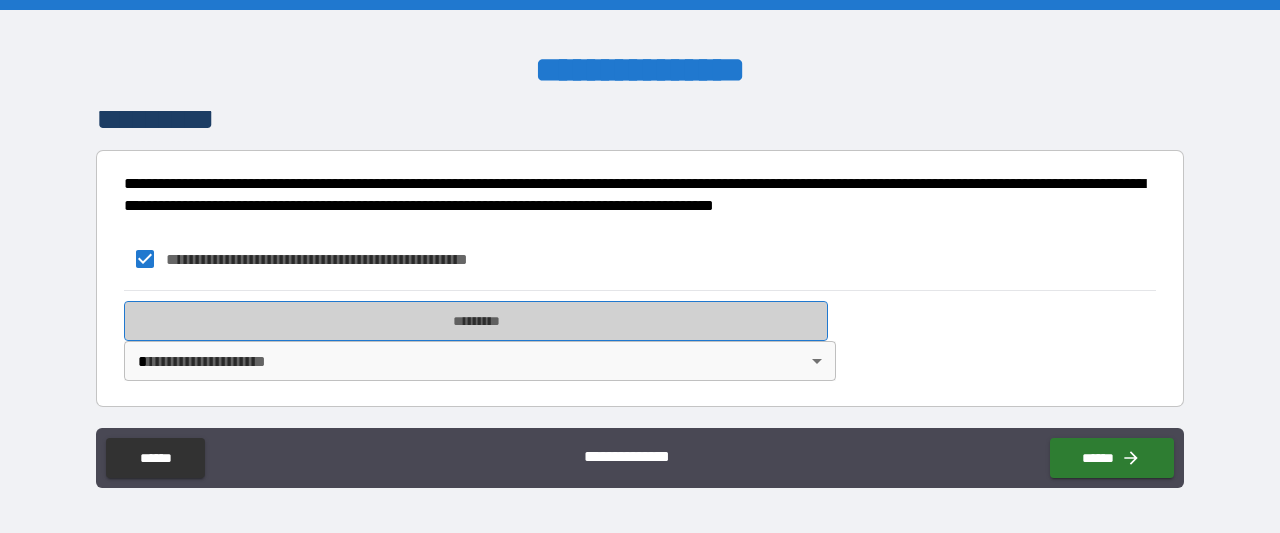 click on "*********" at bounding box center (476, 321) 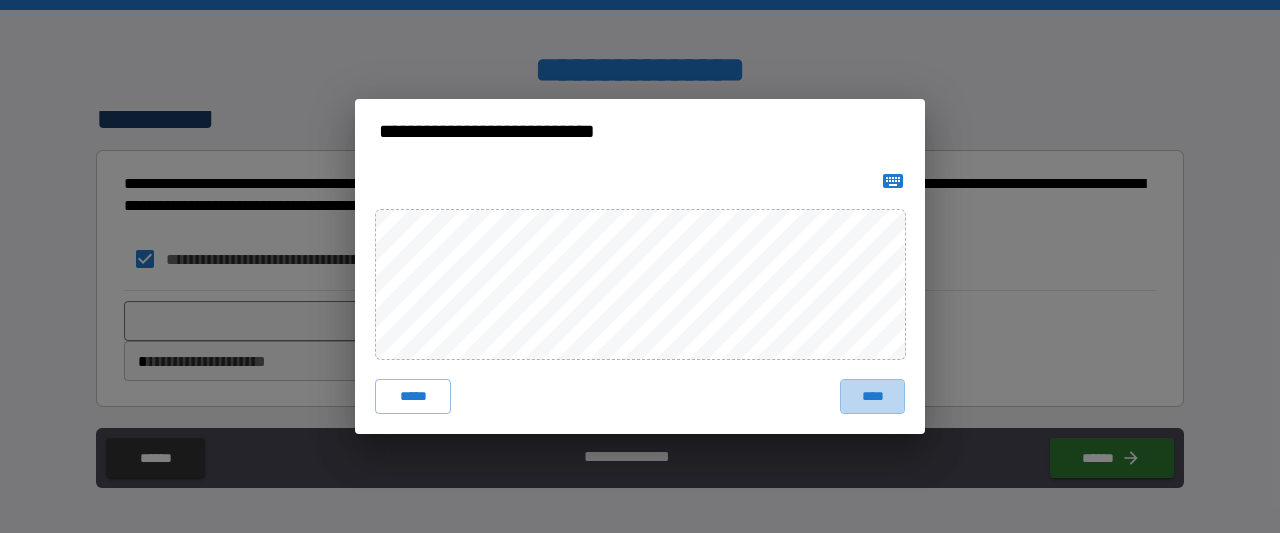 click on "****" at bounding box center [872, 397] 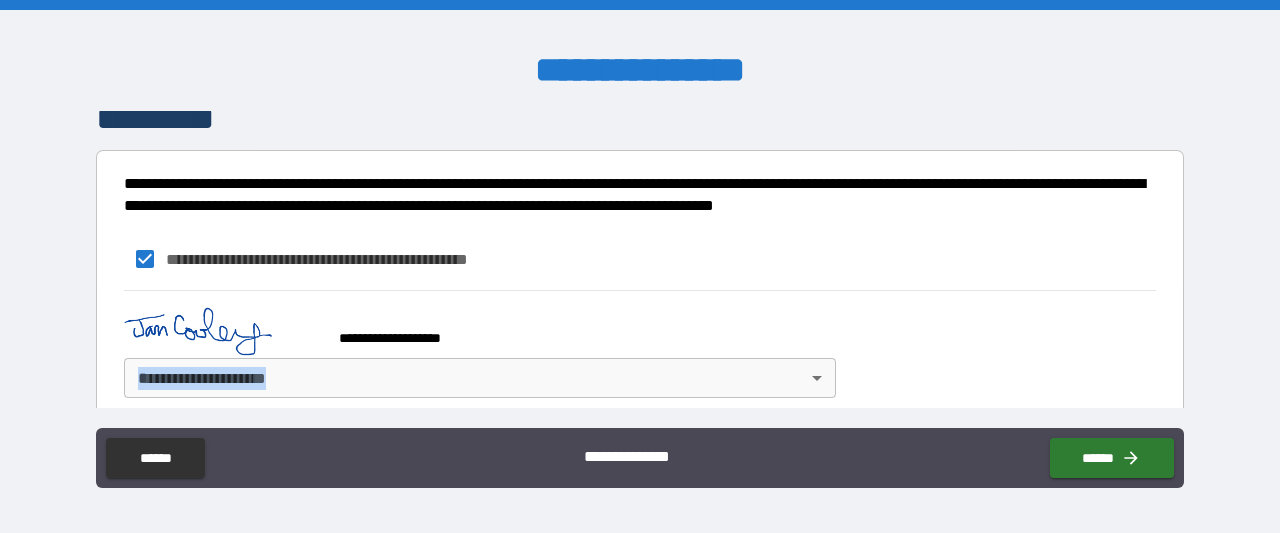drag, startPoint x: 1168, startPoint y: 353, endPoint x: 1170, endPoint y: 382, distance: 29.068884 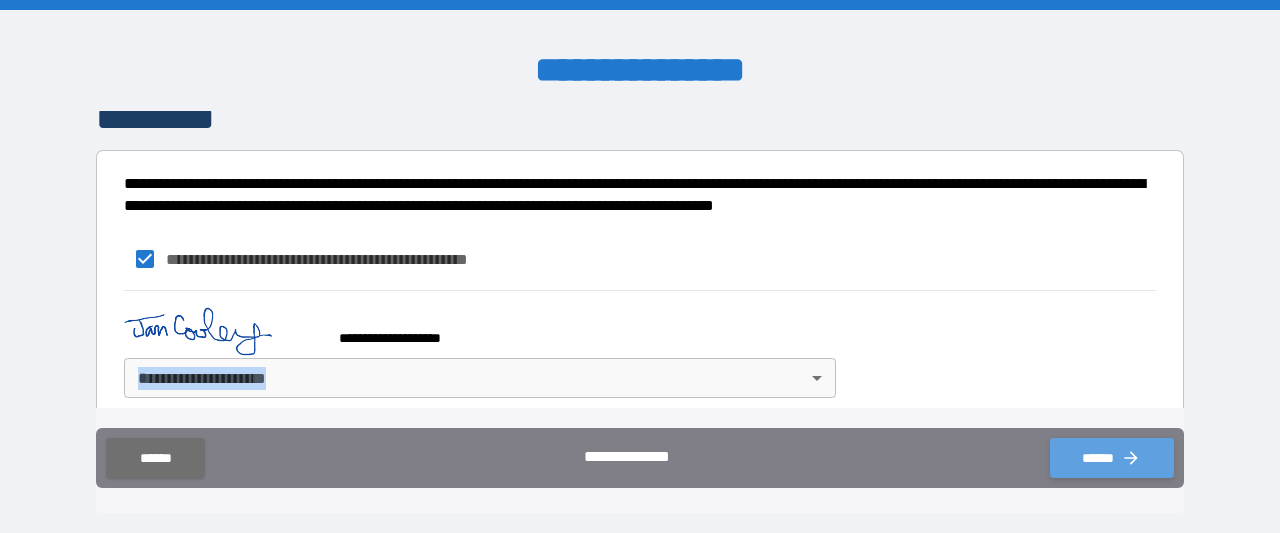 click on "******" at bounding box center [1112, 458] 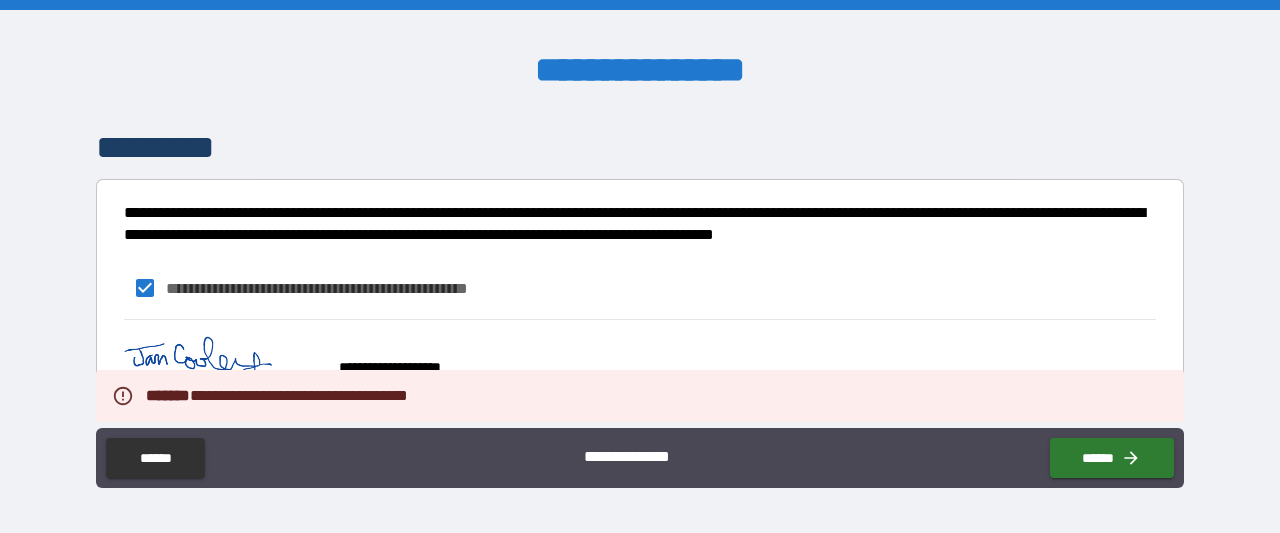 scroll, scrollTop: 822, scrollLeft: 0, axis: vertical 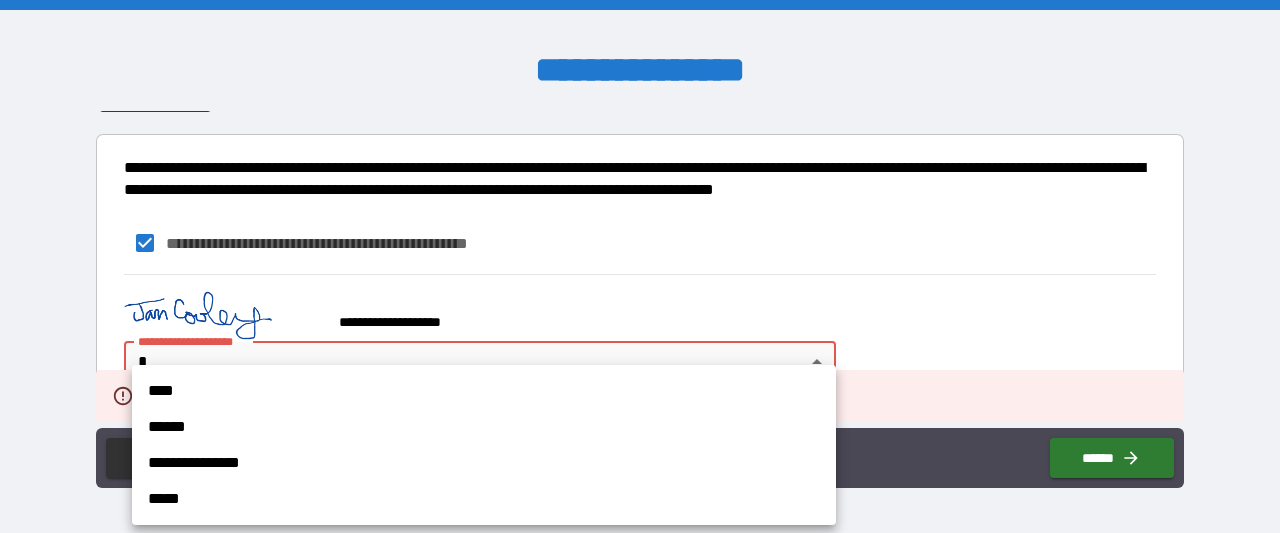 click on "**********" at bounding box center (640, 266) 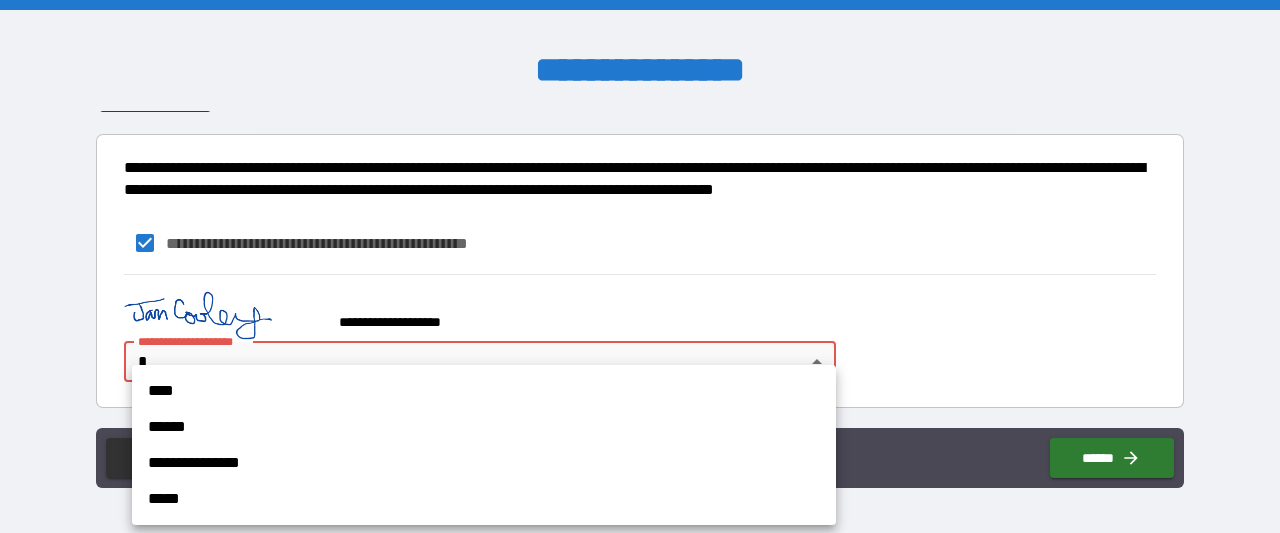 click on "**********" at bounding box center [484, 445] 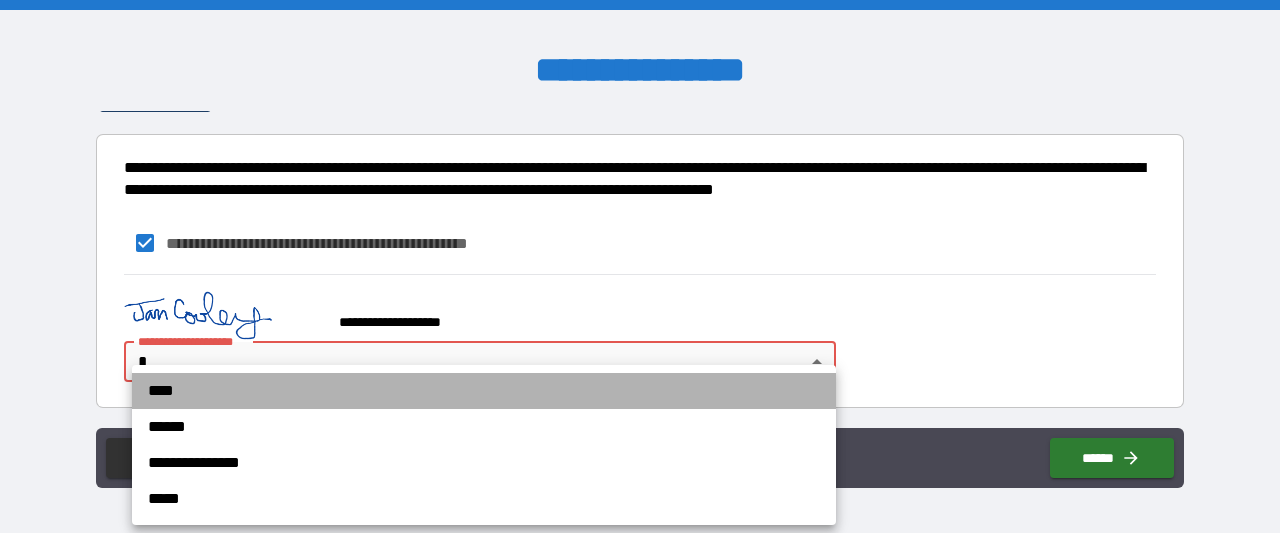 click on "****" at bounding box center (484, 391) 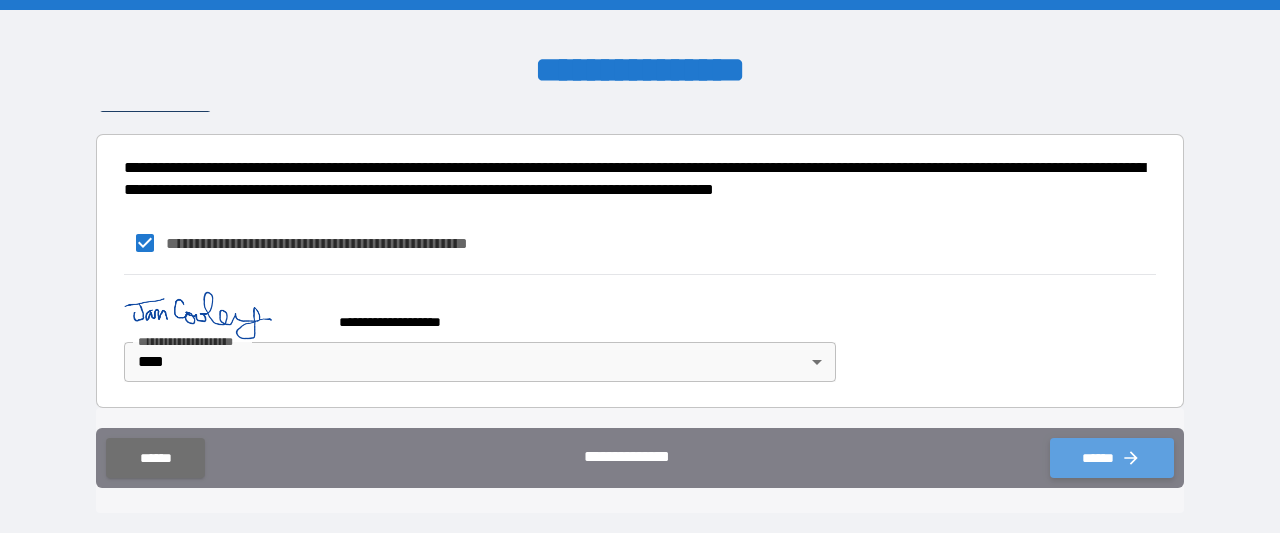 click on "******" at bounding box center [1112, 458] 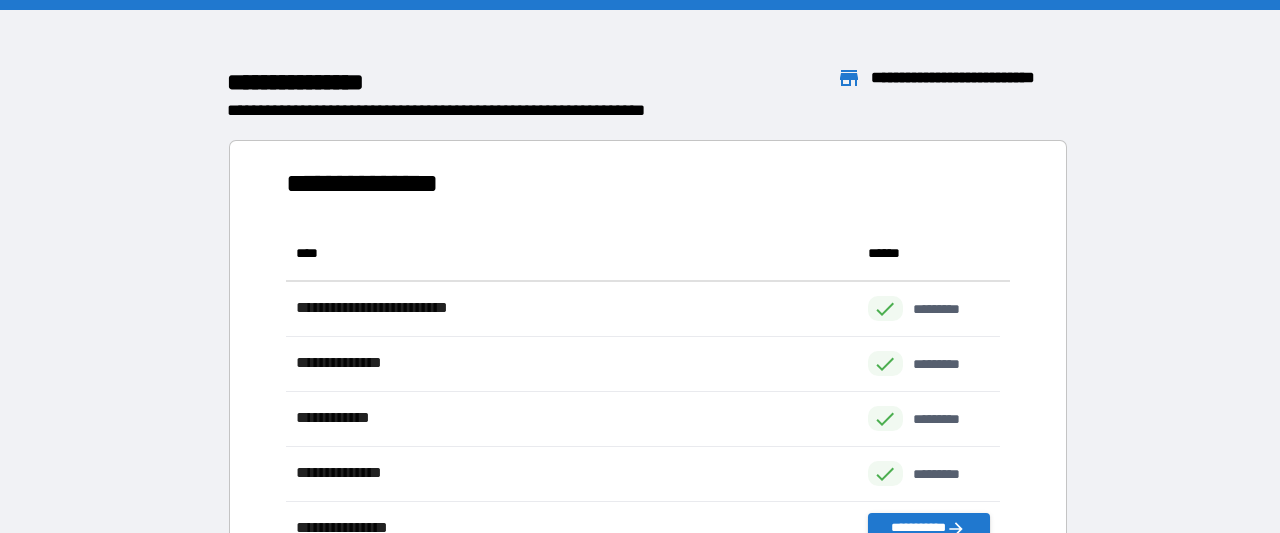 scroll, scrollTop: 16, scrollLeft: 16, axis: both 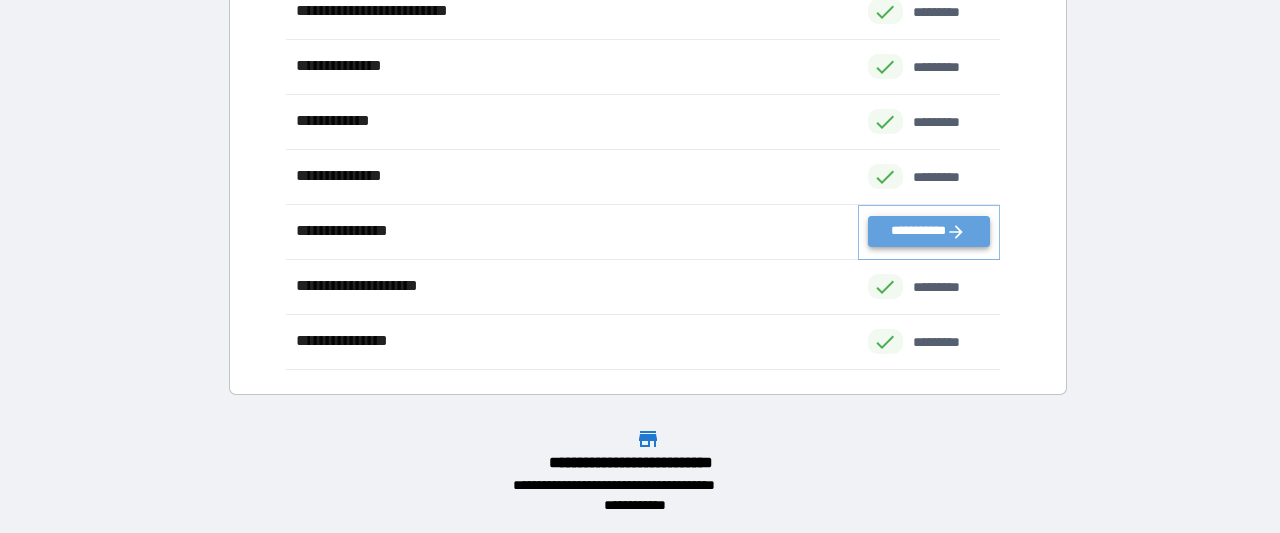 click on "**********" at bounding box center [929, 231] 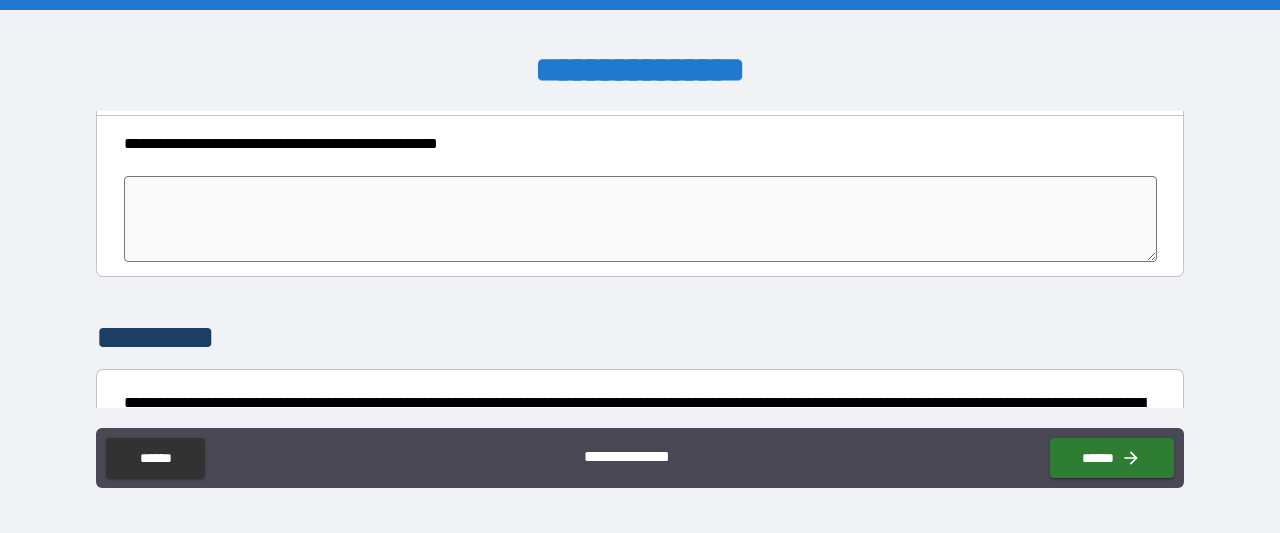 scroll, scrollTop: 114, scrollLeft: 0, axis: vertical 